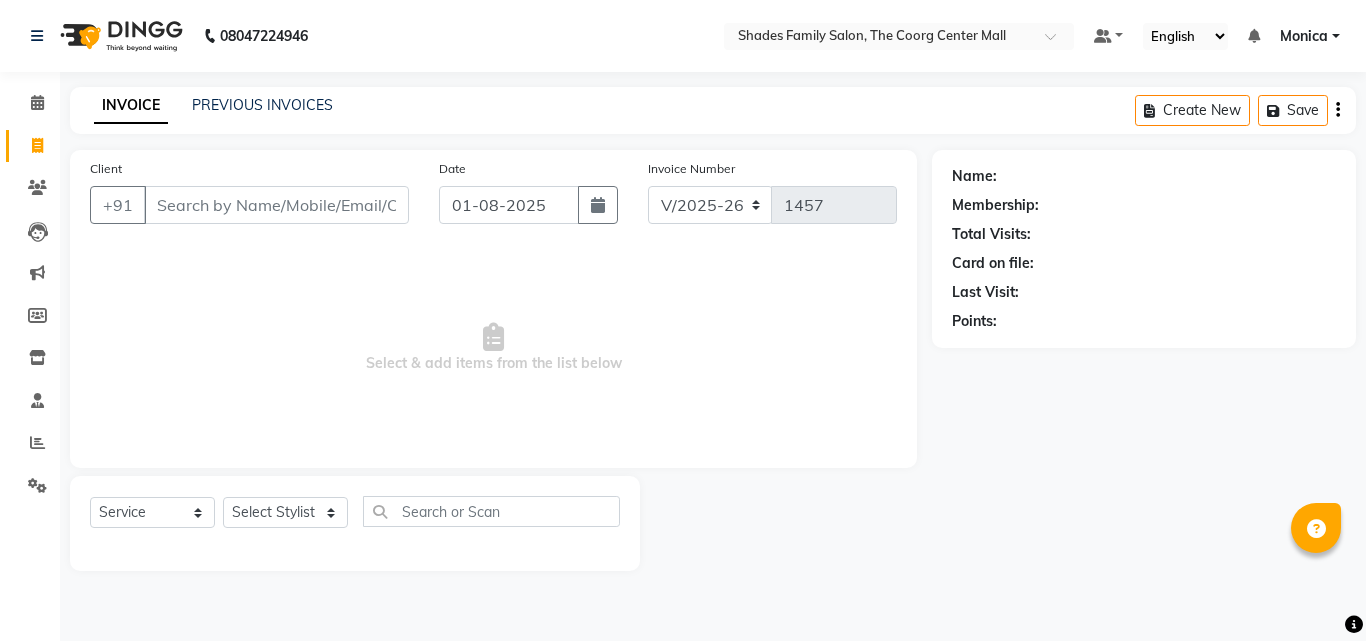 select on "7447" 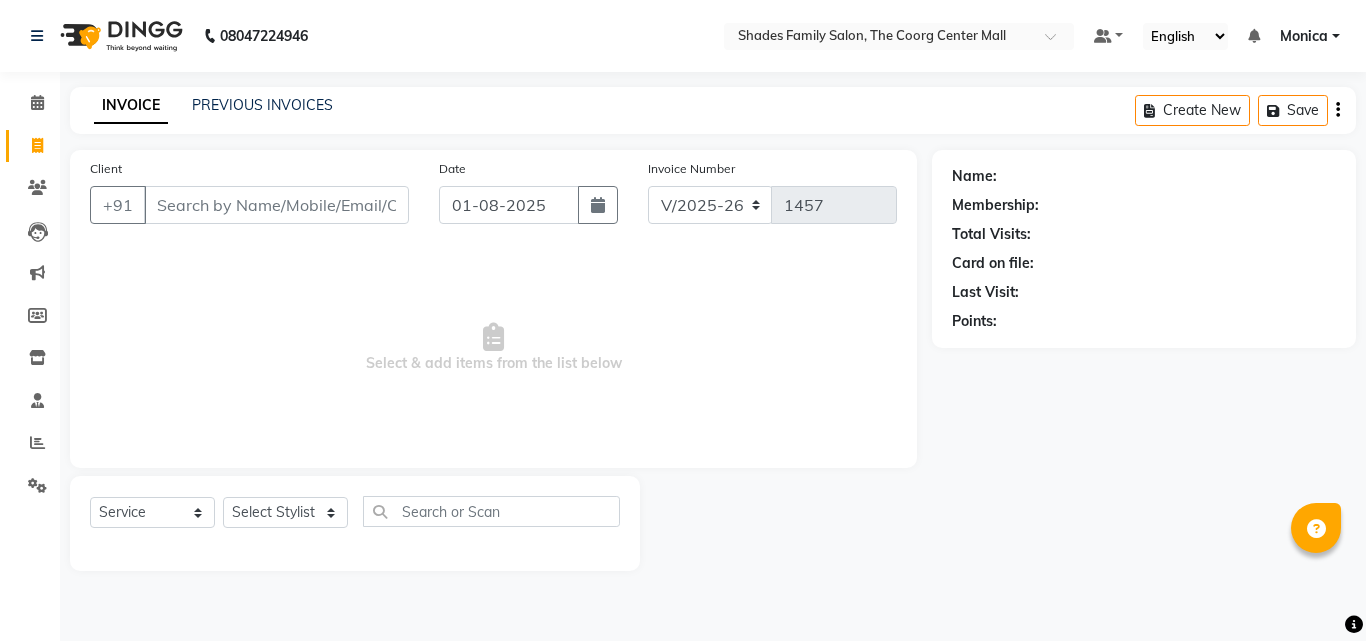 scroll, scrollTop: 0, scrollLeft: 0, axis: both 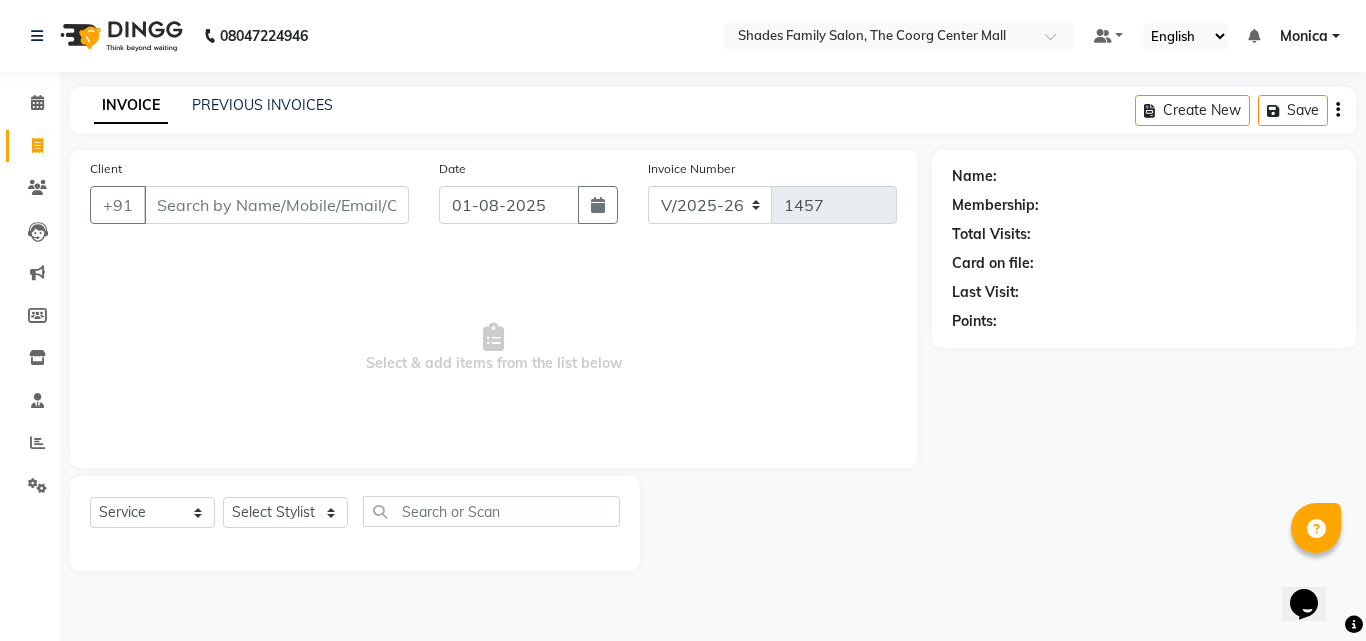 select on "69687" 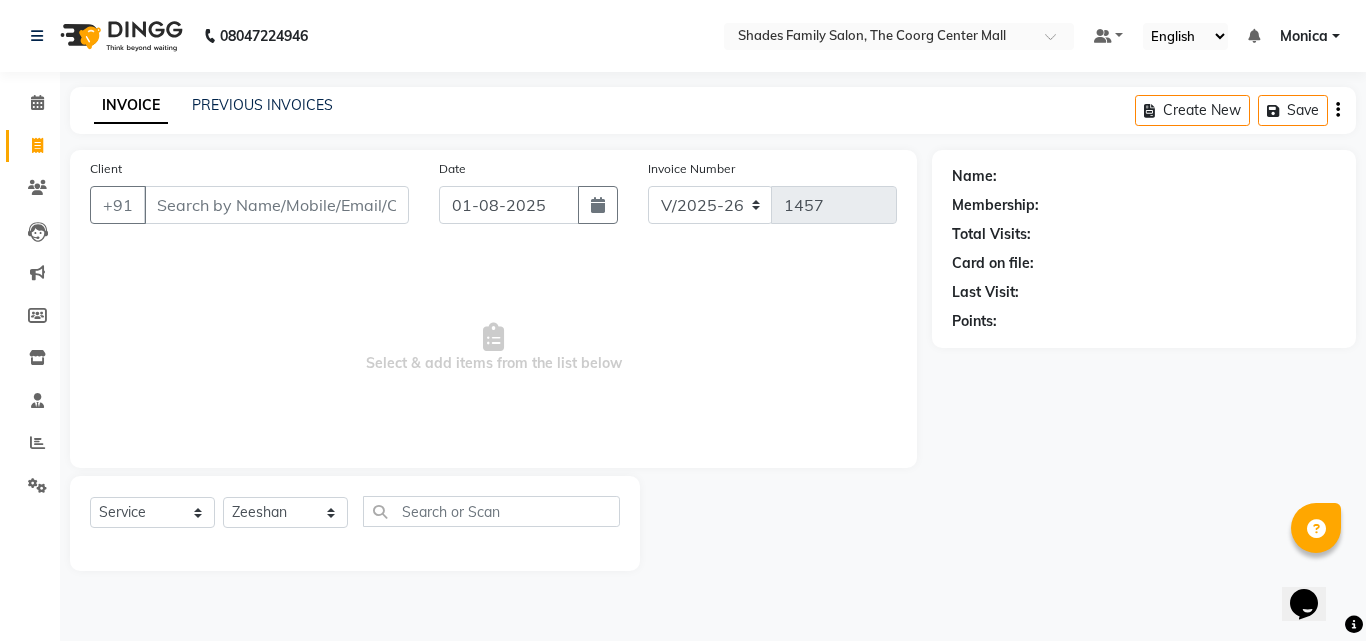 click on "Select Stylist Jyothi Monica  Namrutha Ranjith Sandeep Zeeshan" 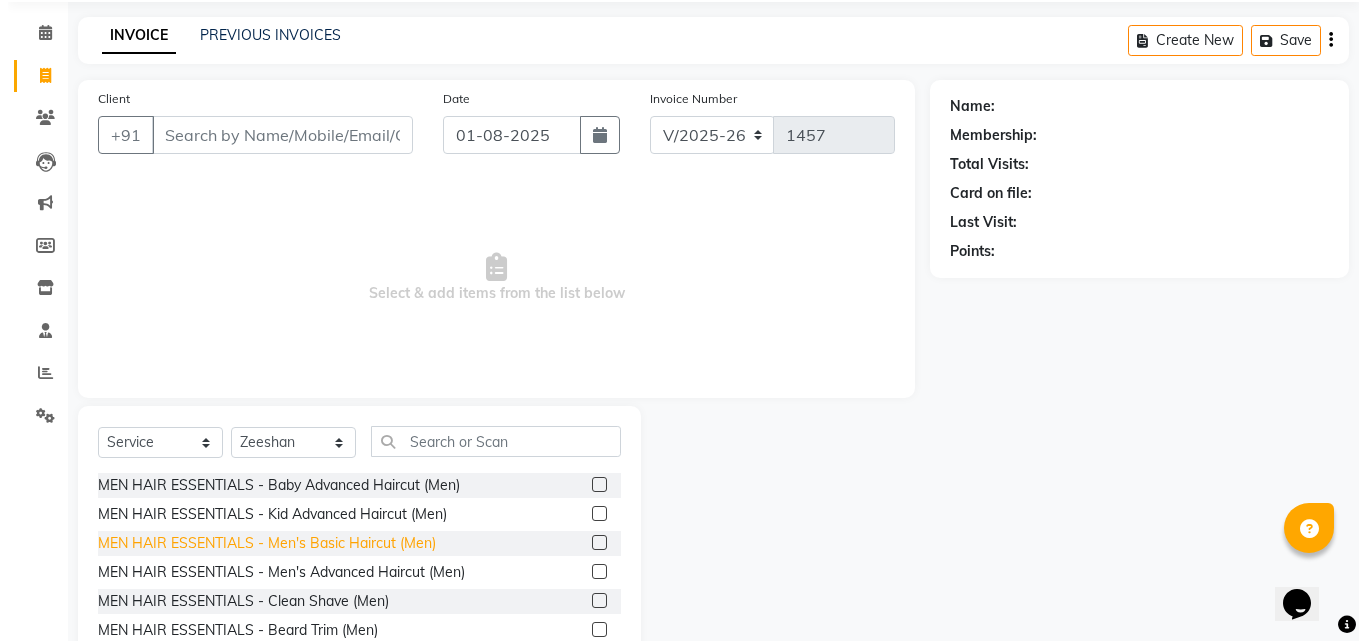 scroll, scrollTop: 160, scrollLeft: 0, axis: vertical 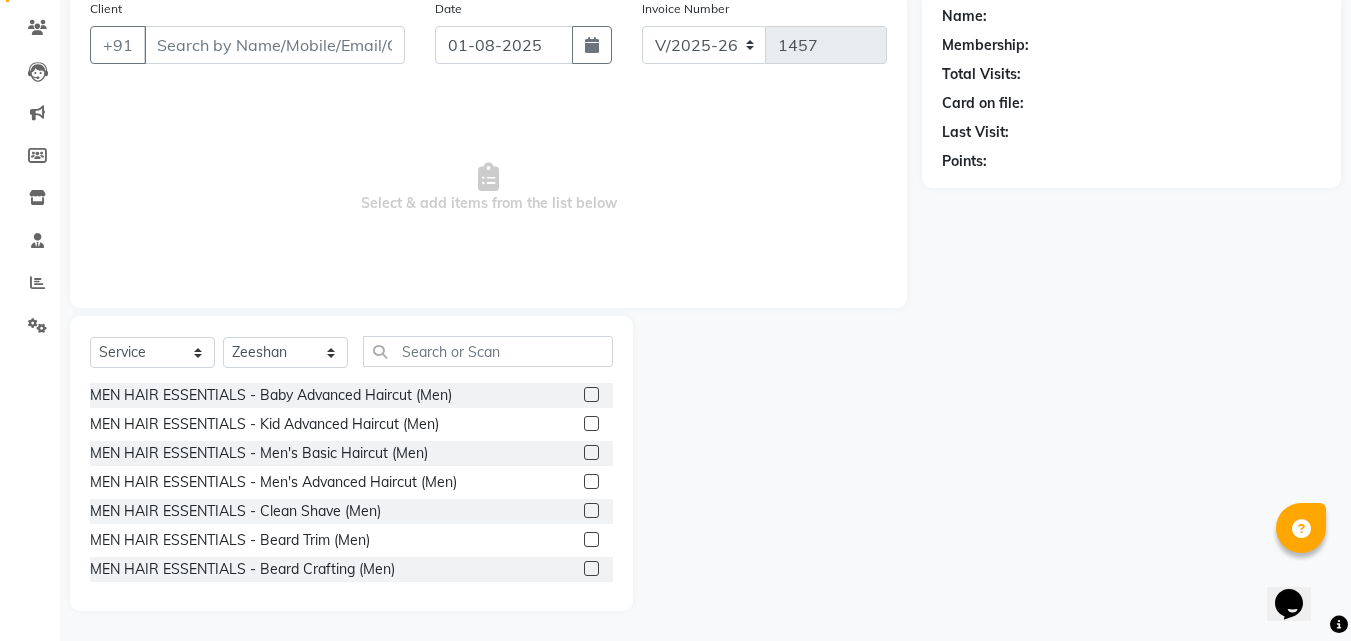 click 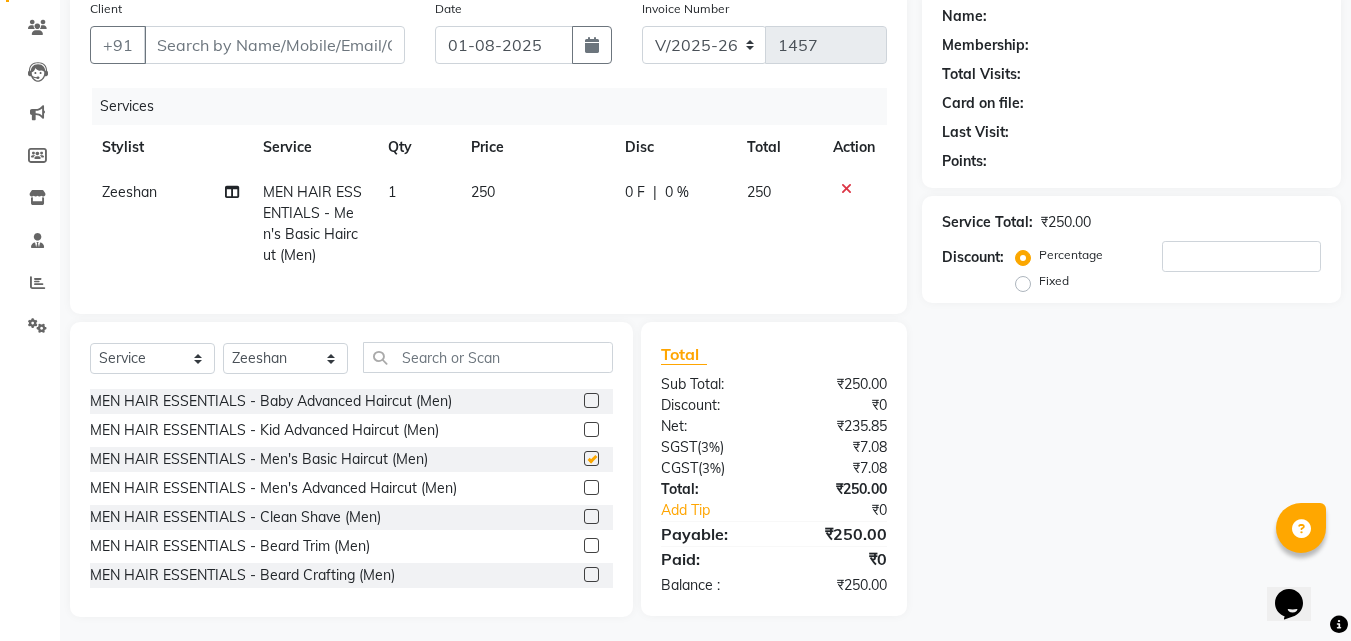 checkbox on "false" 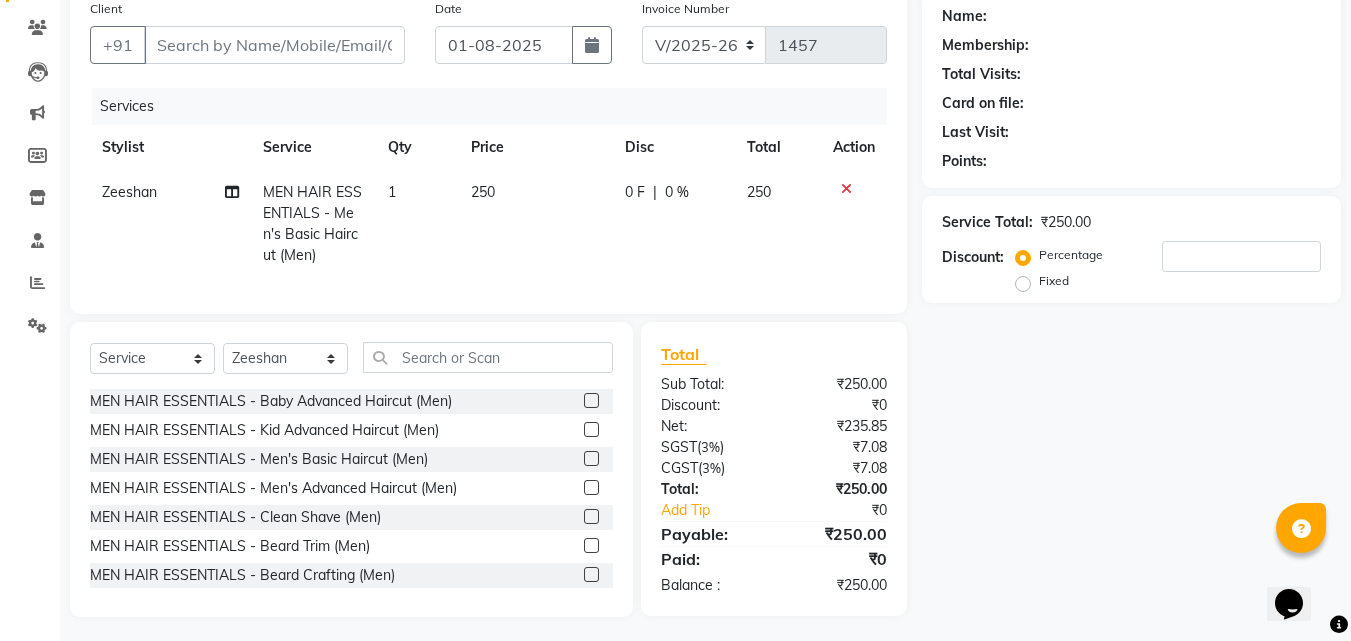 drag, startPoint x: 572, startPoint y: 555, endPoint x: 558, endPoint y: 385, distance: 170.5755 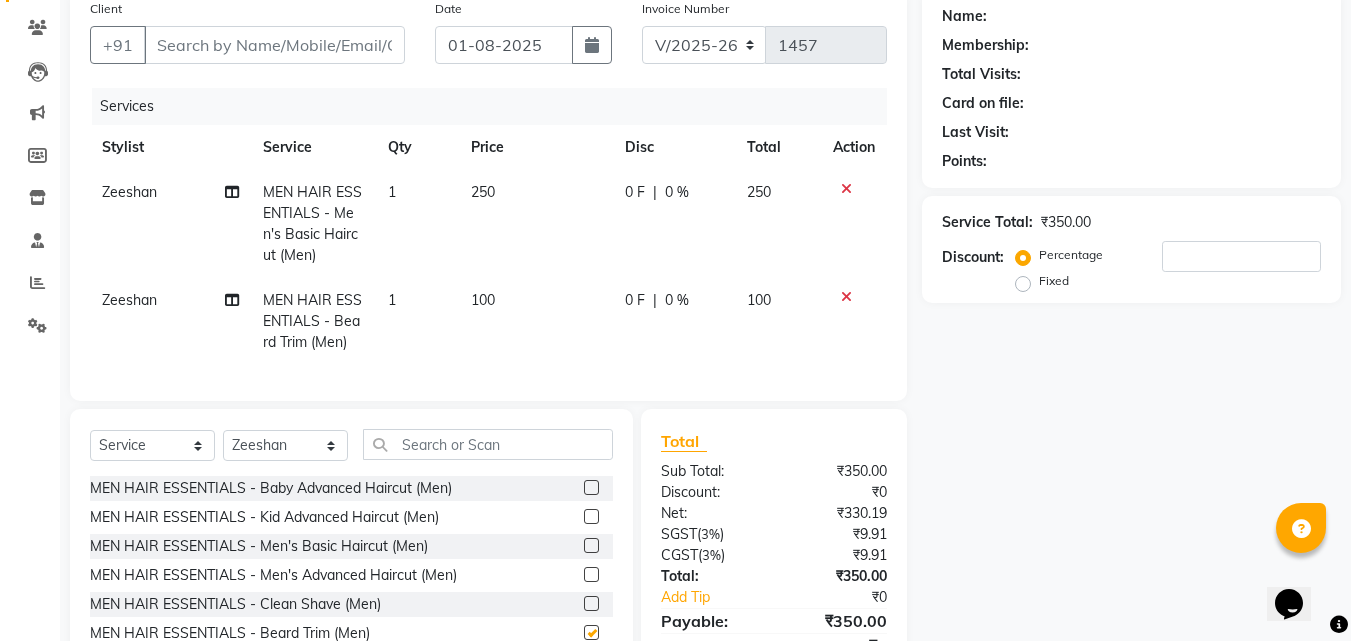 checkbox on "false" 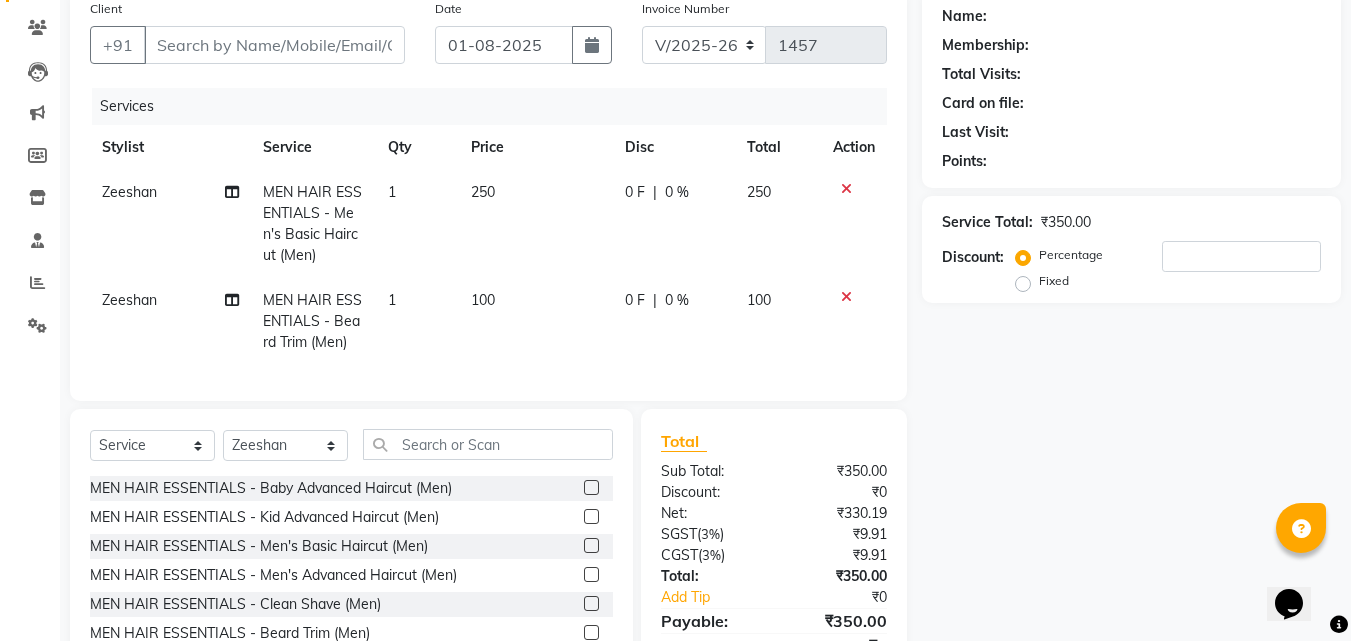 click on "250" 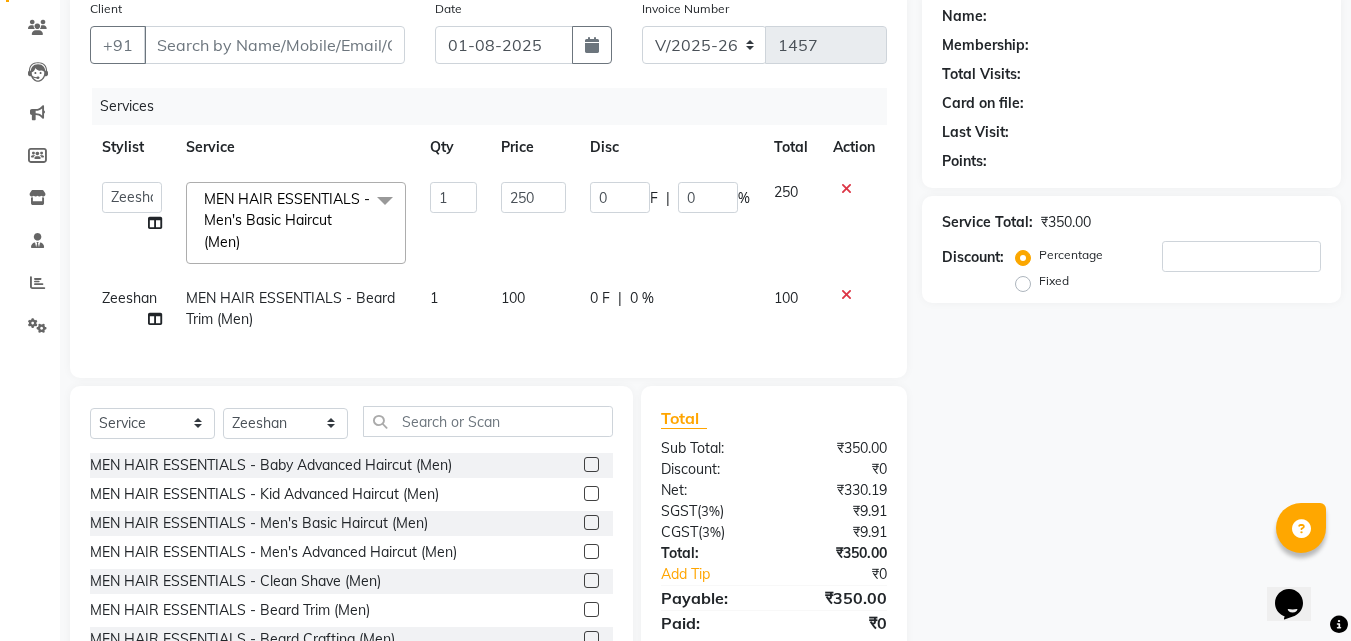 click on "250" 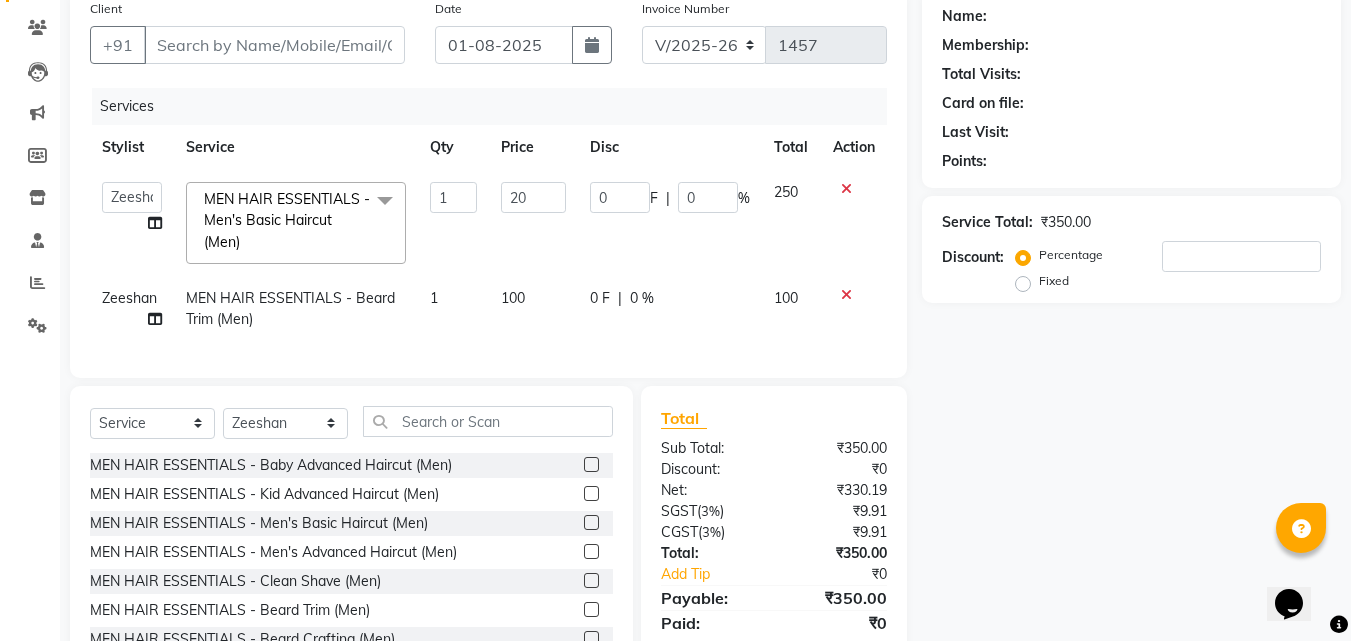 type on "200" 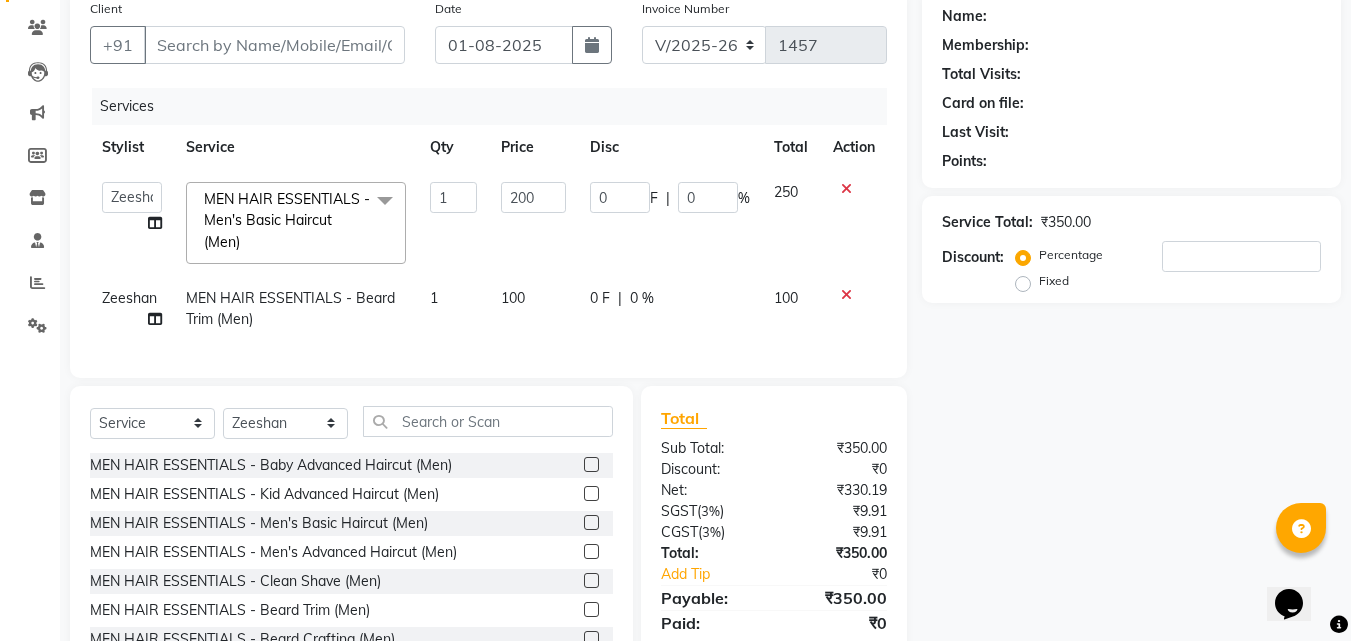 click on "Jyothi   Monica    Namrutha   Ranjith   Sandeep   Zeeshan   MEN HAIR ESSENTIALS - Men's Basic Haircut (Men)  x MEN HAIR ESSENTIALS - Baby Advanced Haircut (Men) MEN HAIR ESSENTIALS - Kid Advanced Haircut (Men) MEN HAIR ESSENTIALS - Men's Basic Haircut (Men) MEN HAIR ESSENTIALS - Men's Advanced Haircut (Men) MEN HAIR ESSENTIALS - Clean Shave (Men) MEN HAIR ESSENTIALS - Beard Trim (Men) MEN HAIR ESSENTIALS - Beard Crafting (Men) MEN HAIR ESSENTIALS - Head Clean Shave (Men) WOMEN Hair Wash + Blast dry setting  Women Hair Colour  WOMEN Nail Polish  WOMEN Hairwash + Blow dry setting  WOMEN Hair Setting  MEN Threding  O3 facial  WOMEN Hairspa O3 Pedicure  O3 Manicure Hairwash  + Blowdry setting  Hand DTan O3 Splitend Cutting Women Dtan Raaga Steem and Scrub  Side Lock Threding  Men Chest Hair Trimming  Global Hair Colour Loreal  THREDING - Lowerlip (Women) Gold Facial  Ozone Facial  Blueberrry Facial  Hairwash + Blast Dry  Face Massage  Blowdry Setting Men Waxing  Cheek Threding  Nail Polish Romove & Apply  1 200" 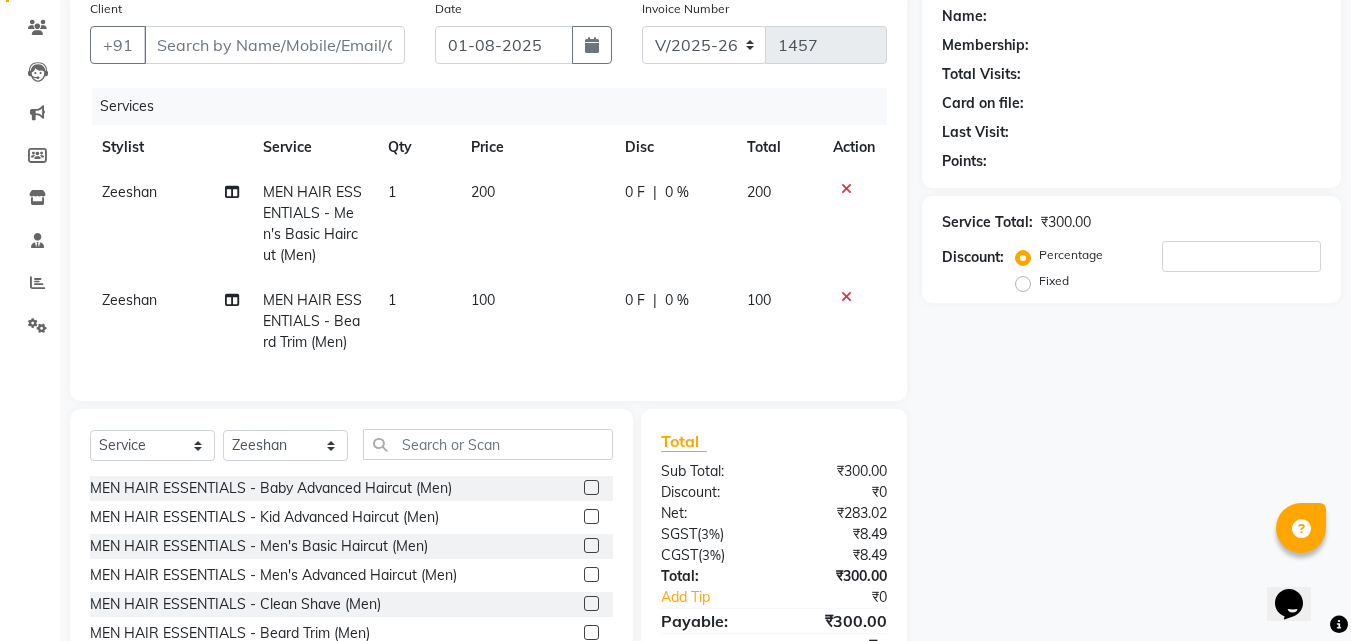 click on "Service Total:  ₹300.00  Discount:  Percentage   Fixed" 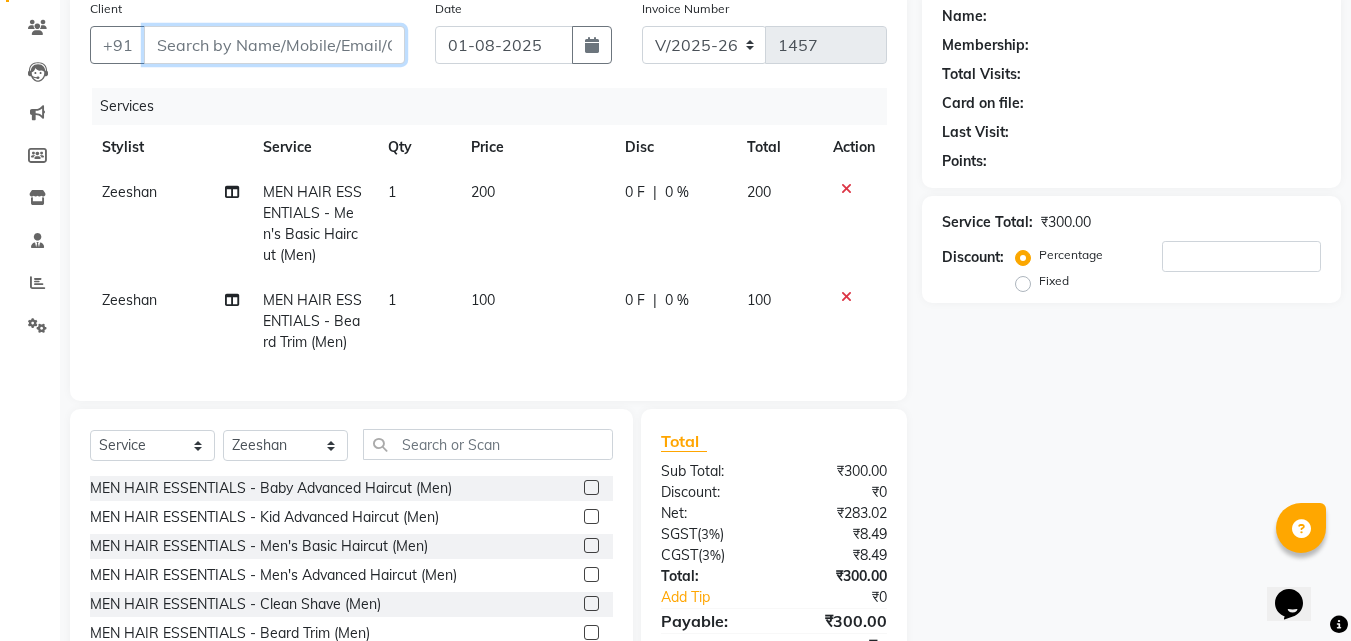 click on "Client" at bounding box center [274, 45] 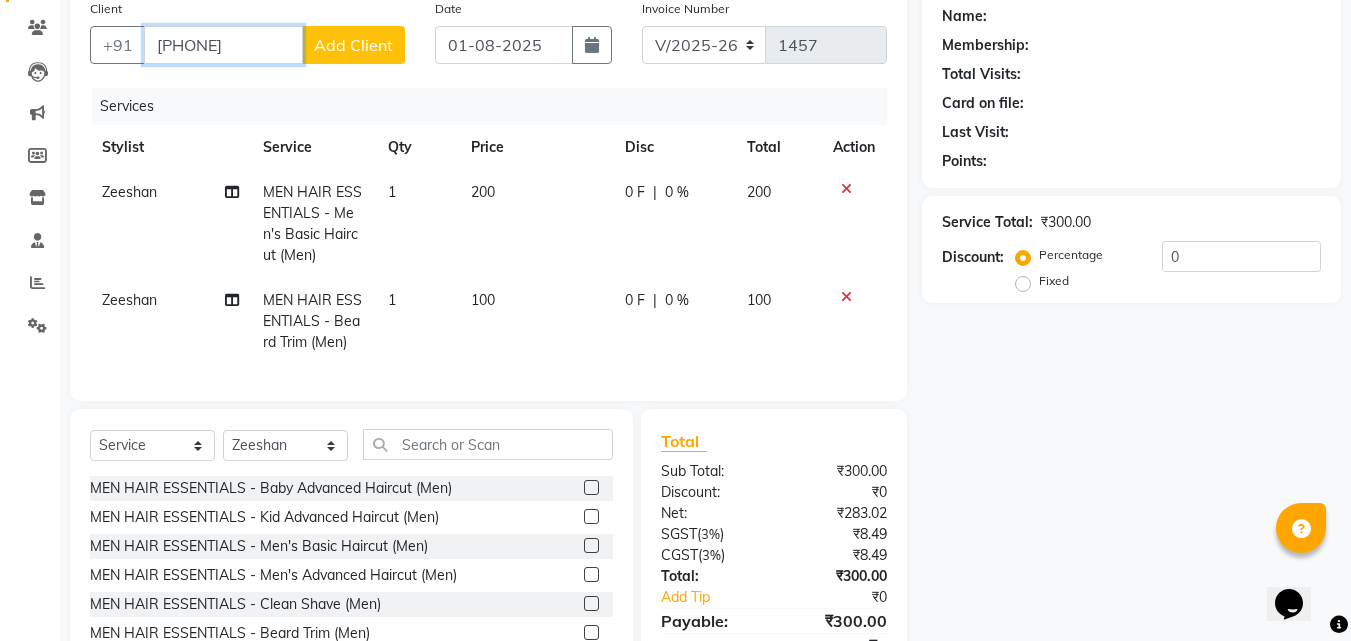 type on "7411267660" 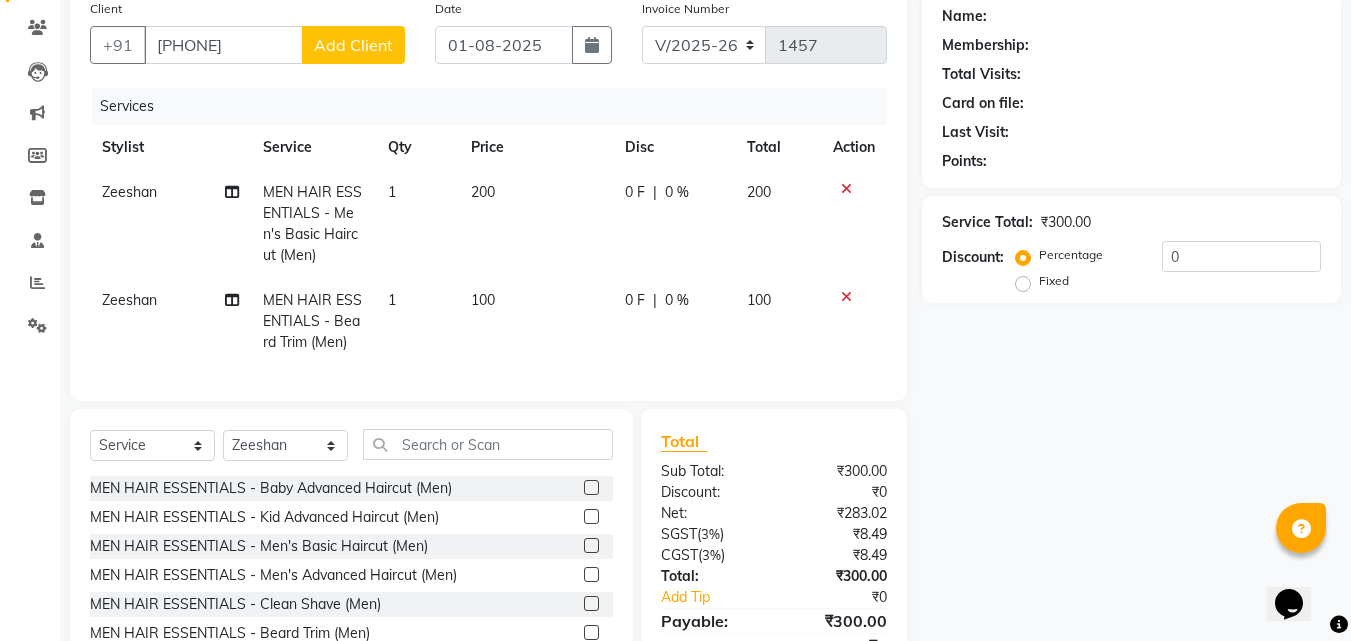 click on "Add Client" 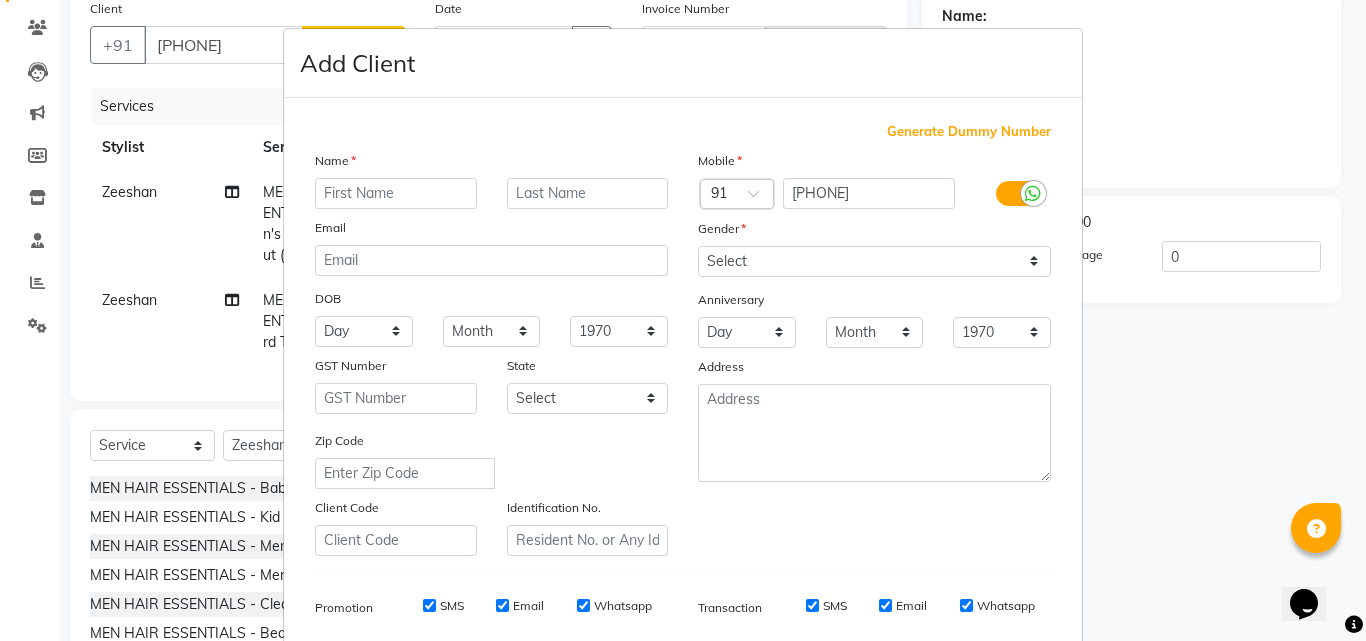 click at bounding box center (396, 193) 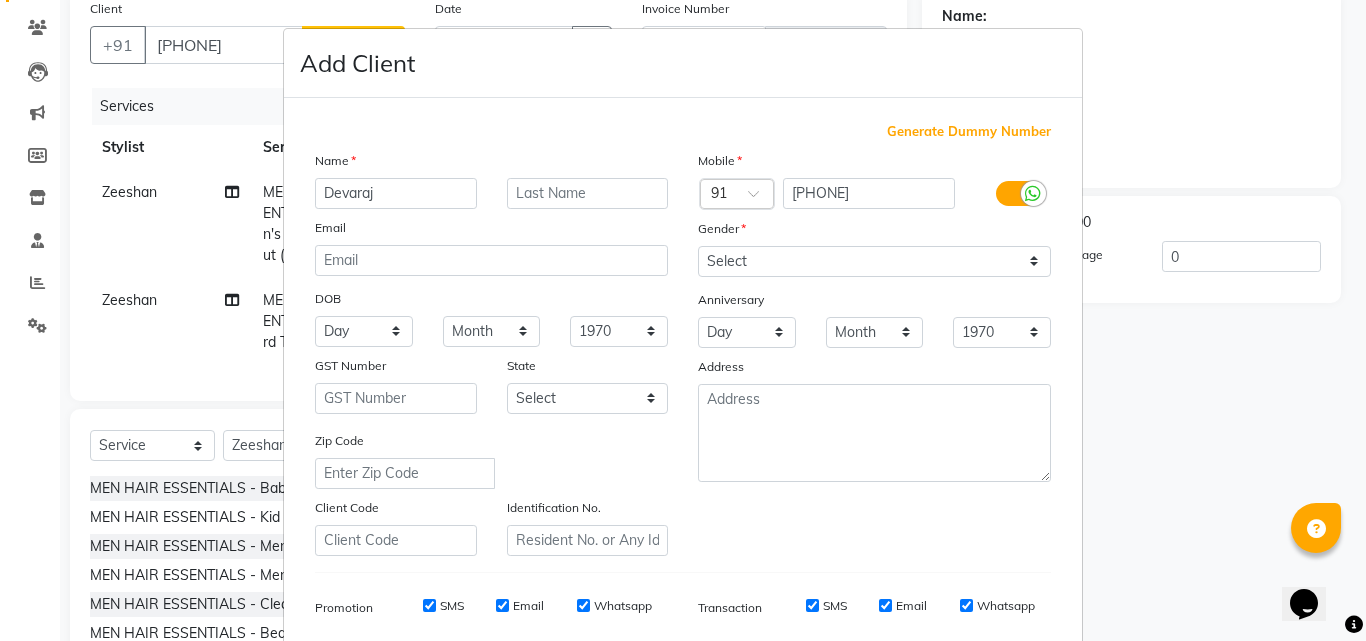 type on "Devaraj" 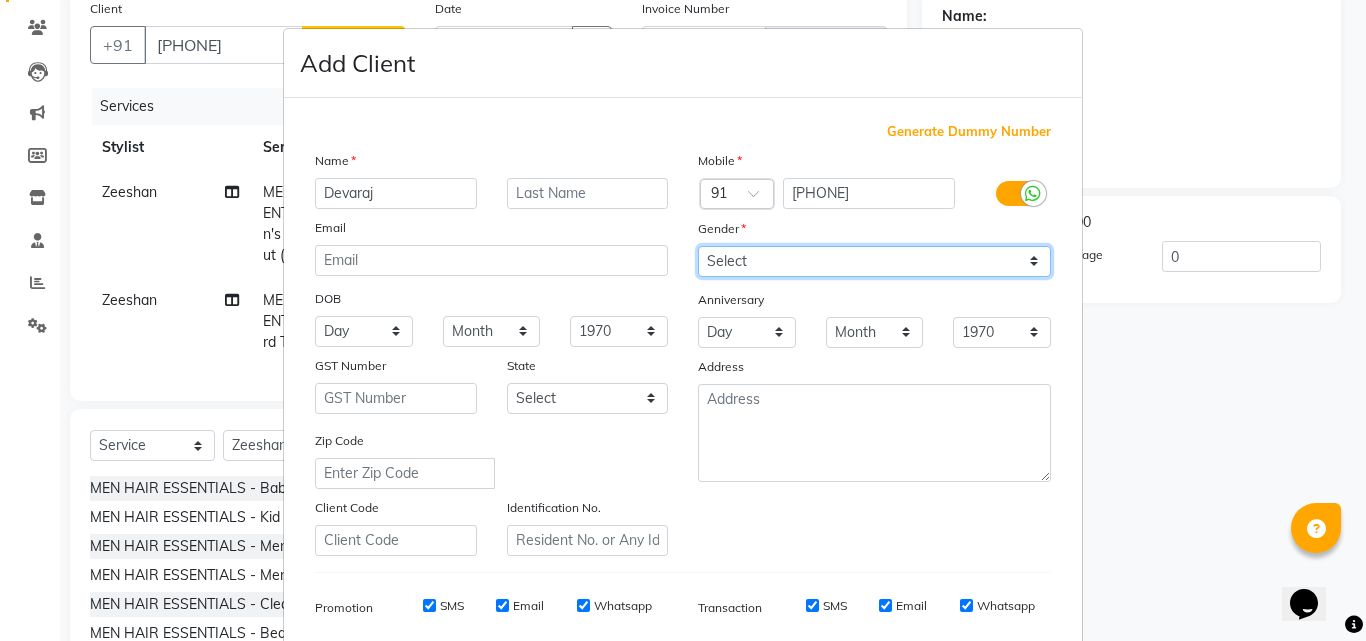 click on "Select Male Female Other Prefer Not To Say" at bounding box center (874, 261) 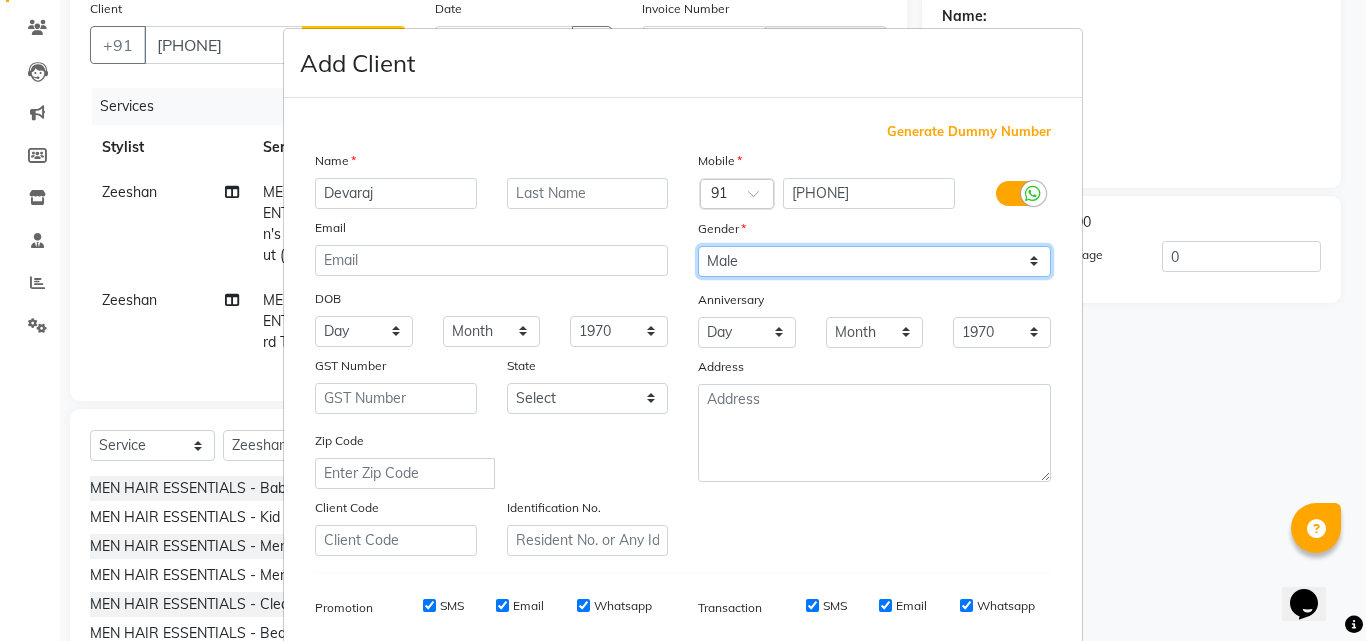 click on "Select Male Female Other Prefer Not To Say" at bounding box center [874, 261] 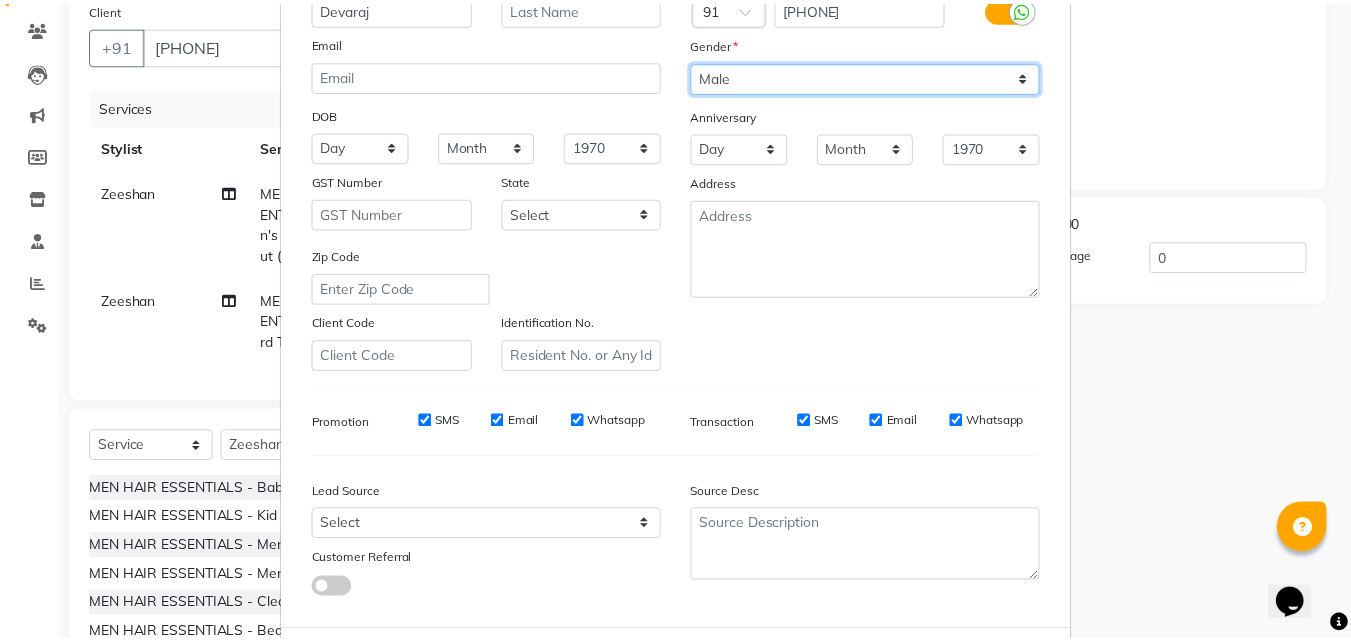 scroll, scrollTop: 282, scrollLeft: 0, axis: vertical 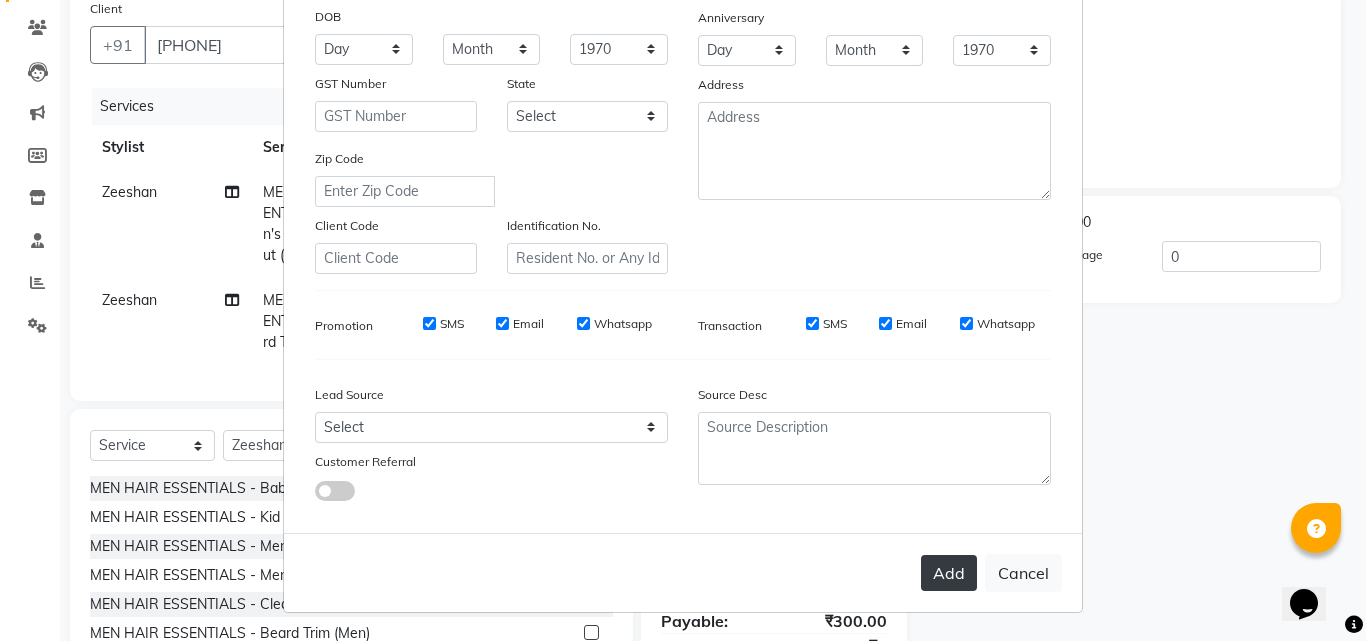 click on "Add" at bounding box center [949, 573] 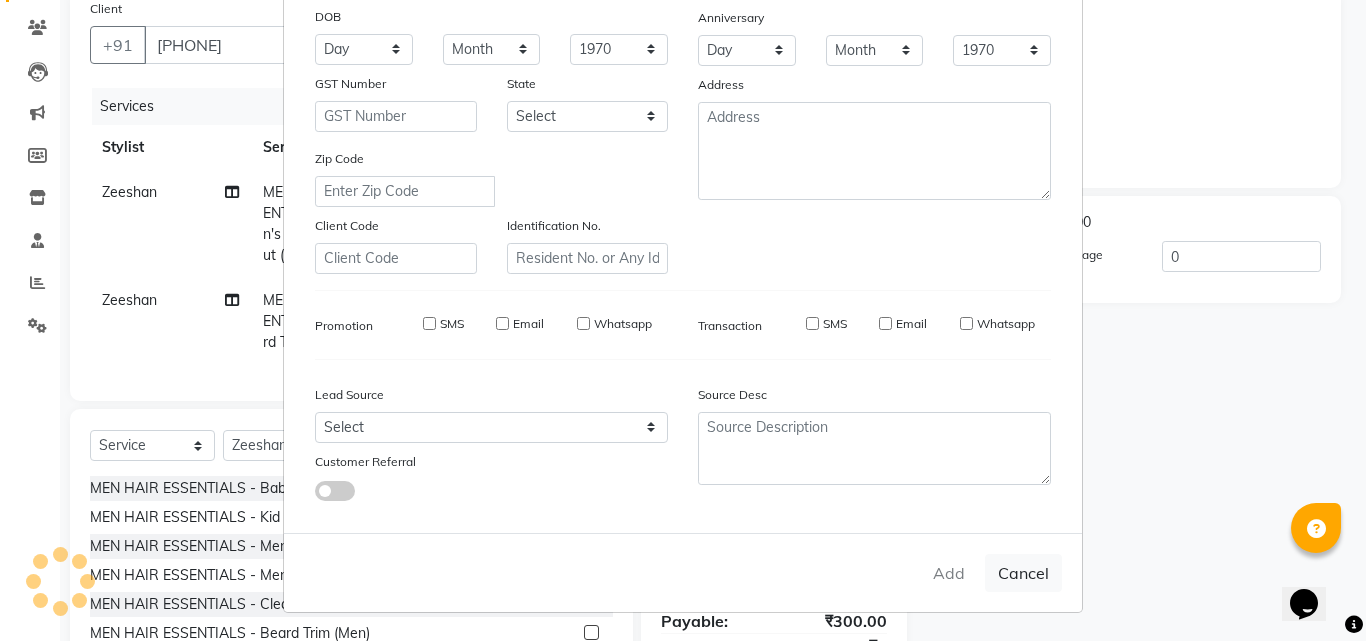 type 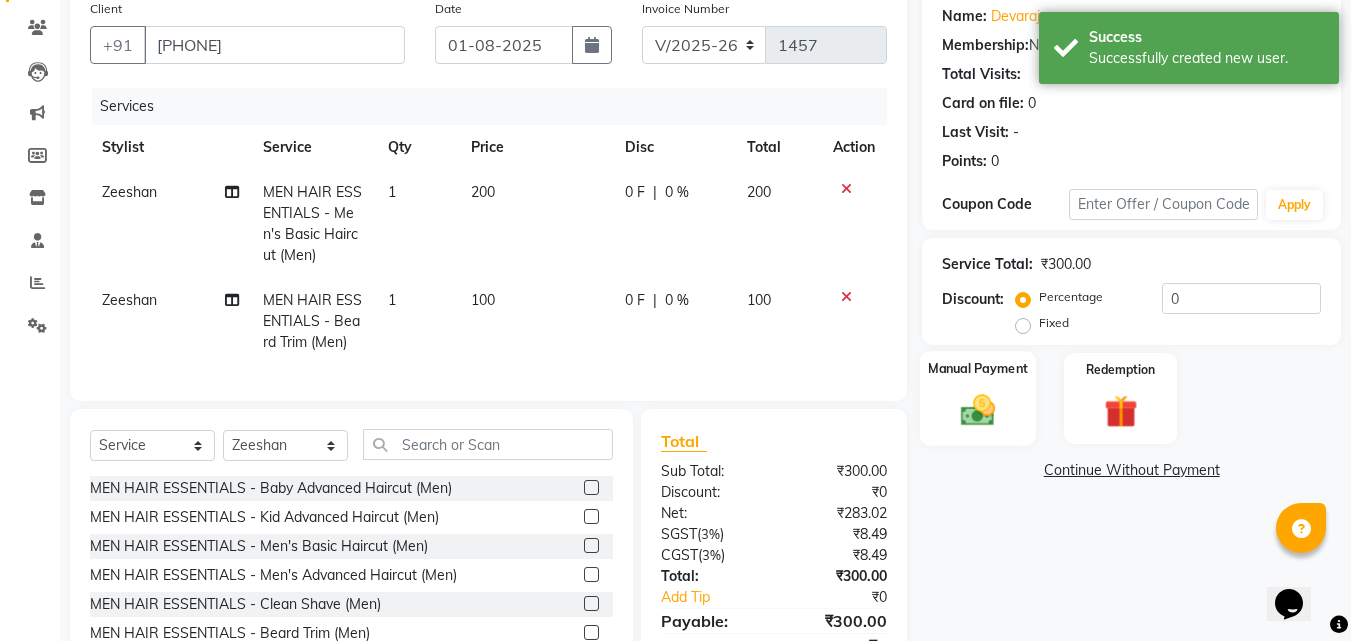 scroll, scrollTop: 268, scrollLeft: 0, axis: vertical 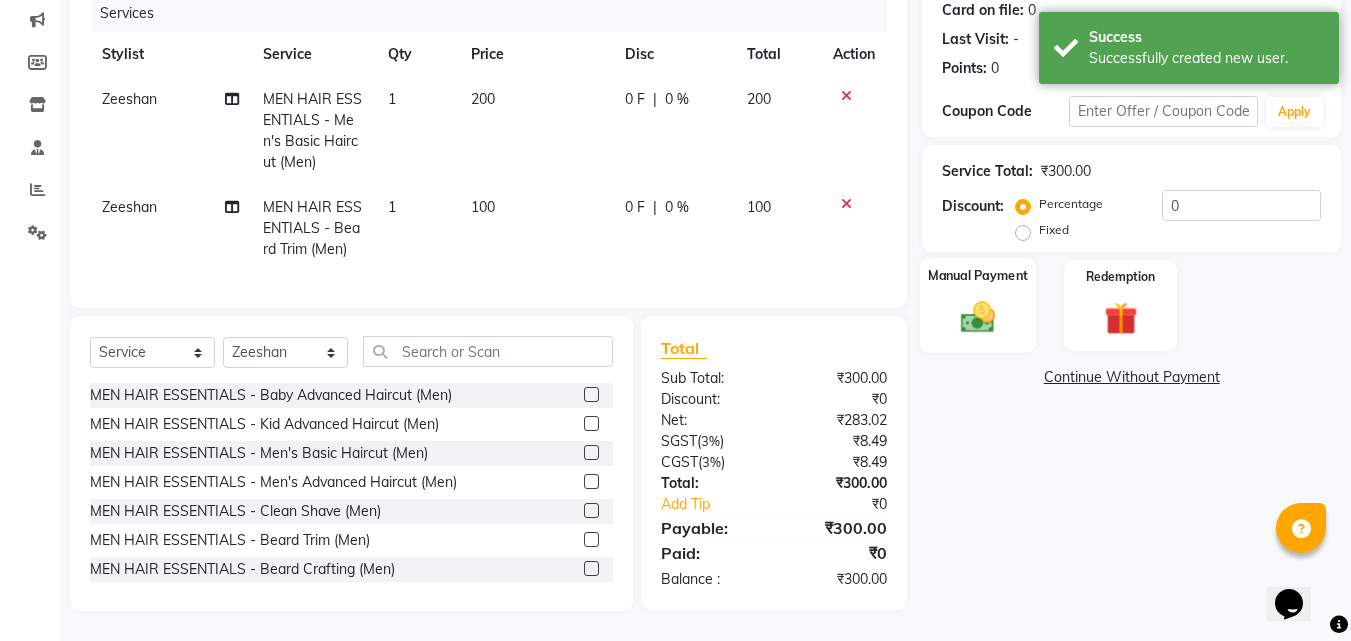 click 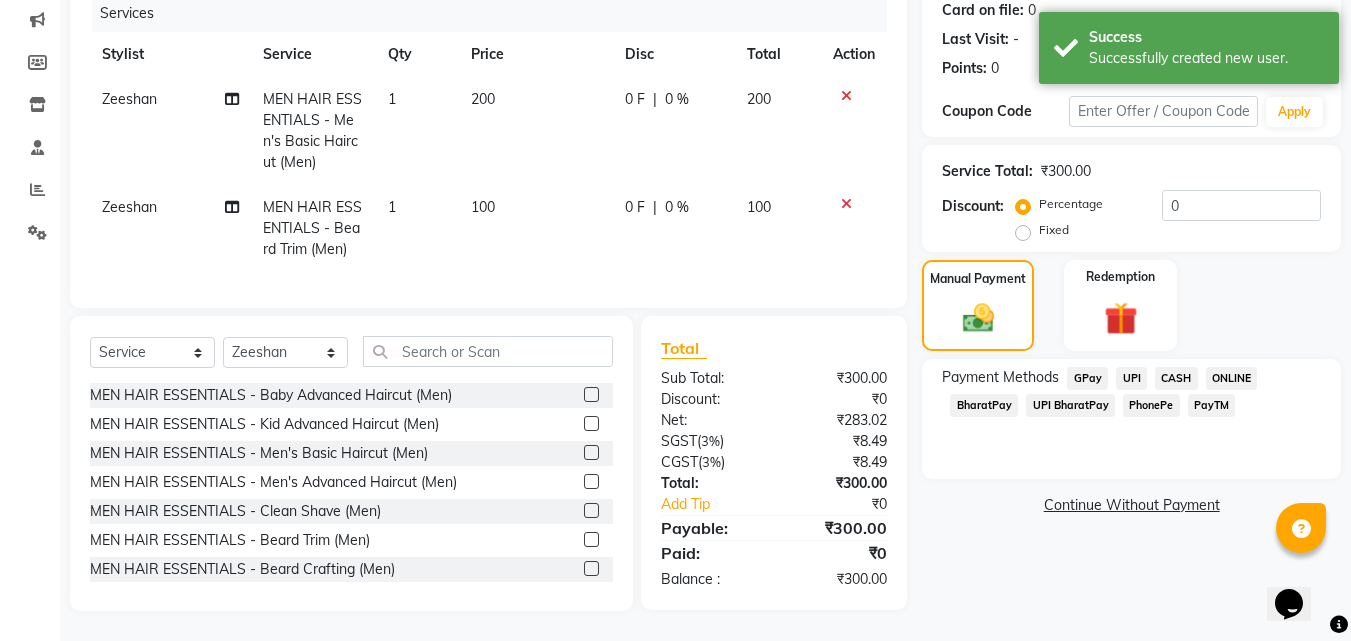 click on "PhonePe" 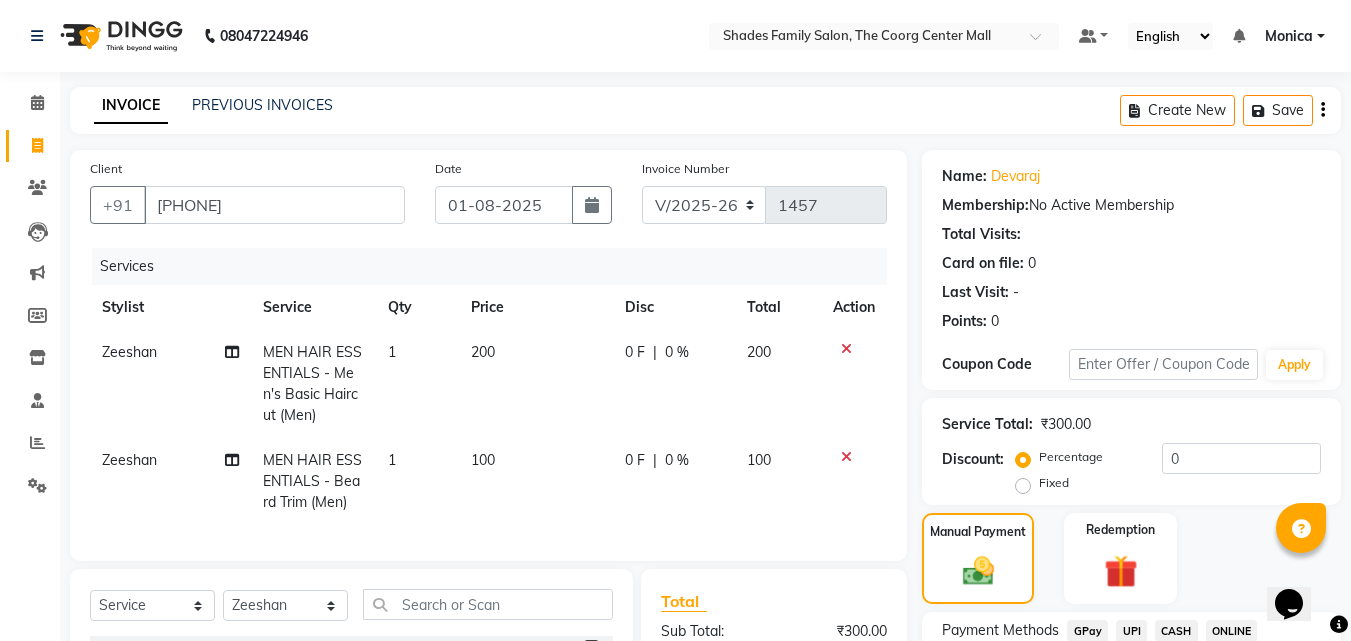 scroll, scrollTop: 268, scrollLeft: 0, axis: vertical 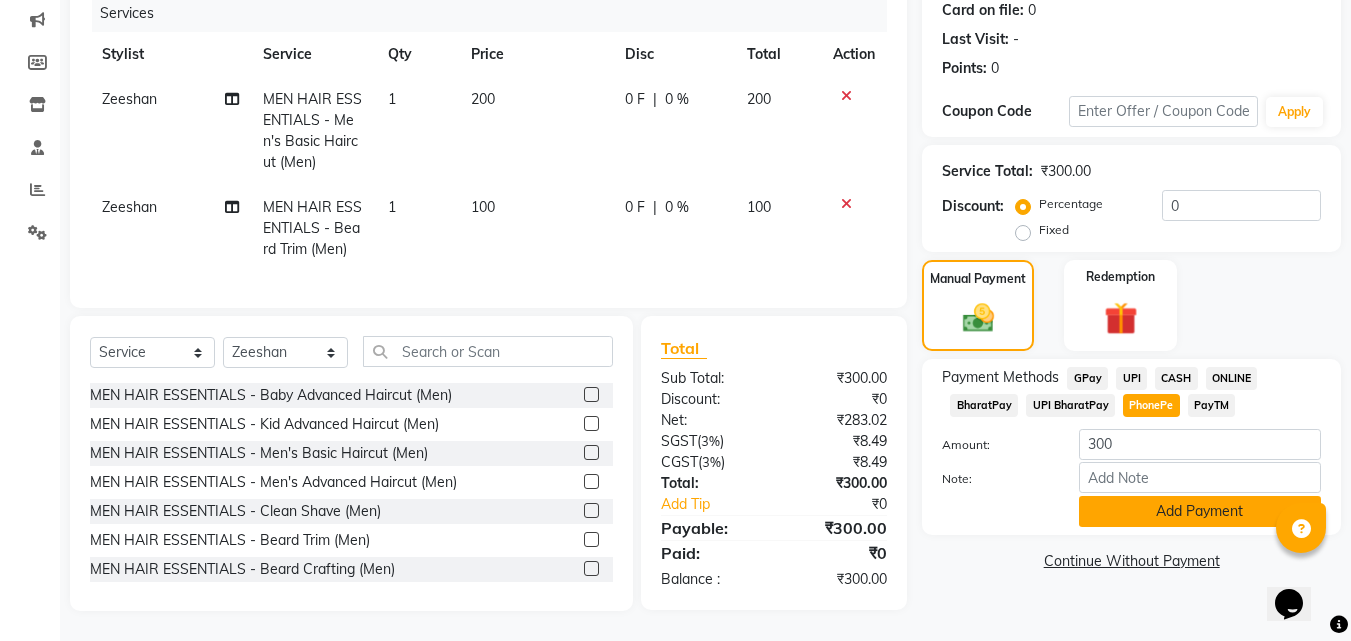 click on "Add Payment" 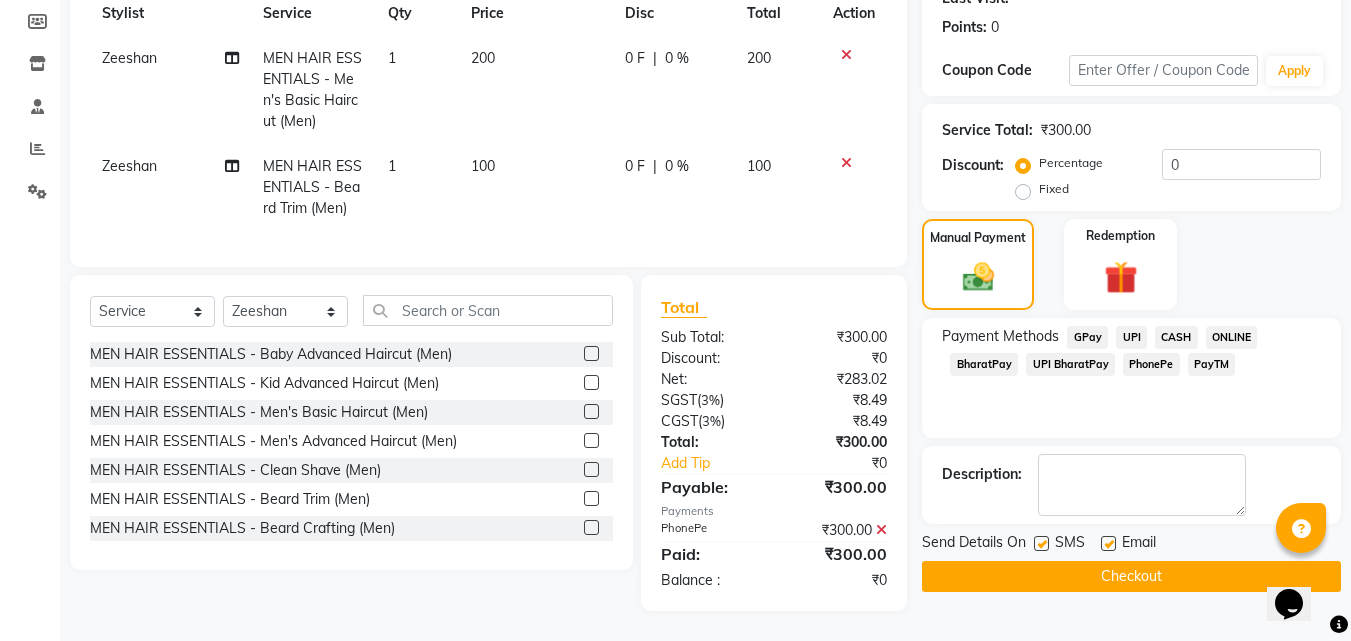 scroll, scrollTop: 309, scrollLeft: 0, axis: vertical 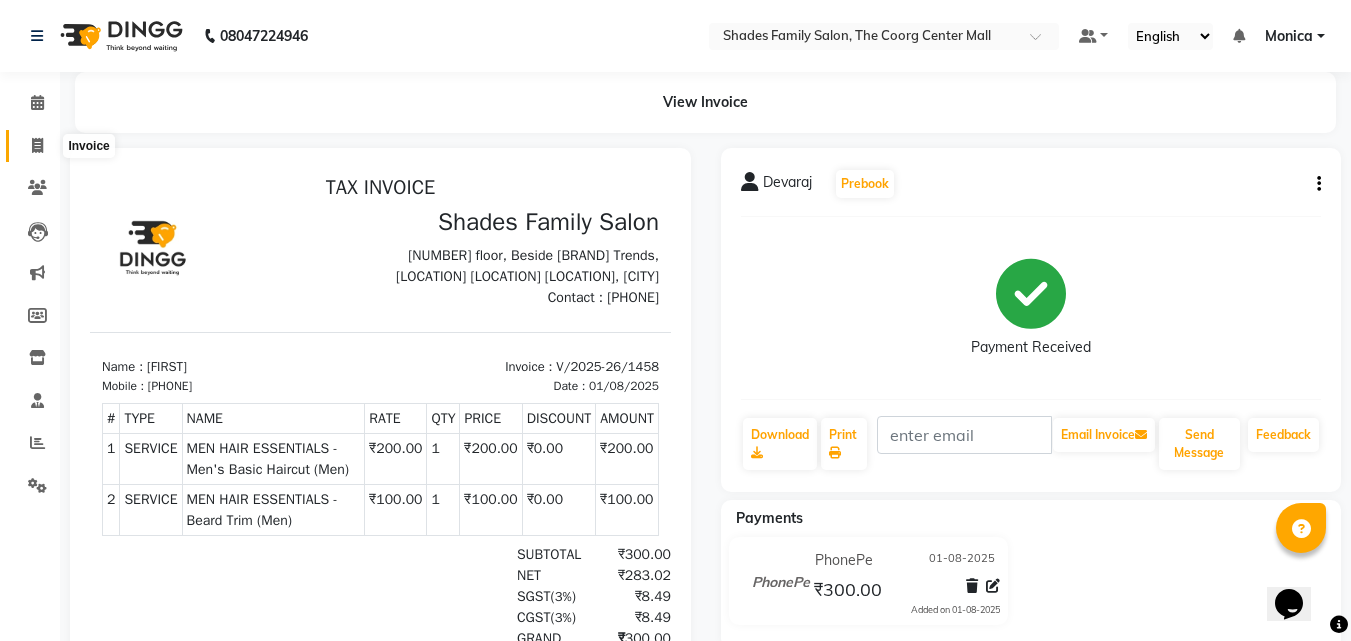 click 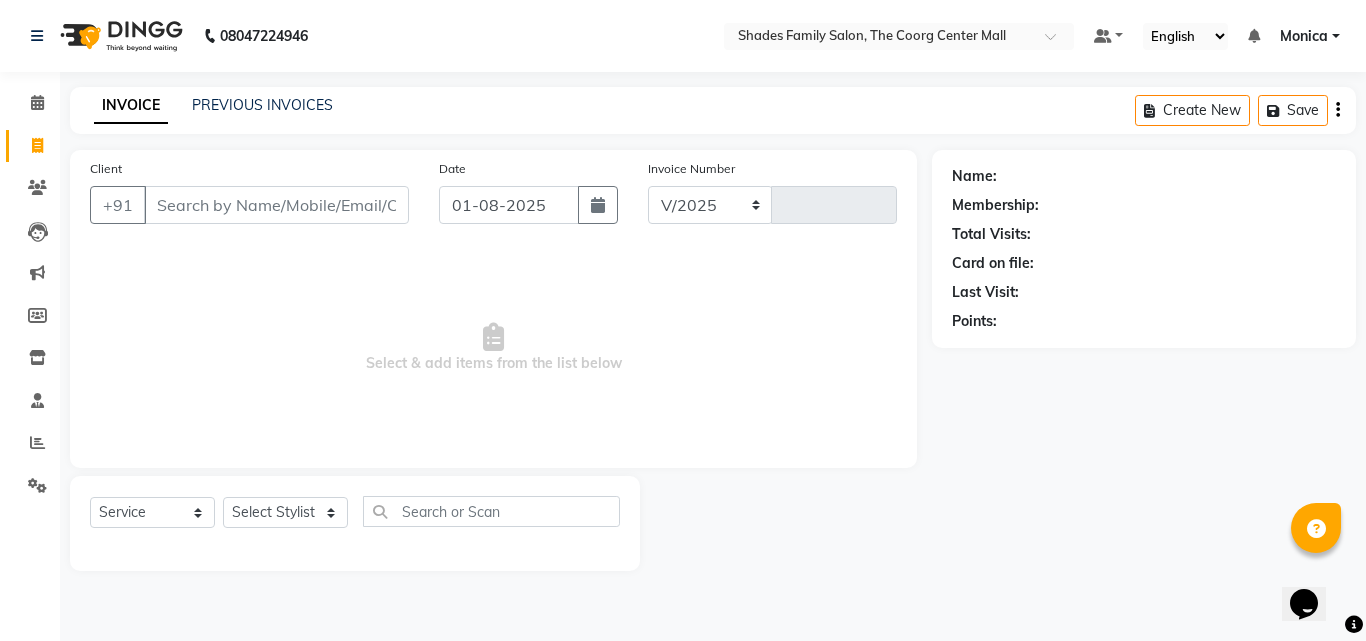 select on "7447" 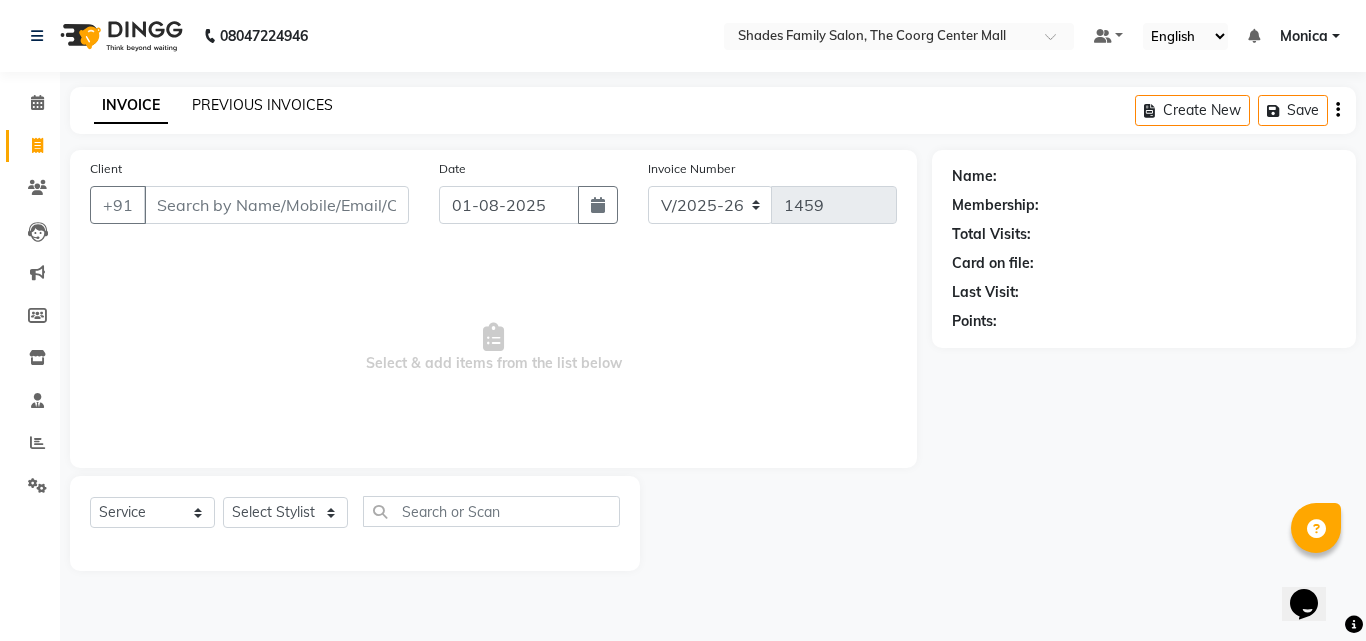 click on "PREVIOUS INVOICES" 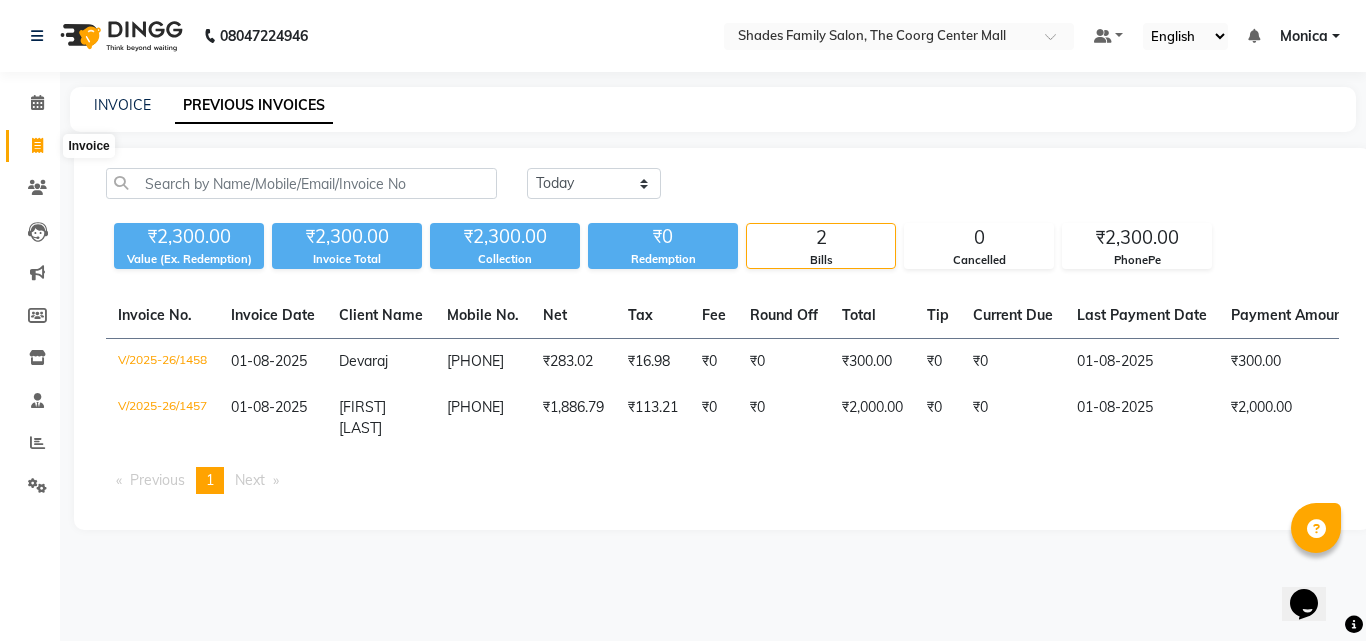 click 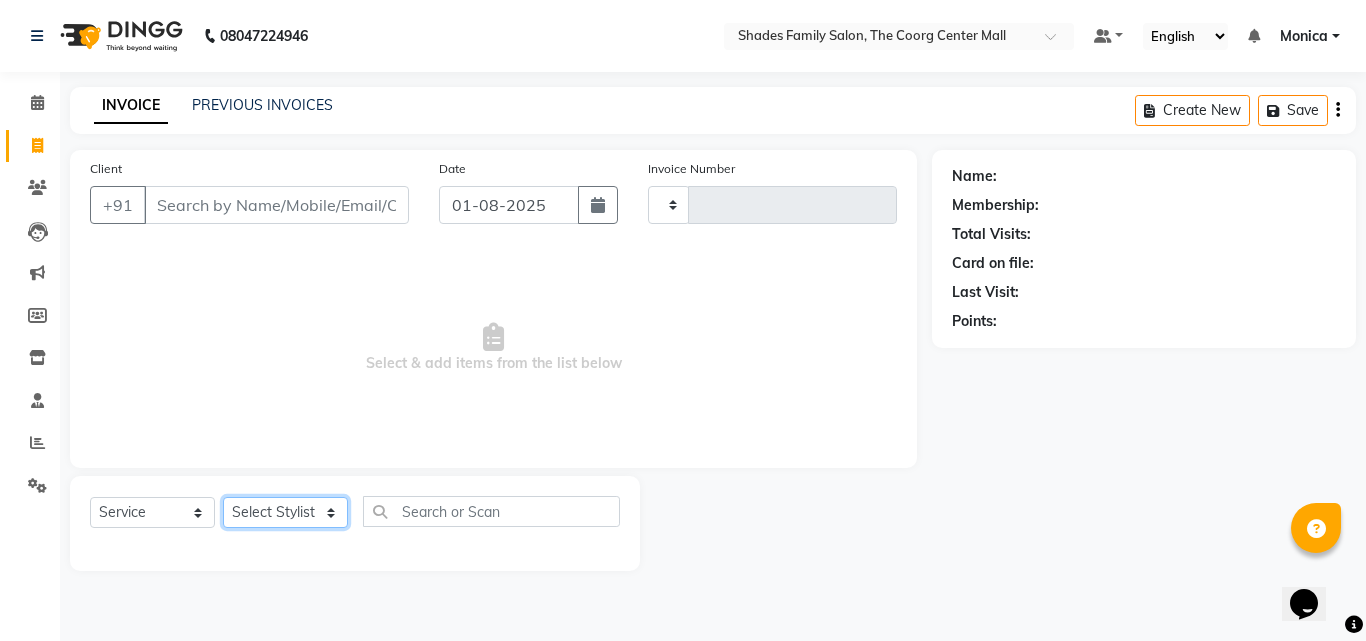 drag, startPoint x: 270, startPoint y: 505, endPoint x: 267, endPoint y: 433, distance: 72.06247 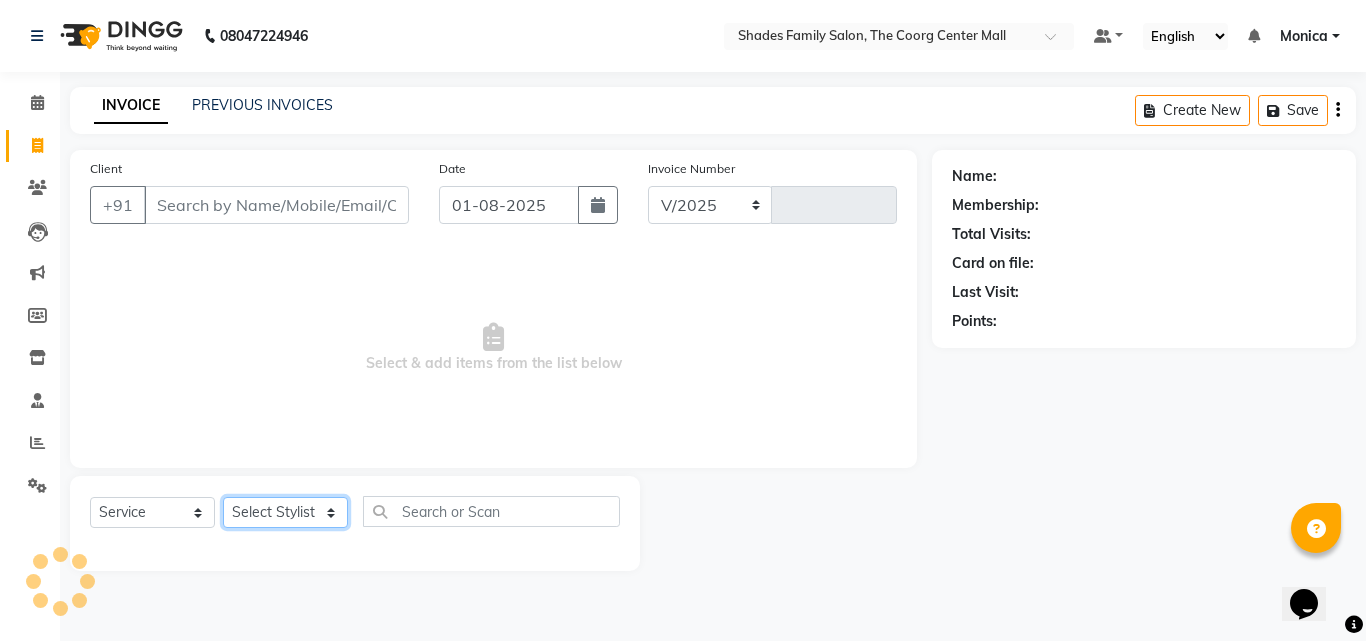 select on "7447" 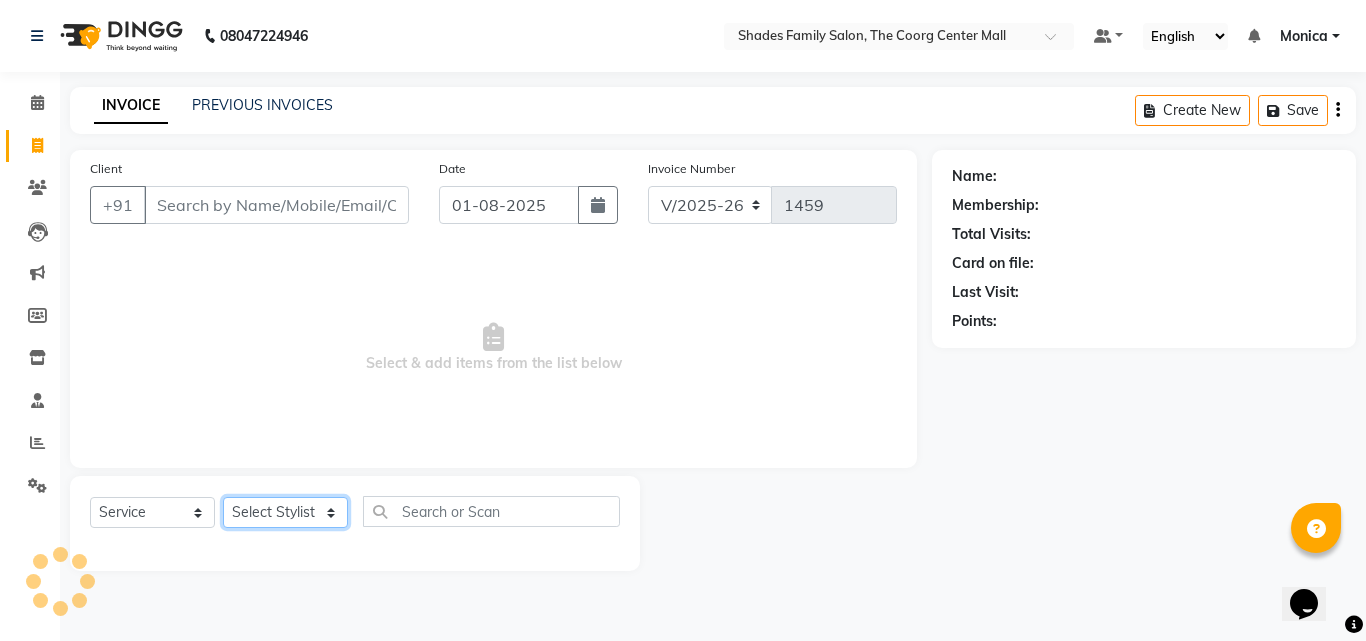 click on "Select Stylist" 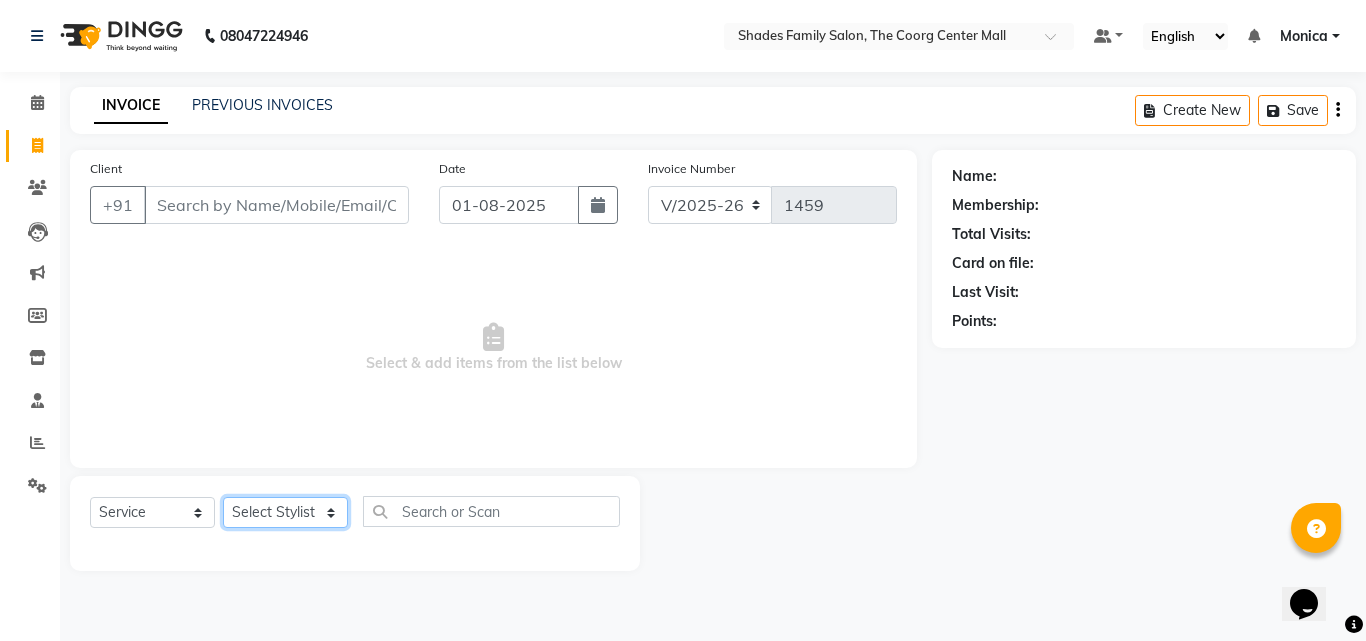 click on "Select Stylist Jyothi Monica  Namrutha Ranjith Sandeep Zeeshan" 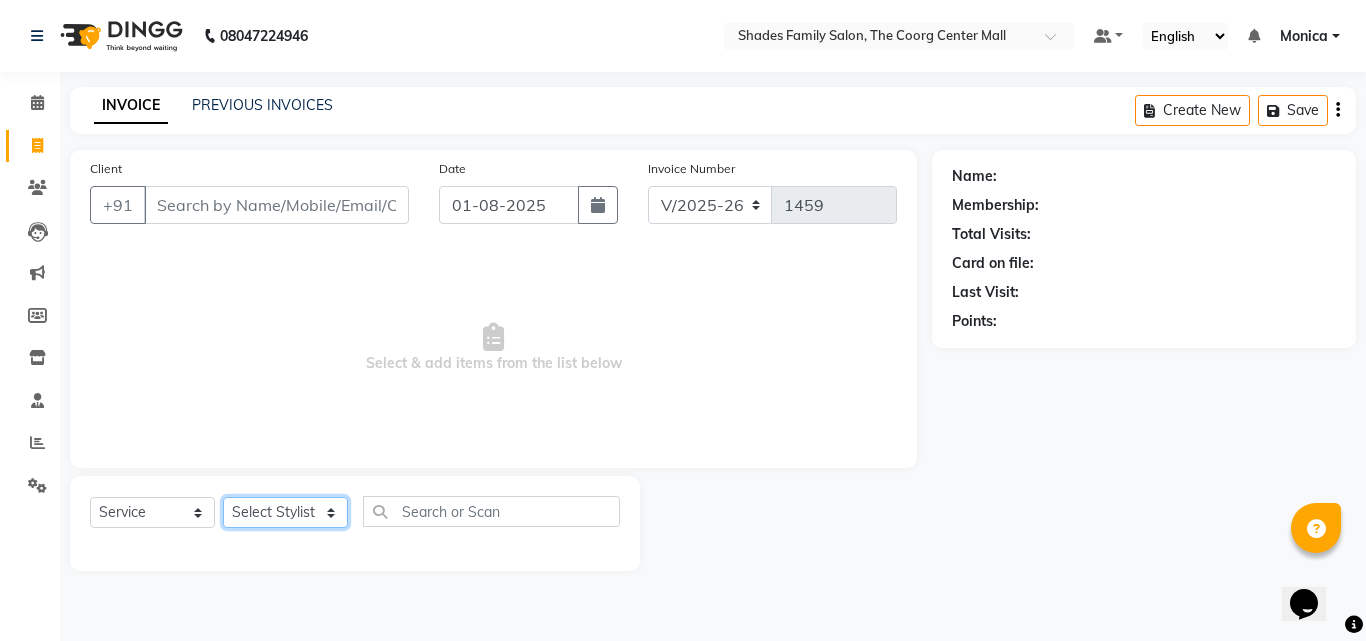 select on "83622" 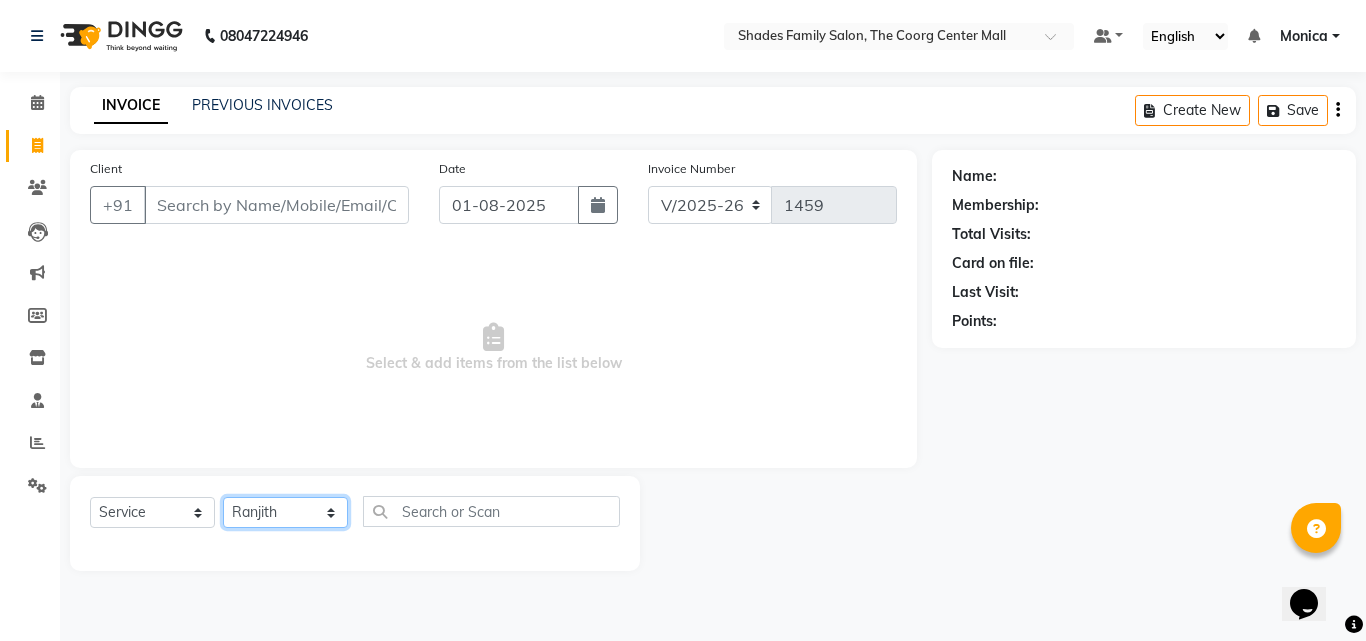 click on "Select Stylist Jyothi Monica  Namrutha Ranjith Sandeep Zeeshan" 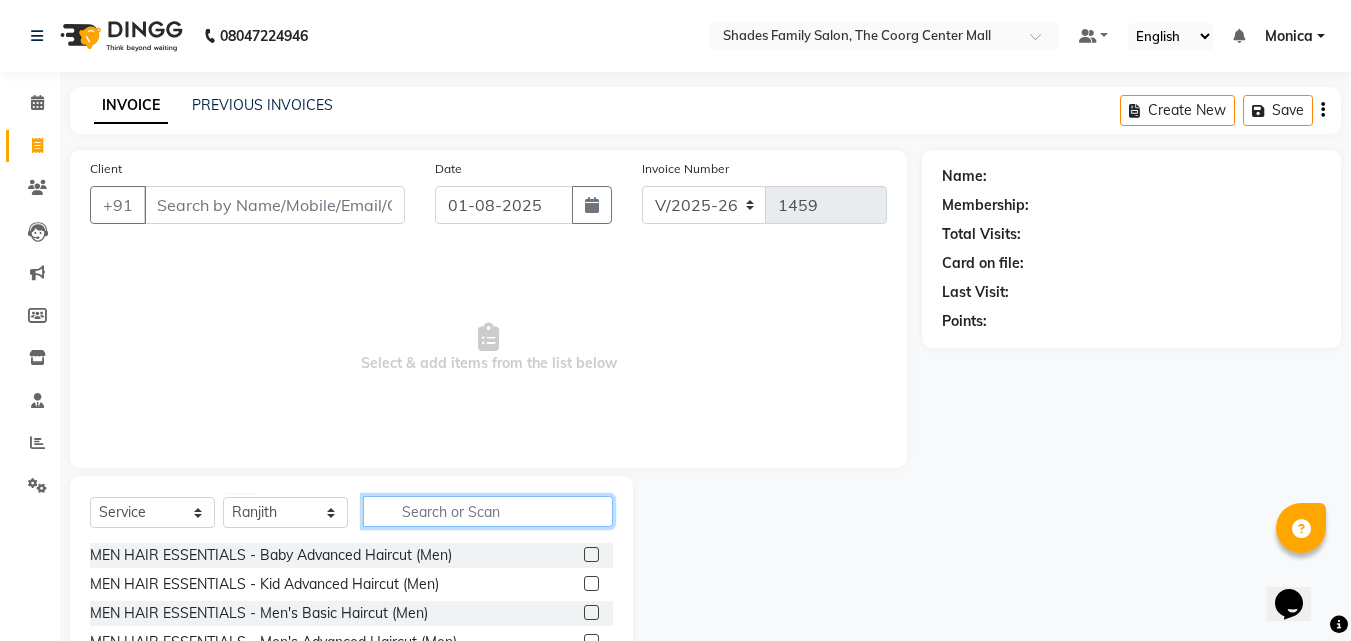 click 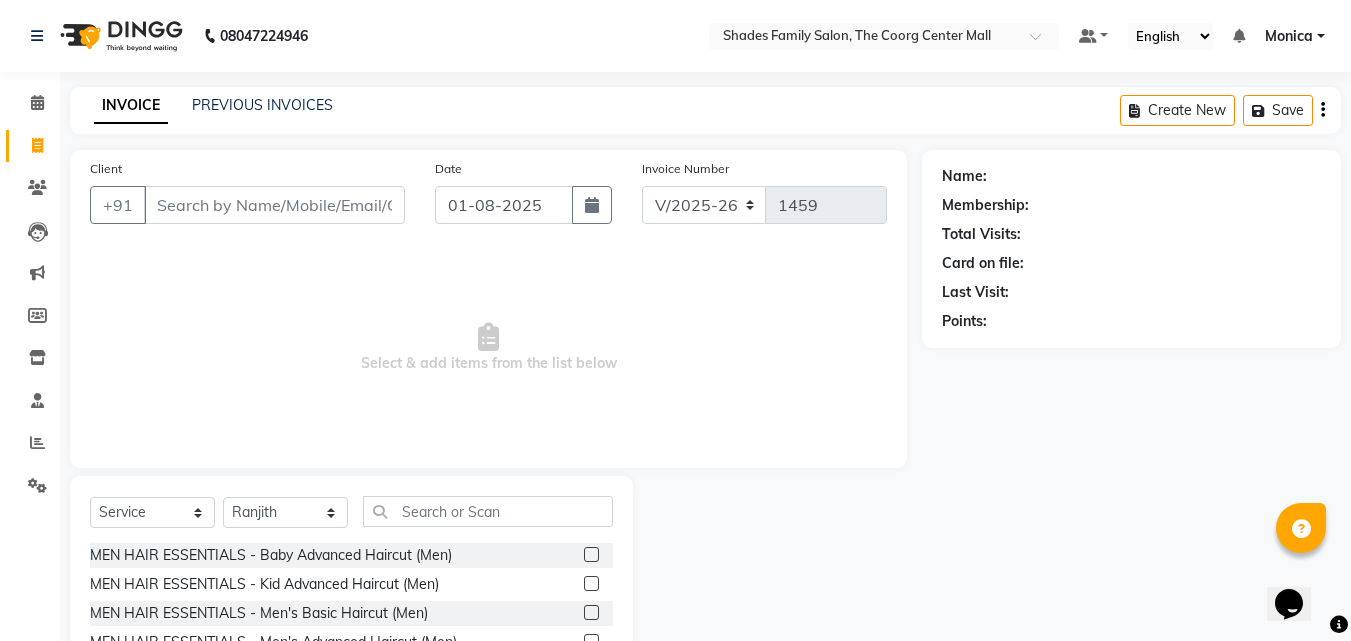 click 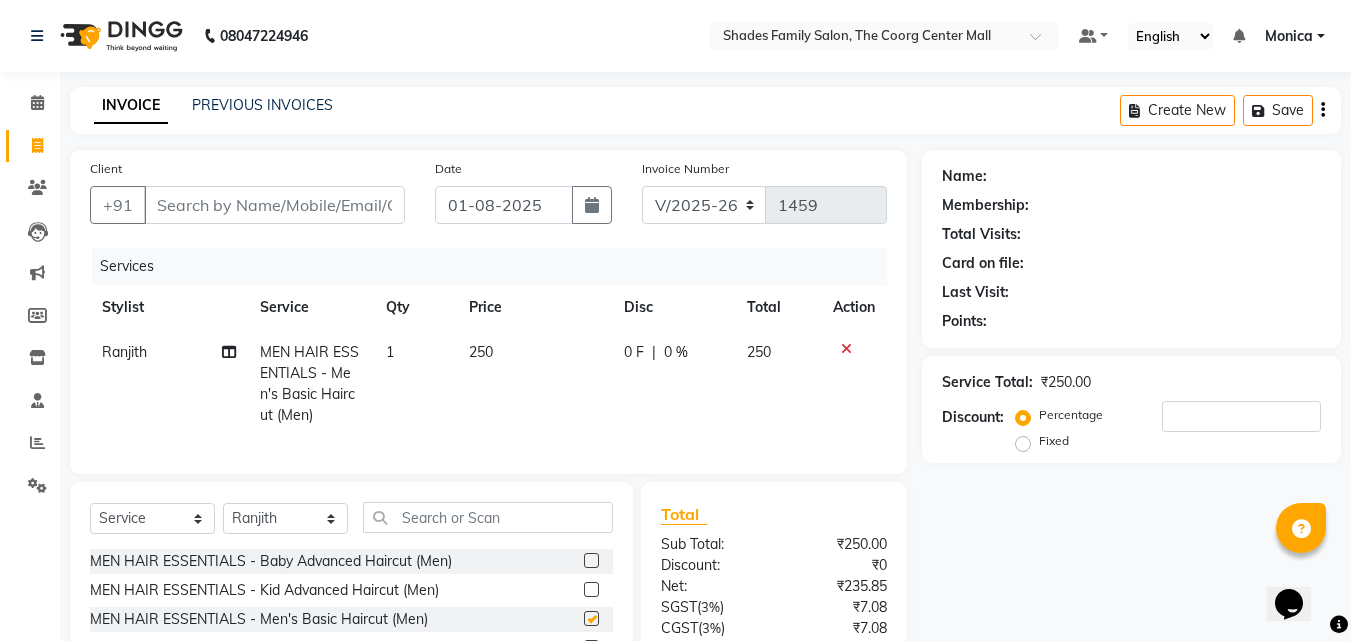 checkbox on "false" 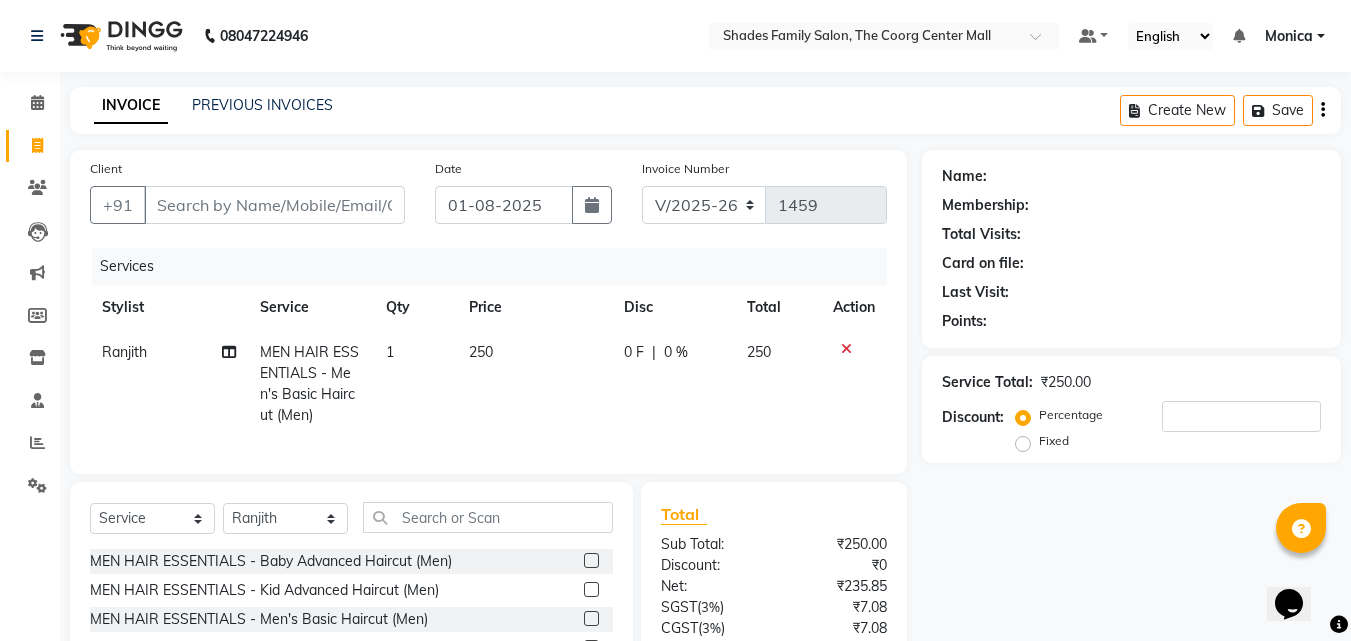 click on "250" 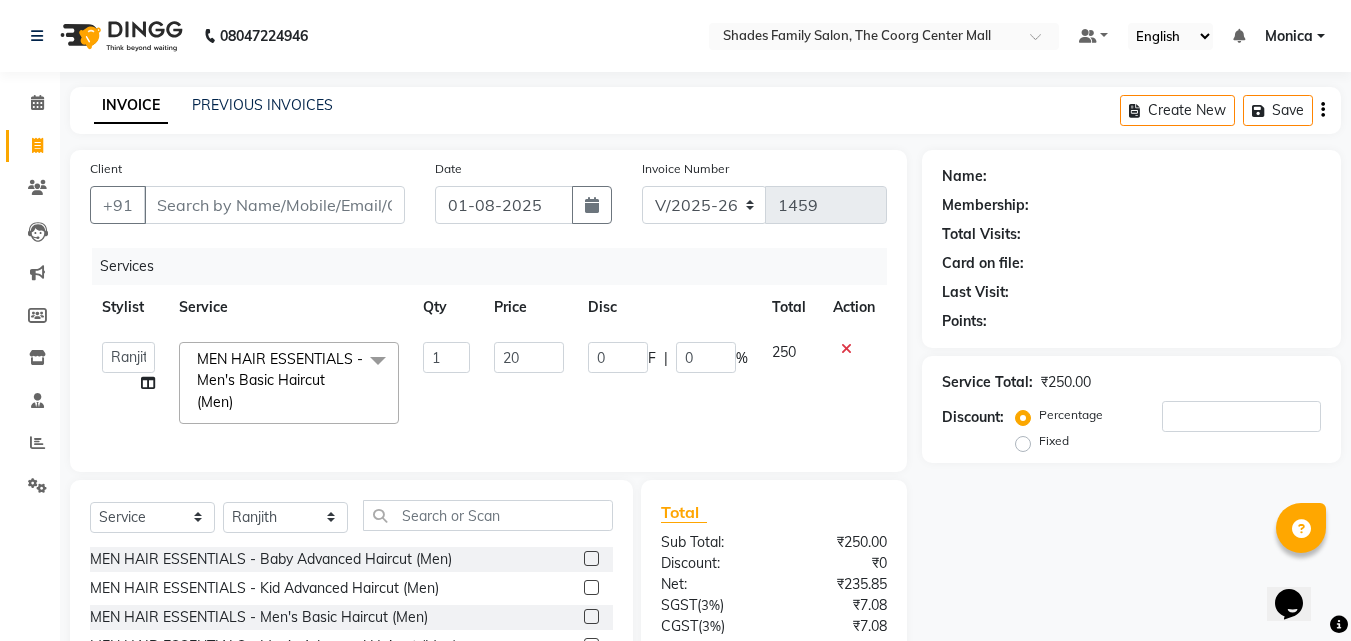 type on "200" 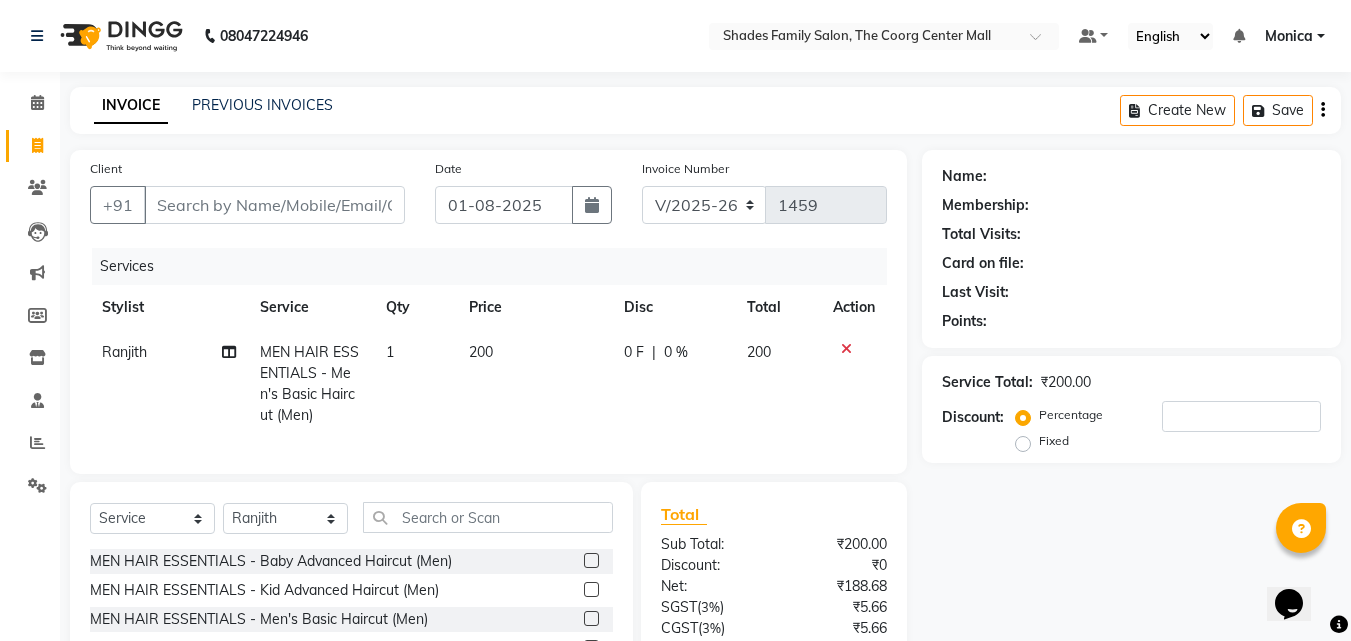 click on "200" 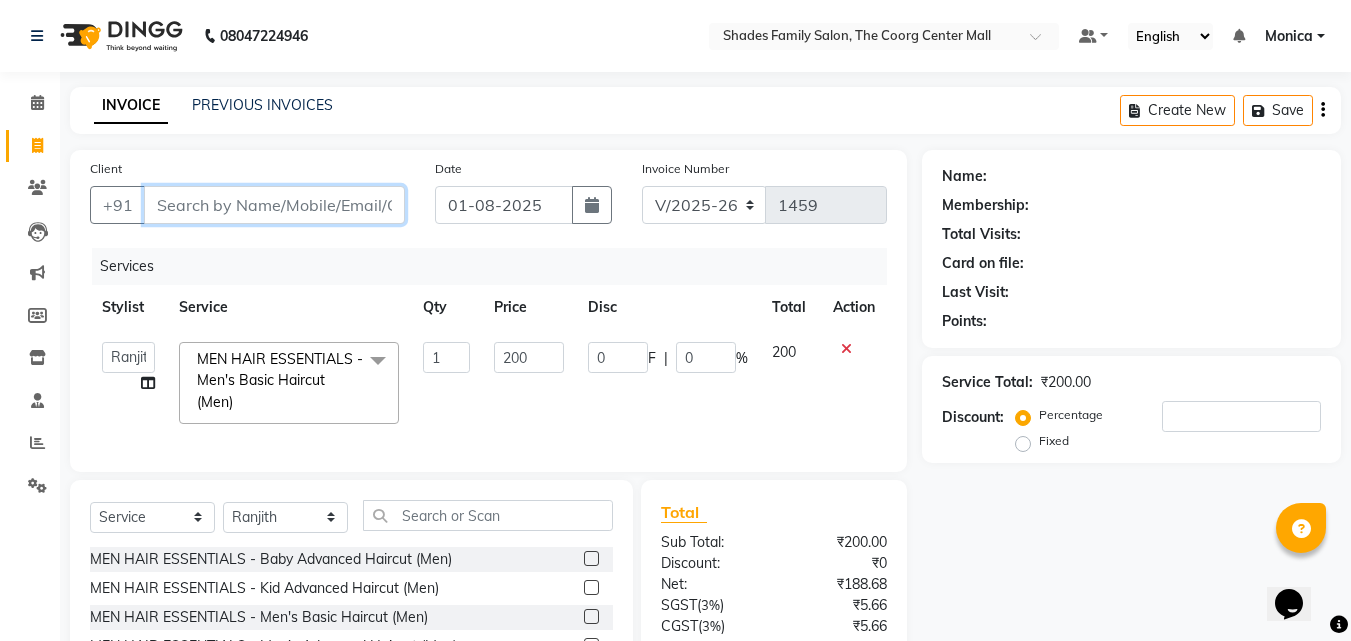 click on "Client" at bounding box center [274, 205] 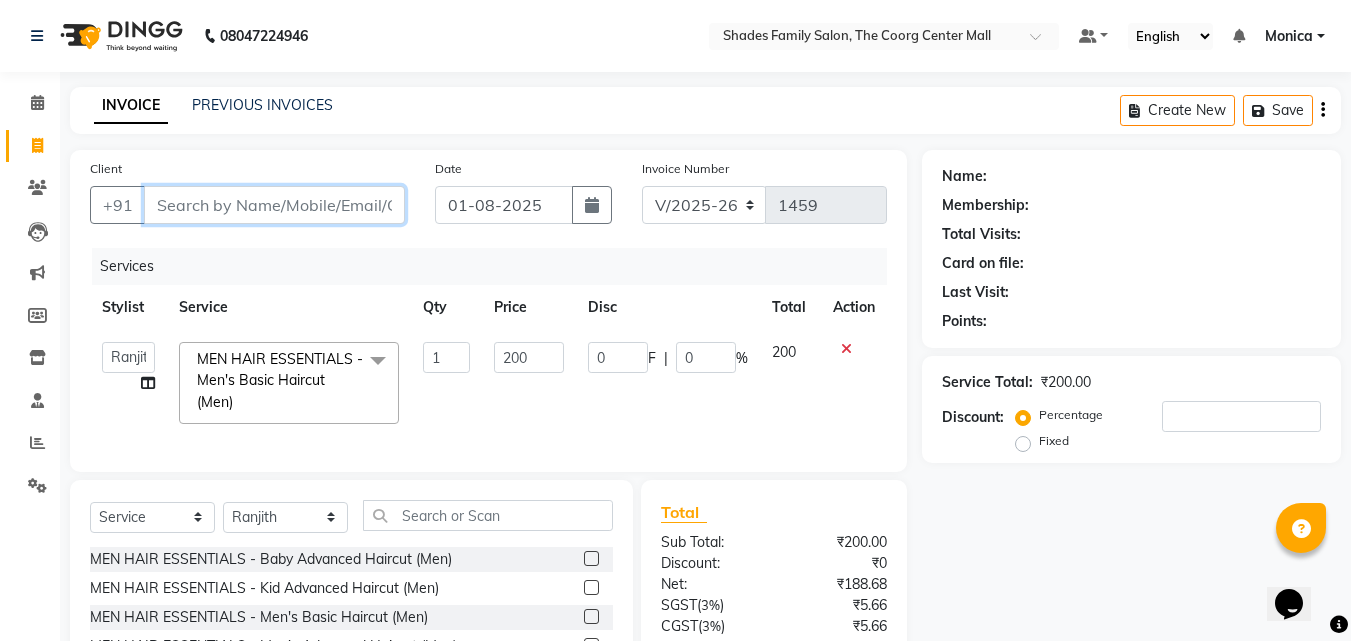 type on "7" 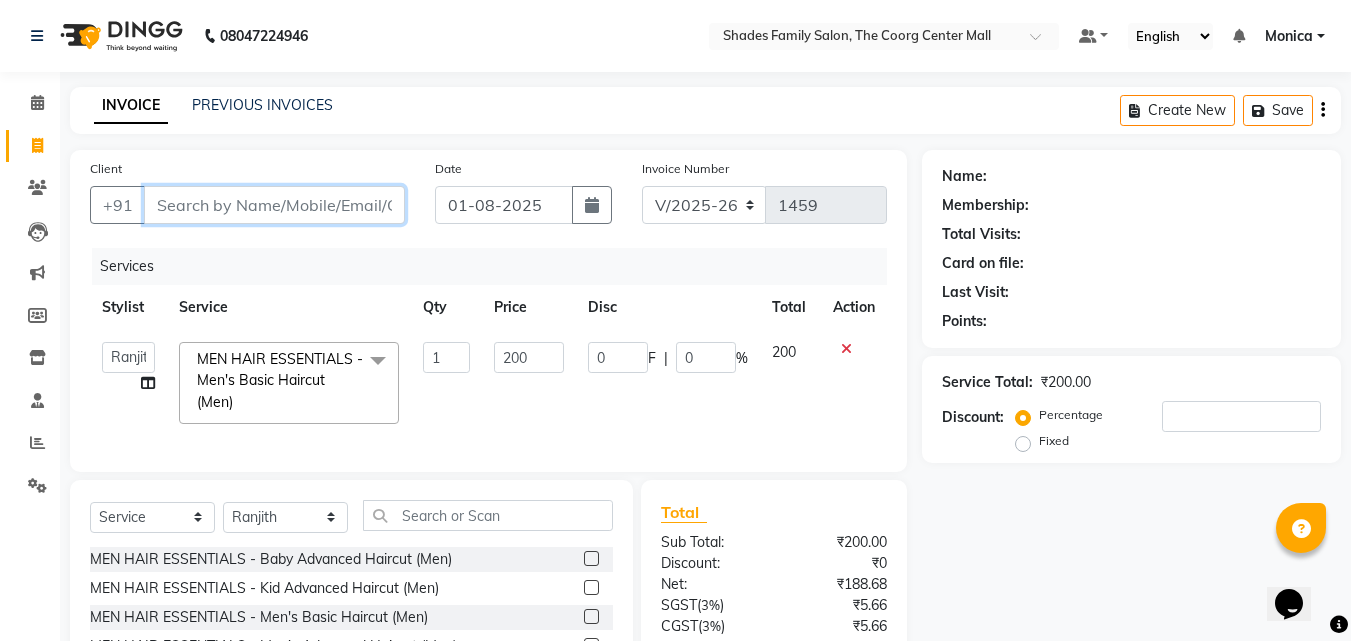 type on "0" 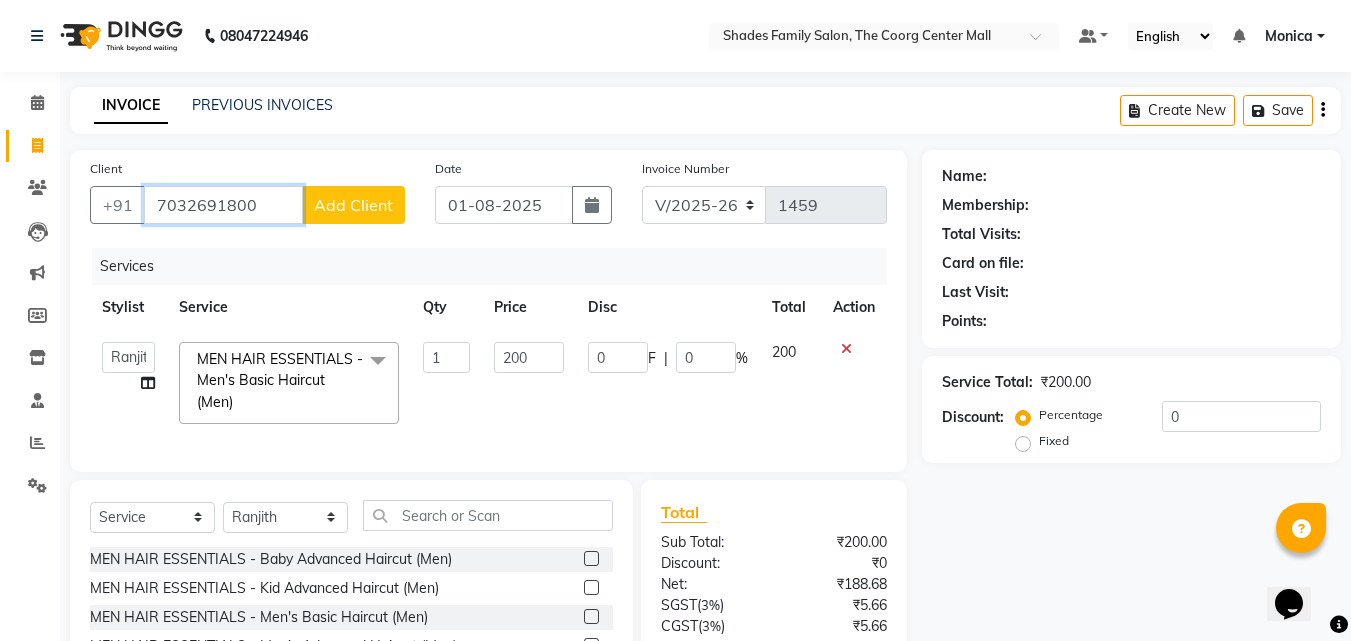 type on "7032691800" 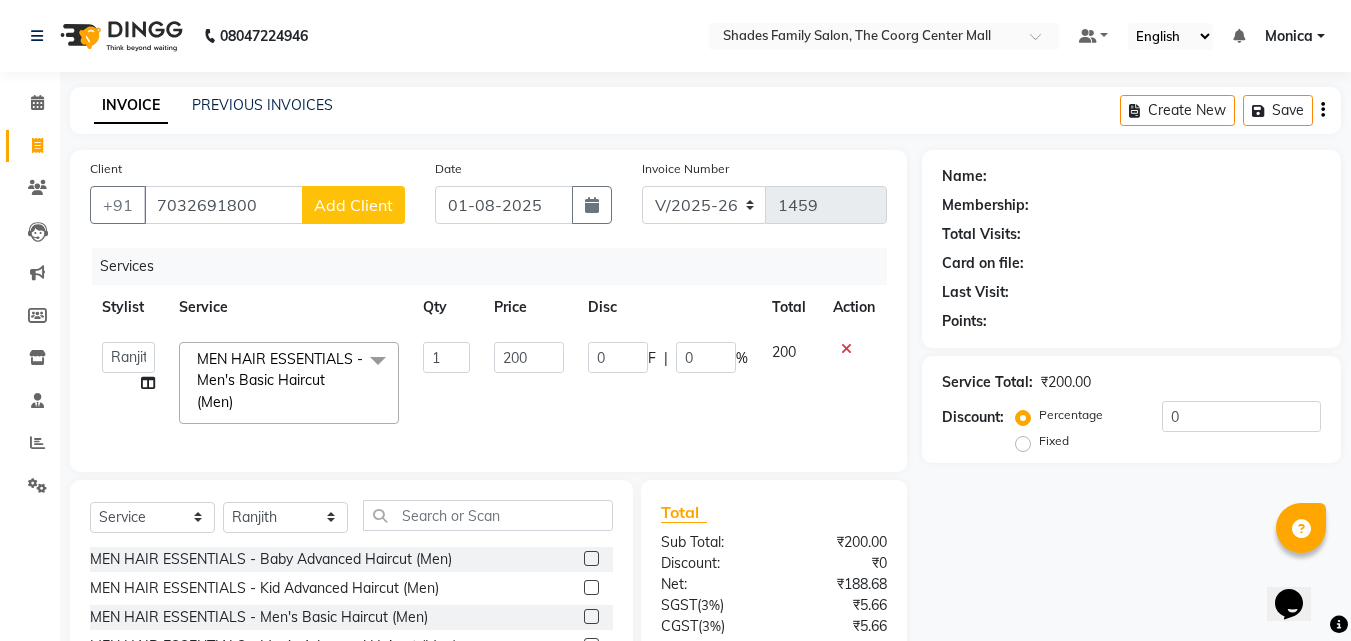 click on "Add Client" 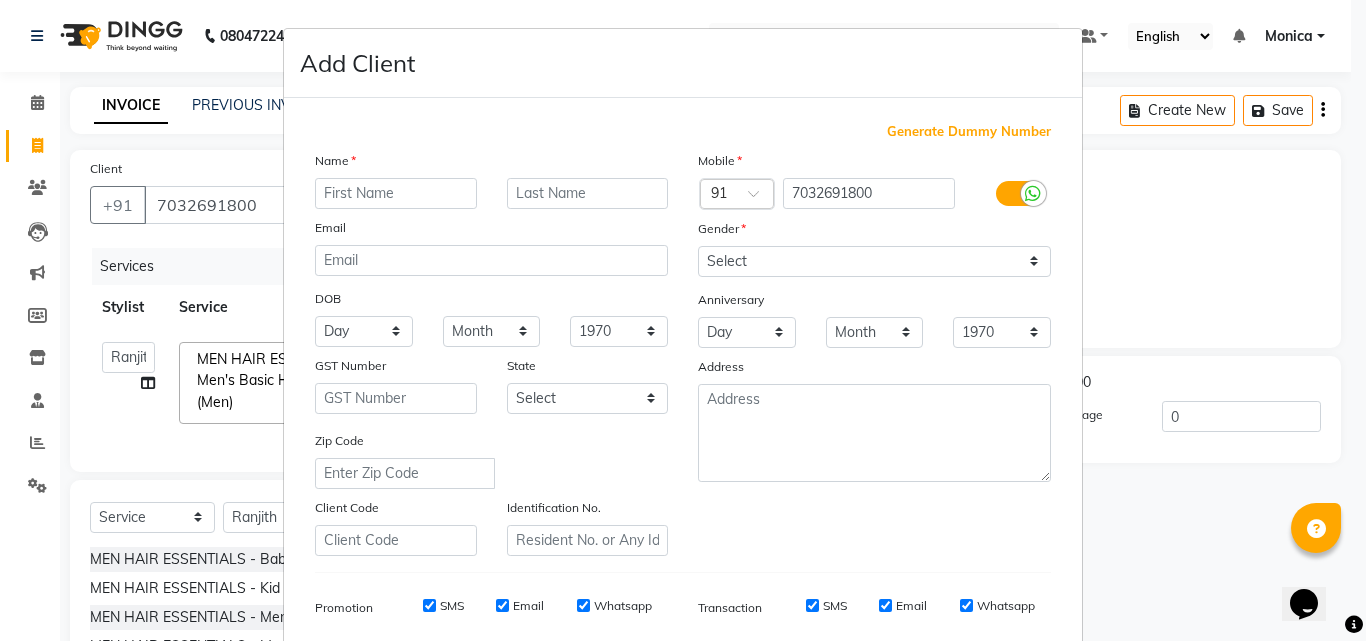 click at bounding box center (396, 193) 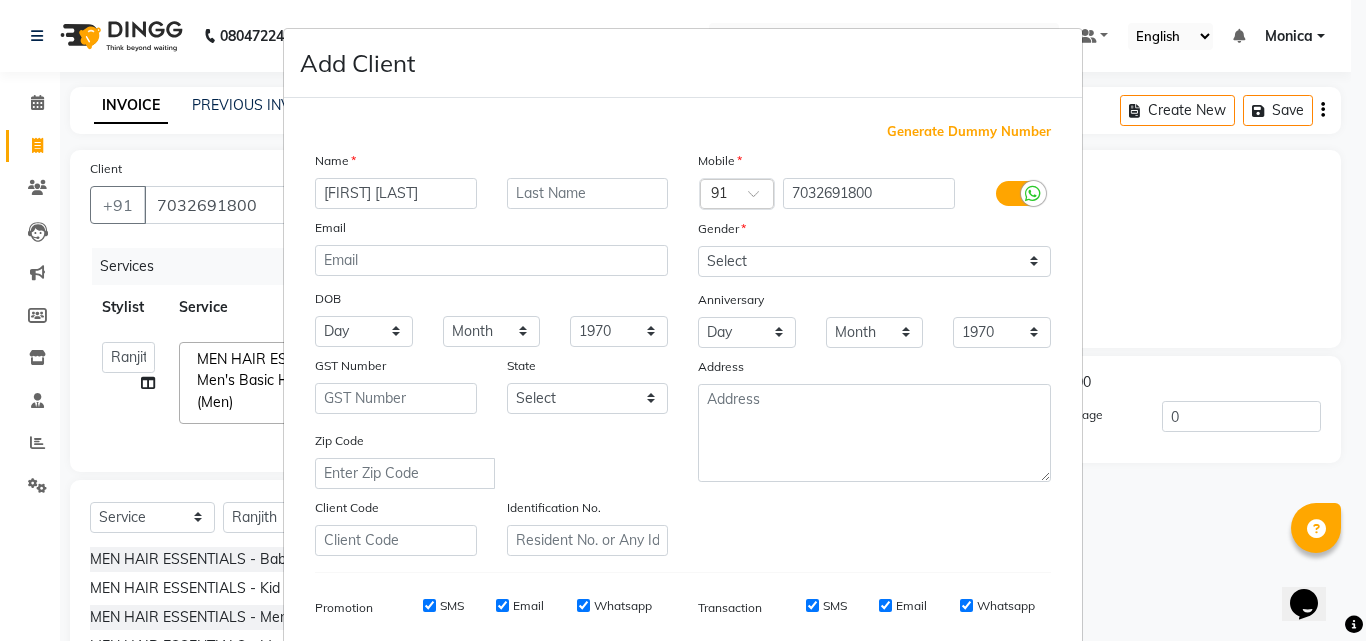 type on "Lokesh U" 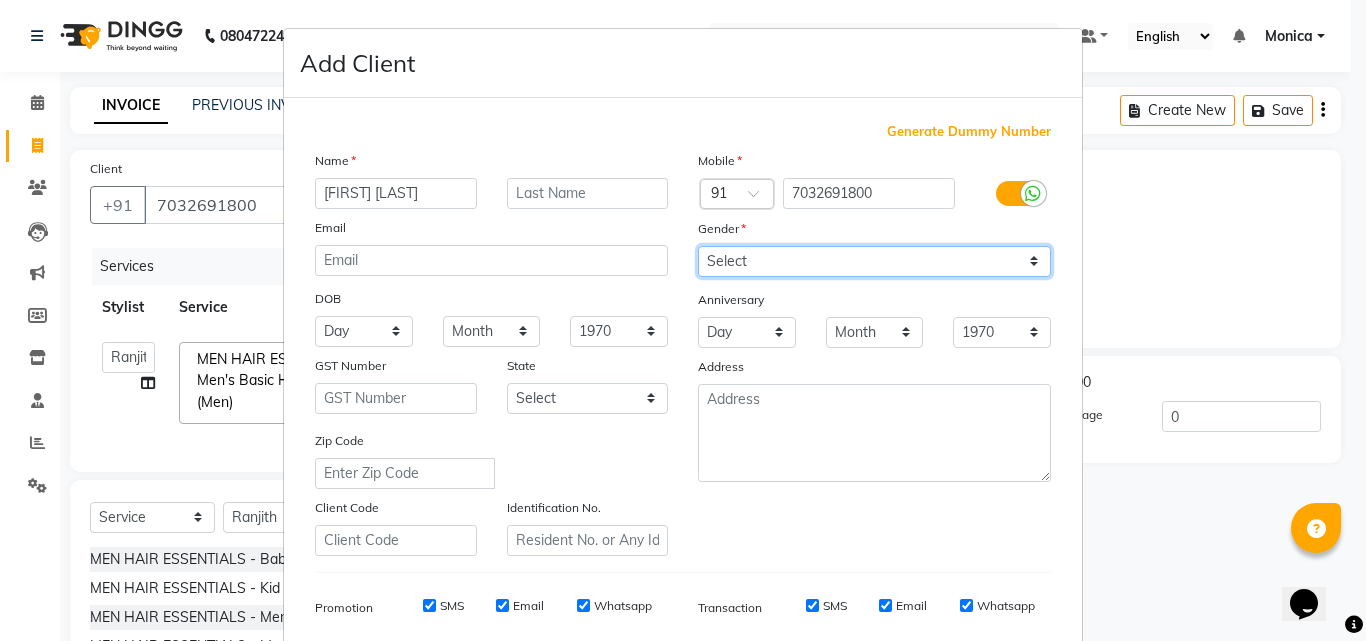 click on "Select Male Female Other Prefer Not To Say" at bounding box center (874, 261) 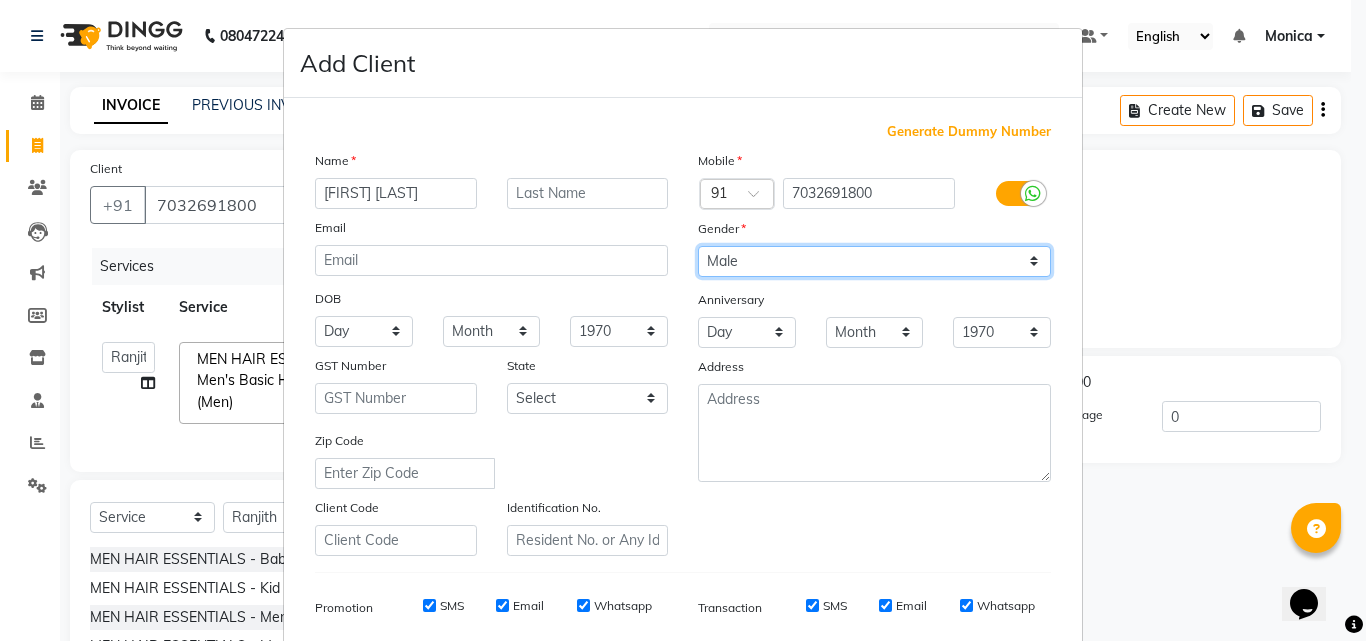 click on "Select Male Female Other Prefer Not To Say" at bounding box center [874, 261] 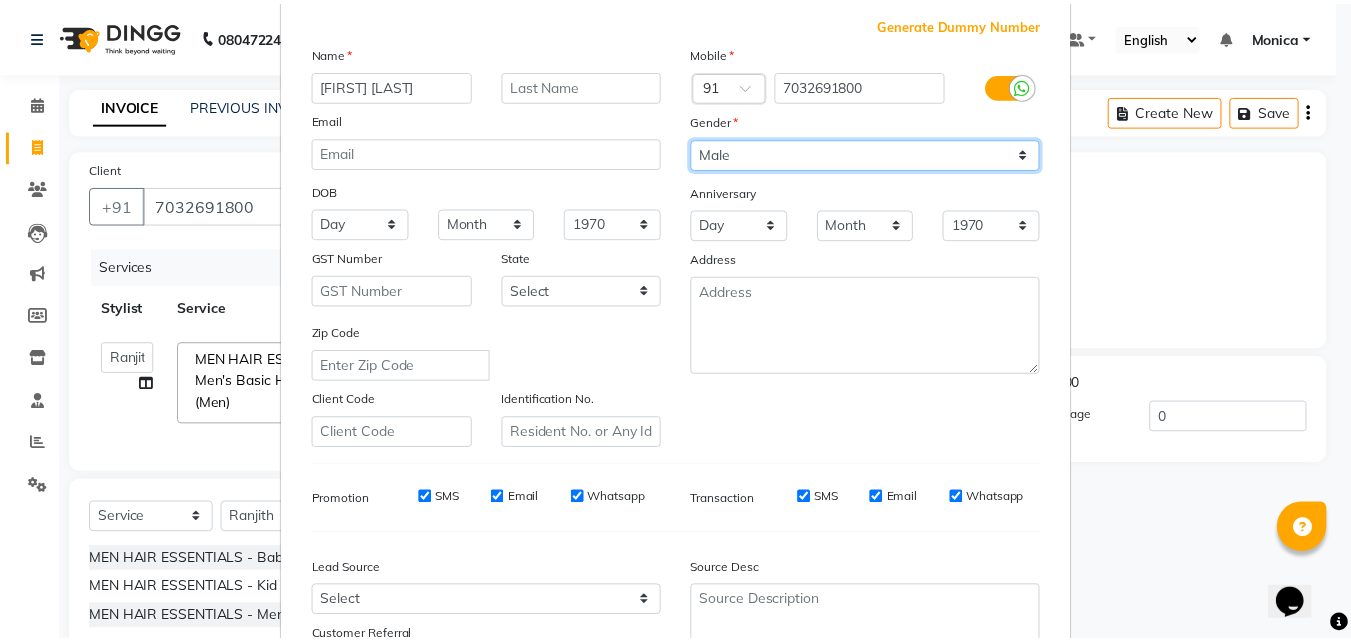 scroll, scrollTop: 282, scrollLeft: 0, axis: vertical 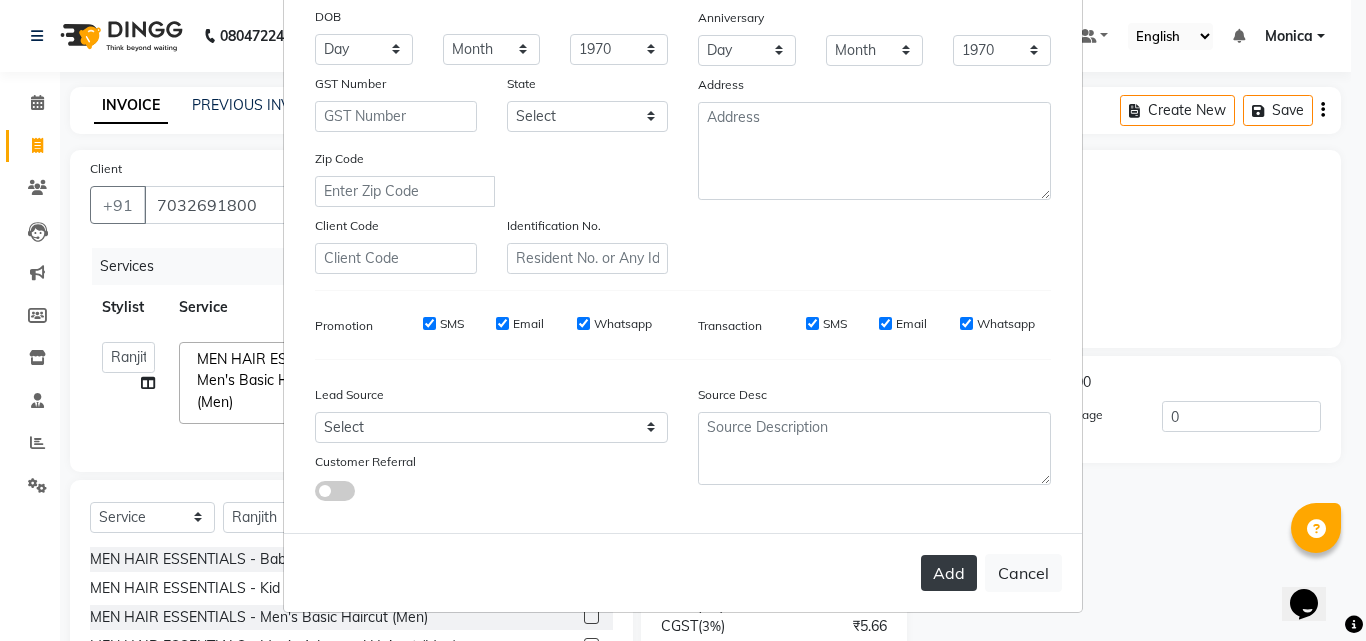 click on "Add" at bounding box center (949, 573) 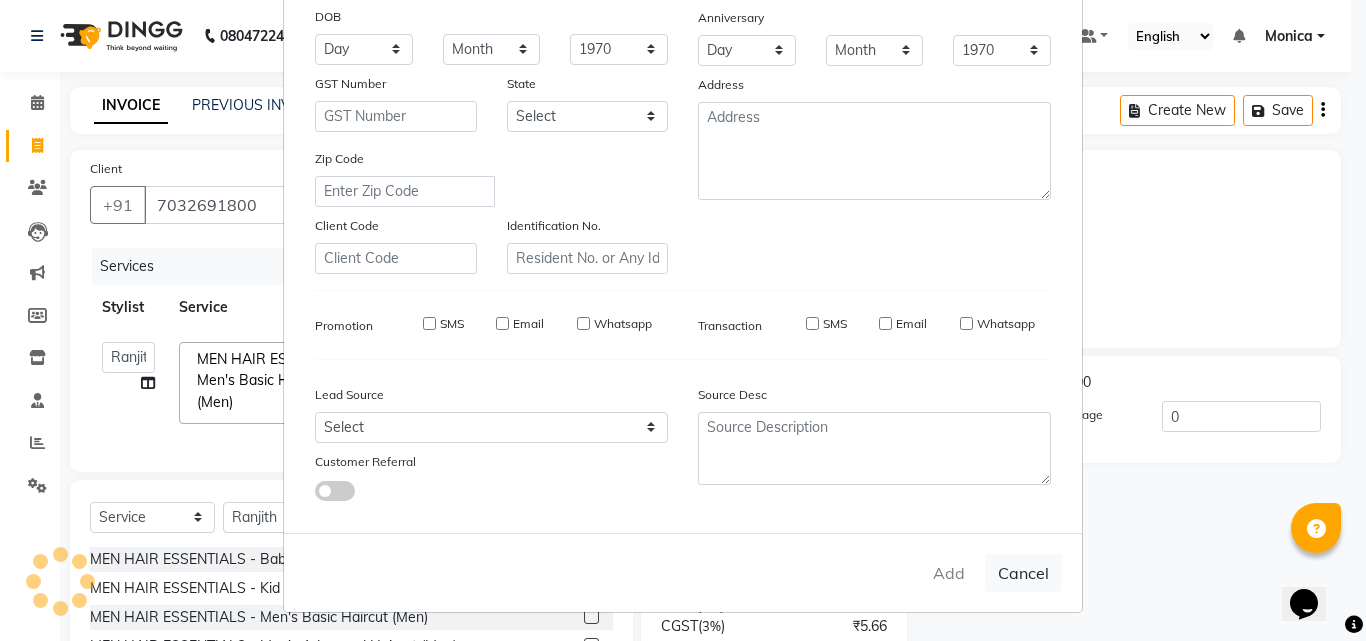 type 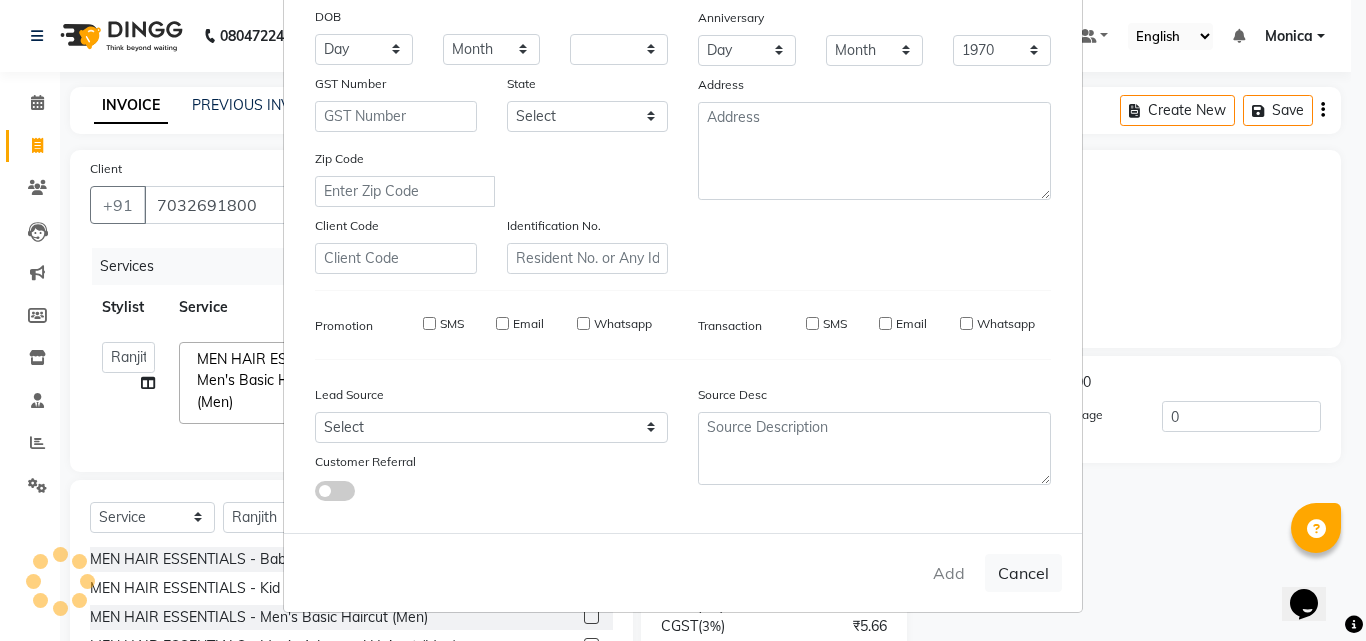 select 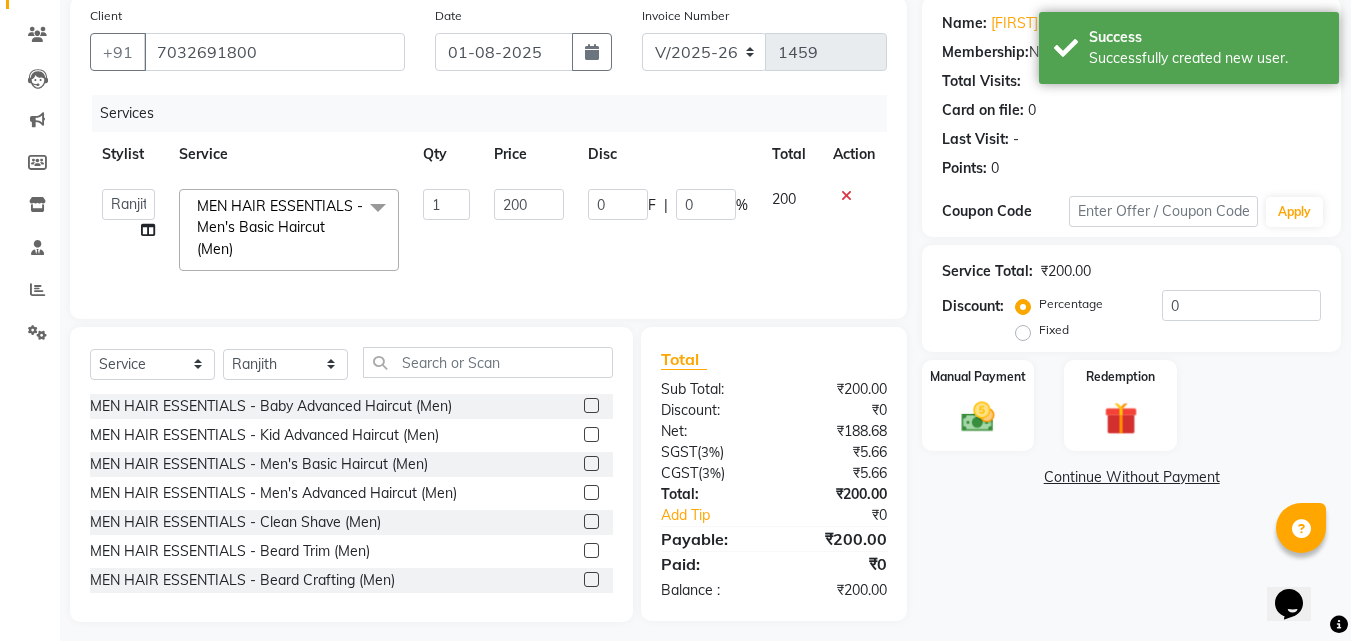 scroll, scrollTop: 179, scrollLeft: 0, axis: vertical 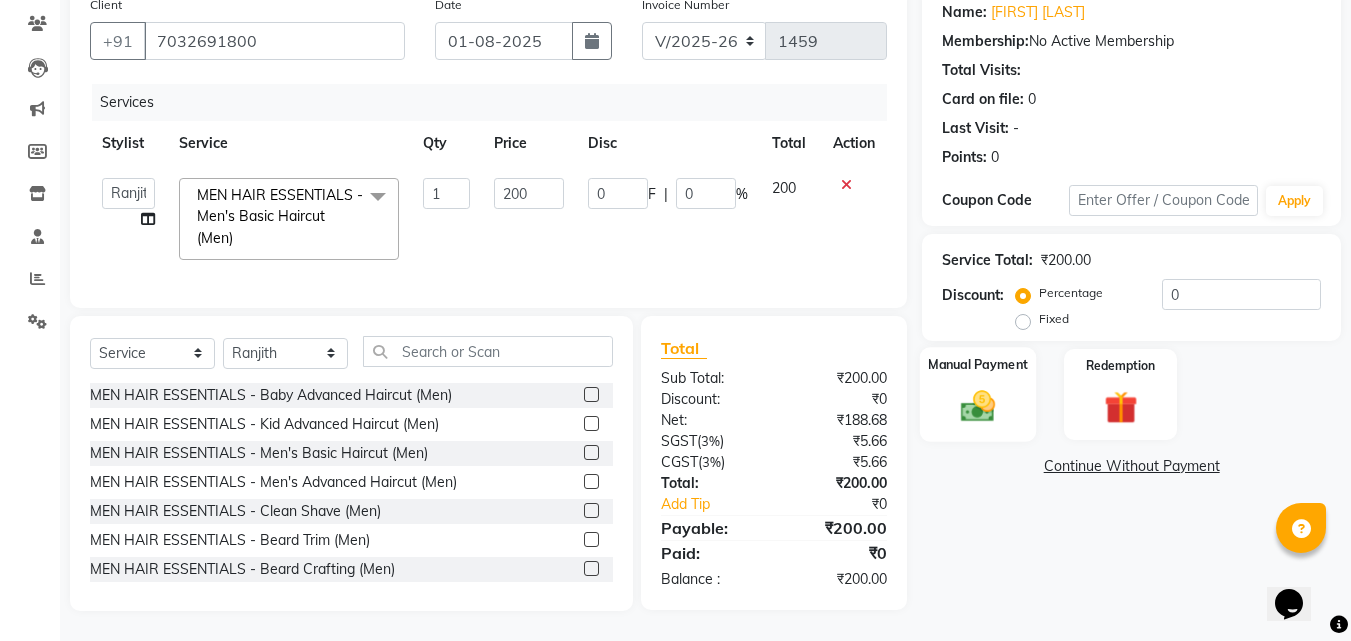 click on "Manual Payment" 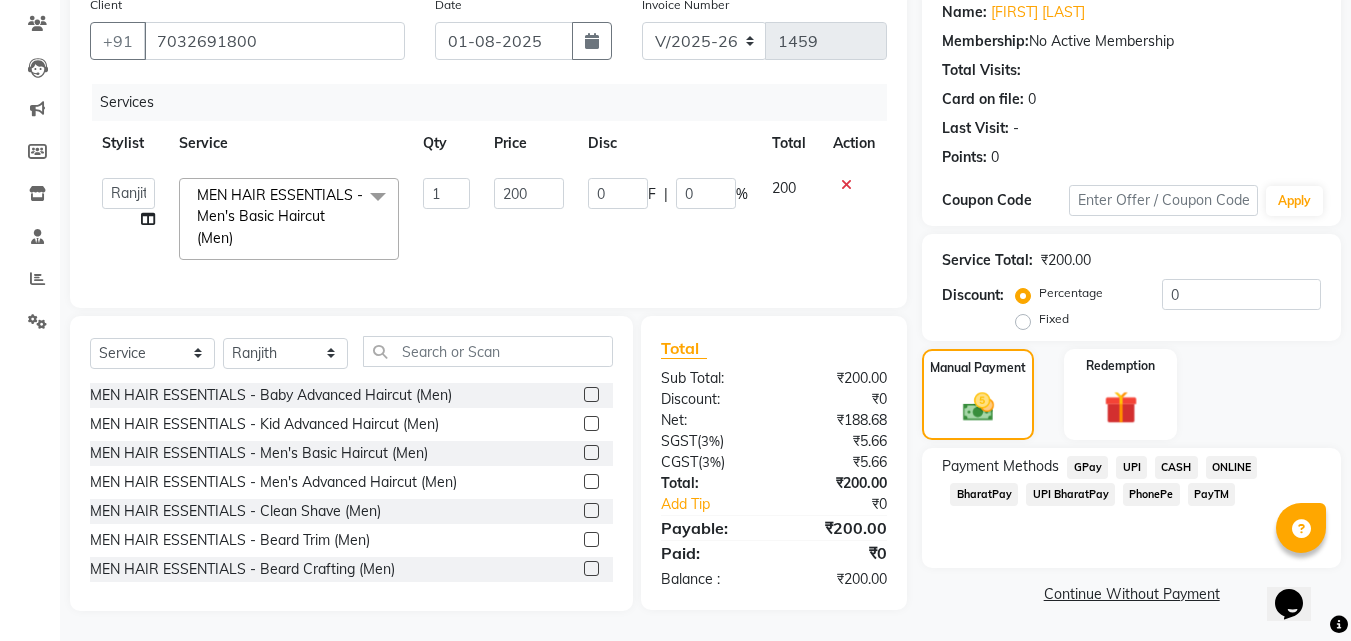 click on "PhonePe" 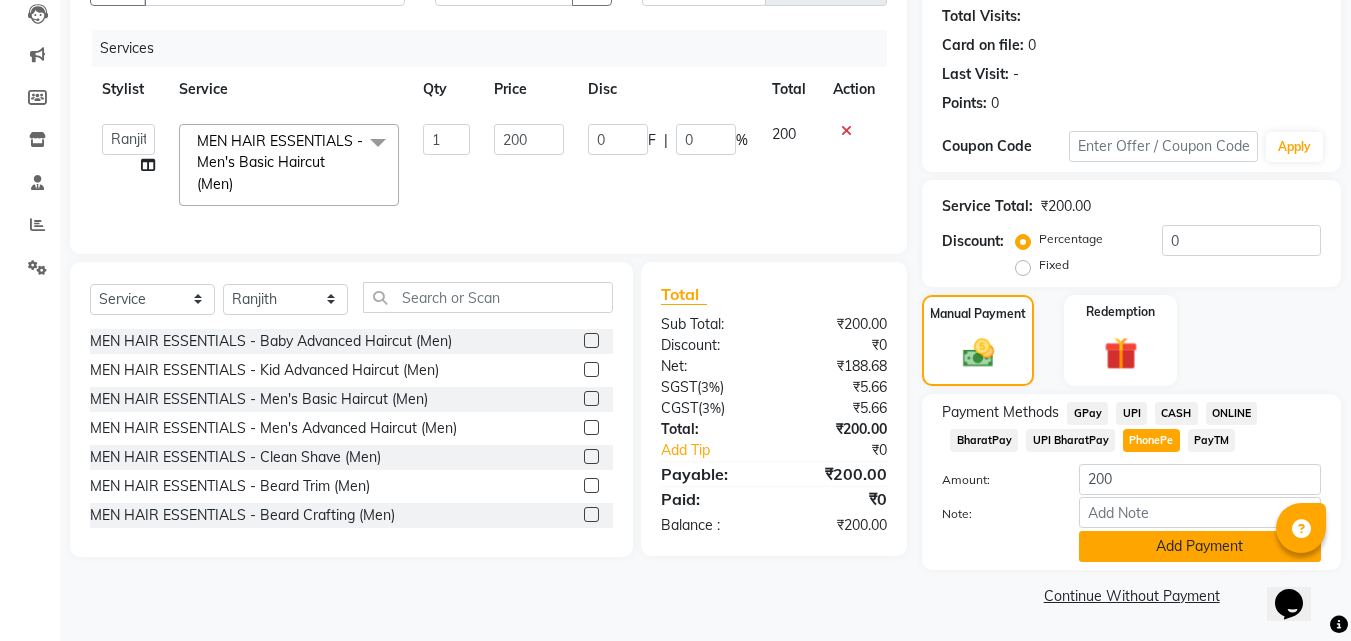click on "Add Payment" 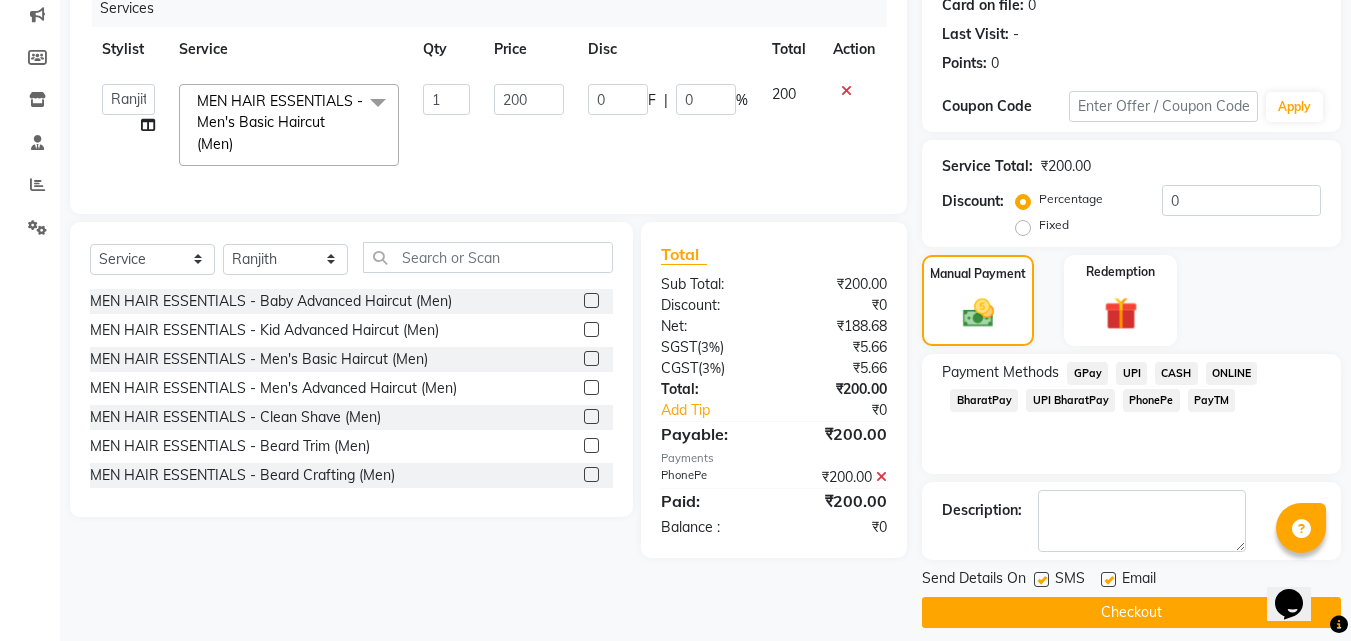 scroll, scrollTop: 275, scrollLeft: 0, axis: vertical 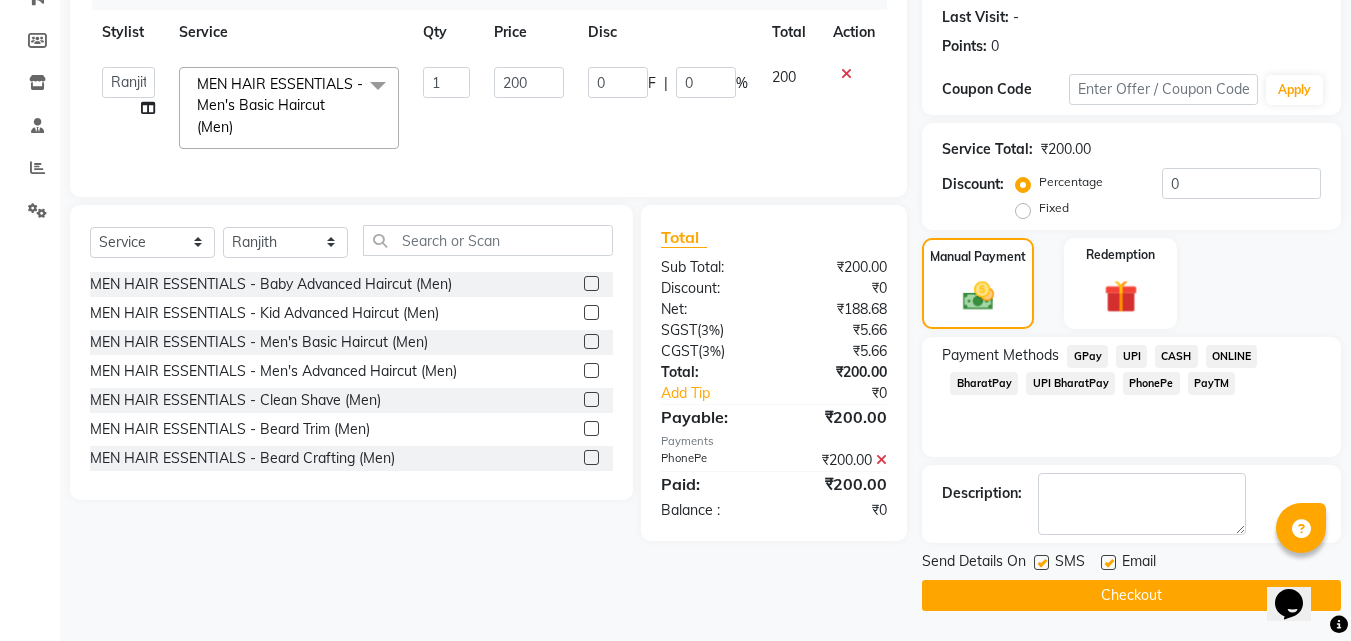 click on "Checkout" 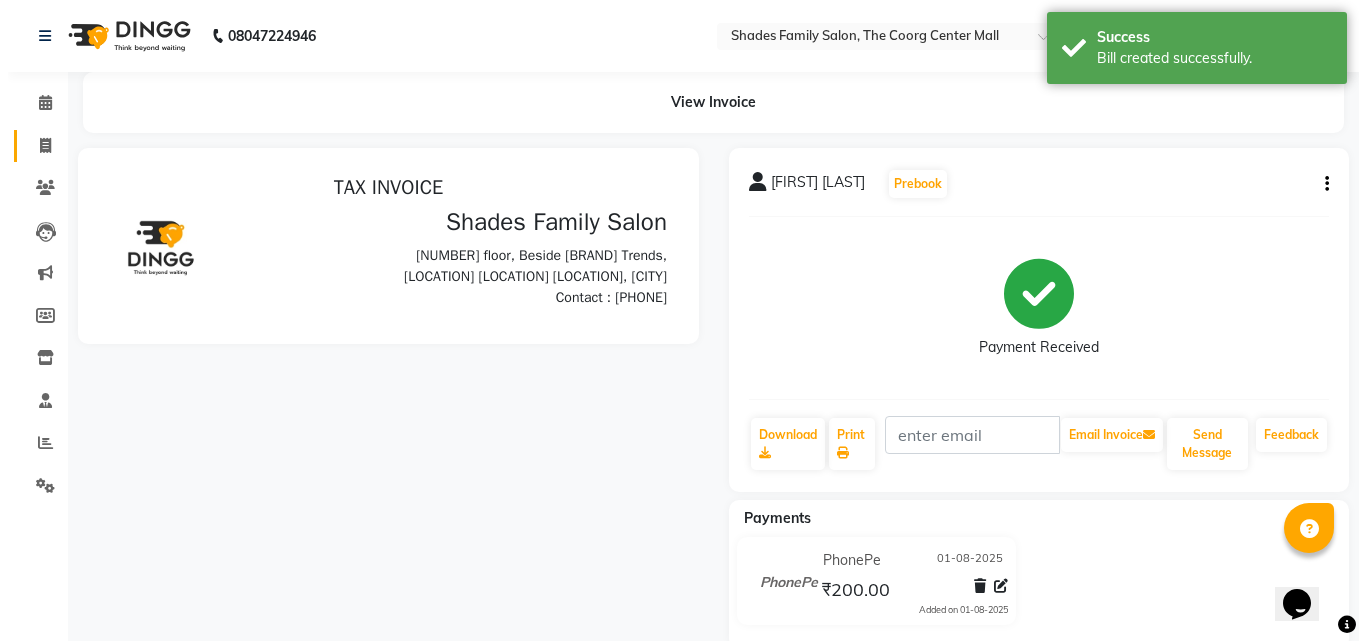 scroll, scrollTop: 0, scrollLeft: 0, axis: both 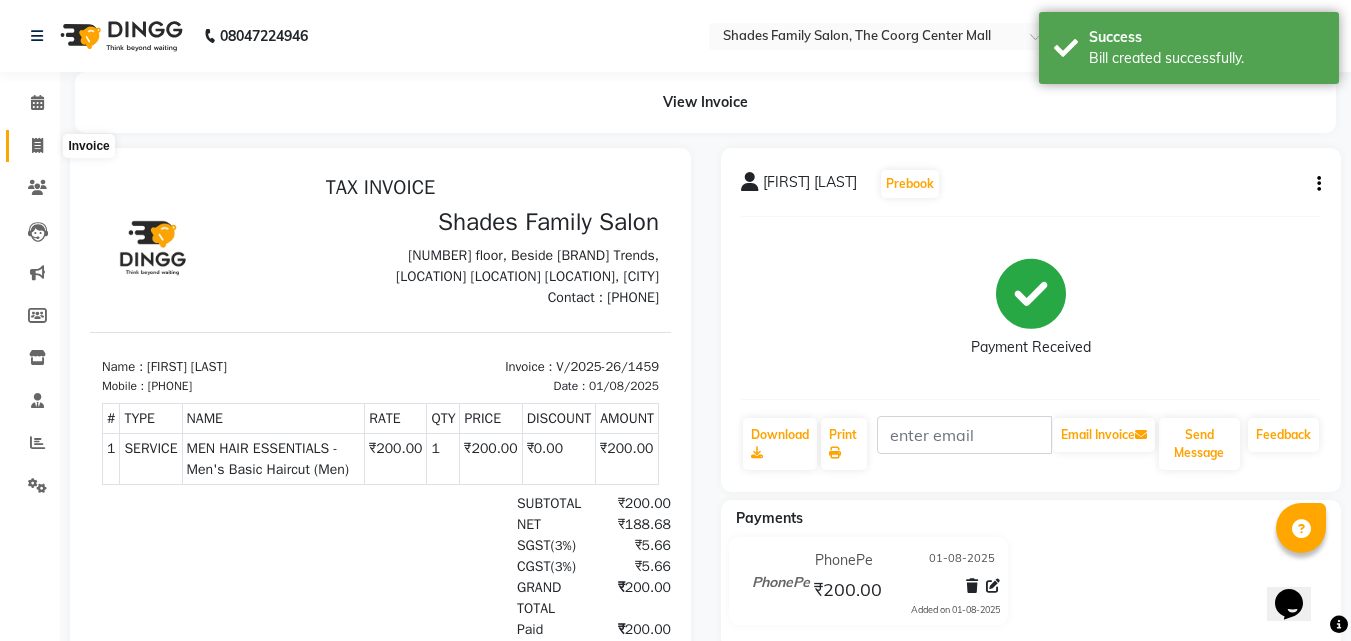 click 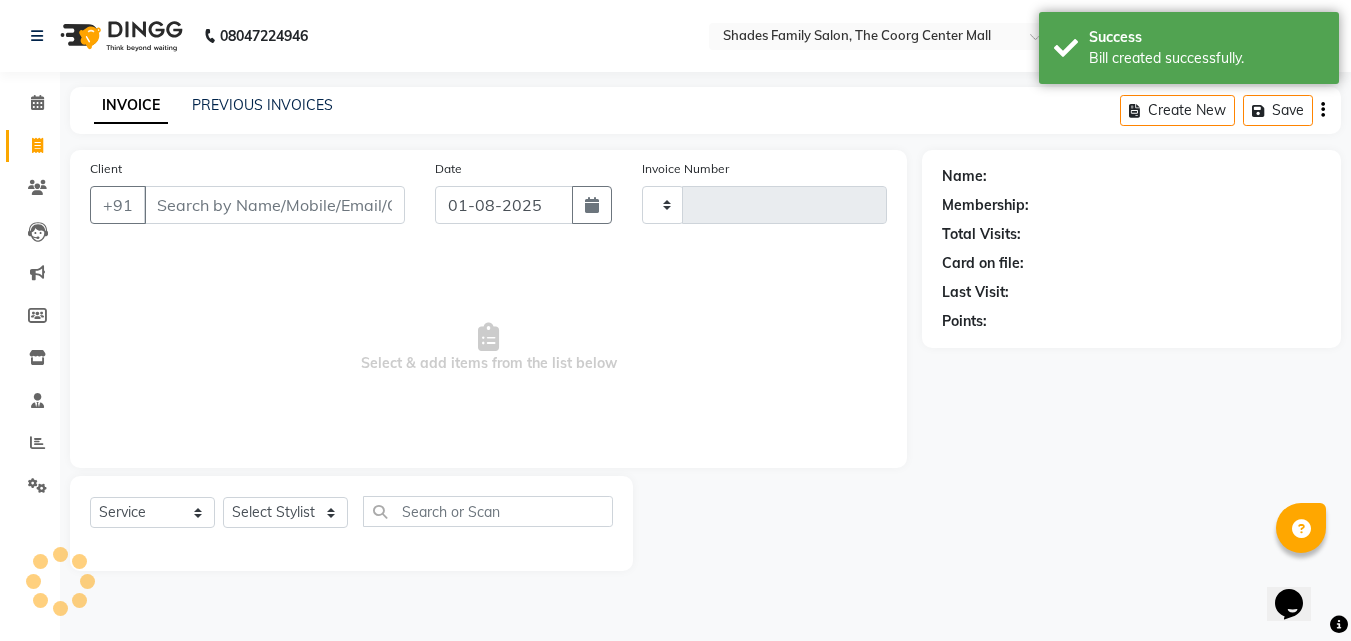 type on "1460" 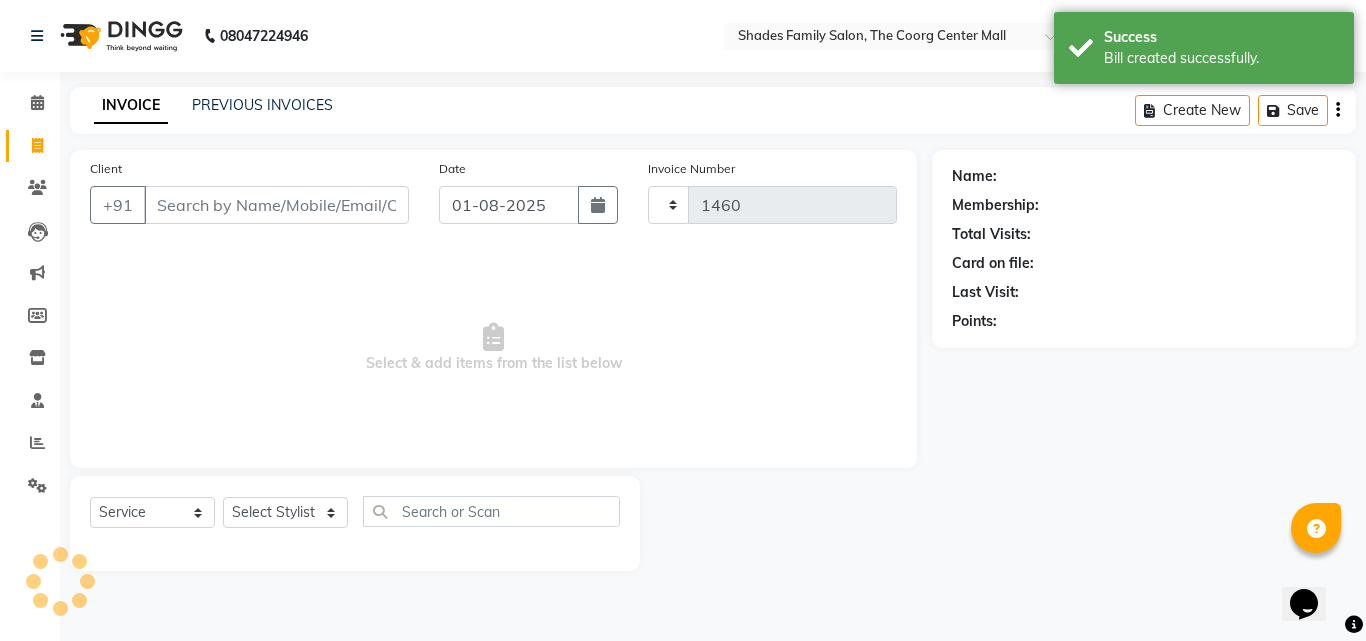 select on "7447" 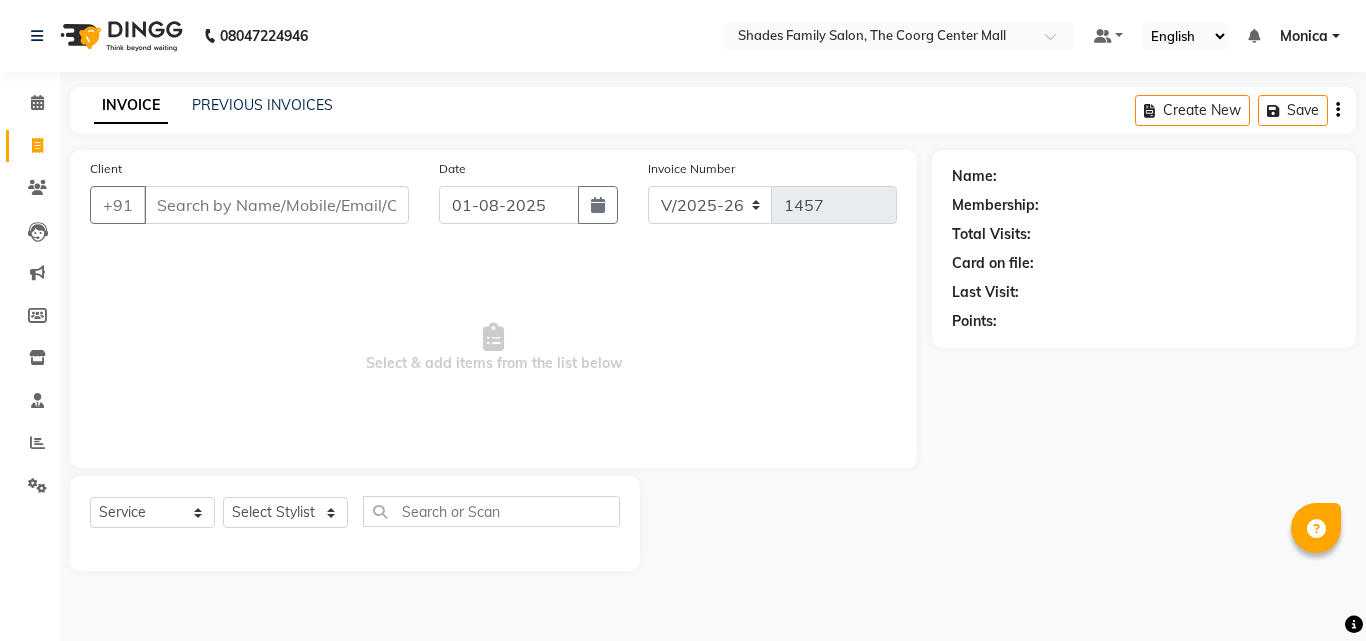 select on "7447" 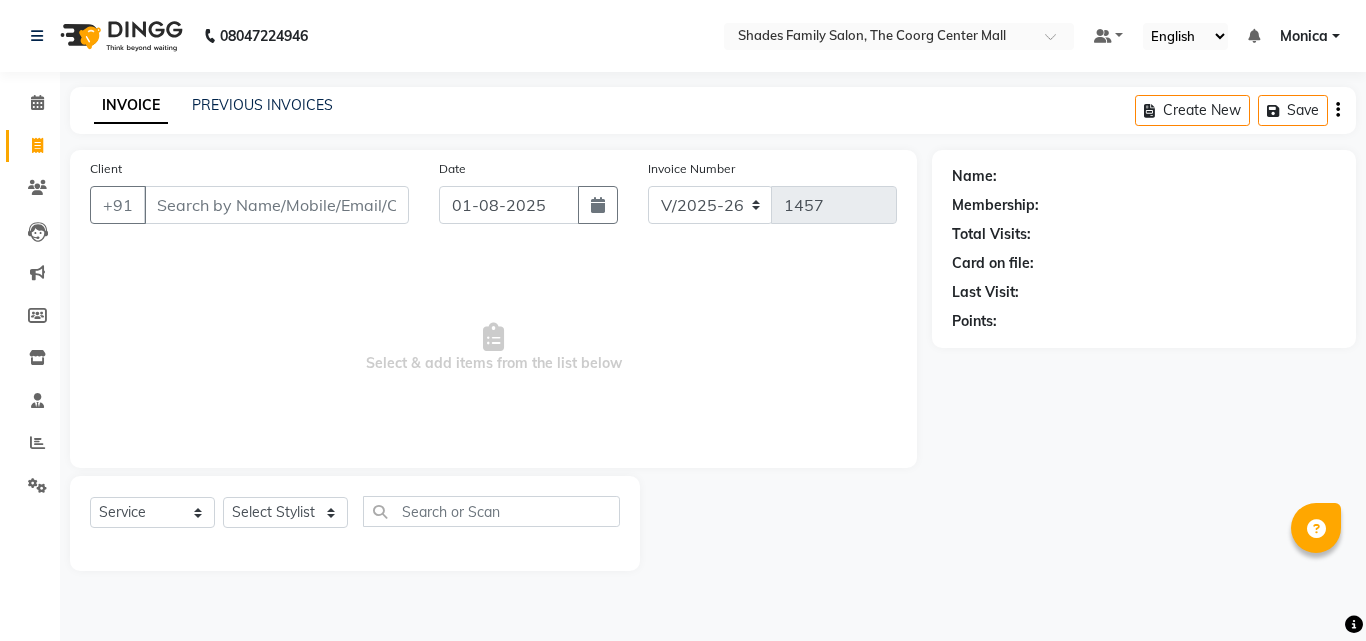 scroll, scrollTop: 0, scrollLeft: 0, axis: both 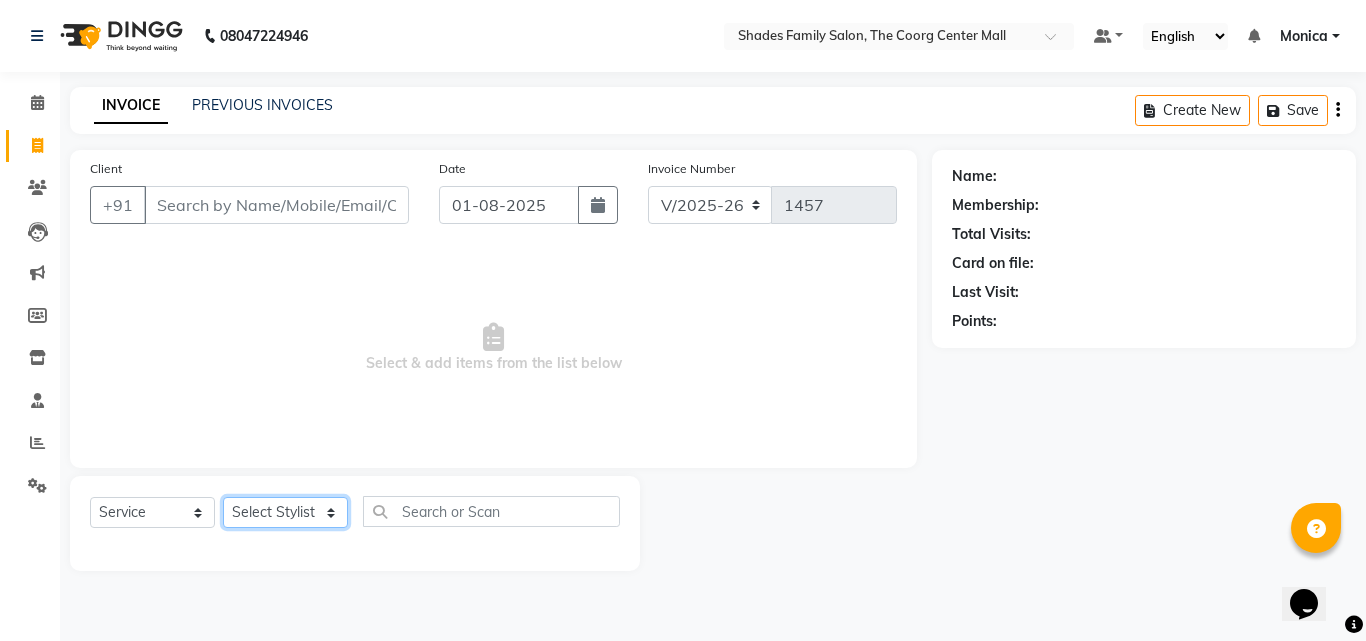 click on "Select Stylist Jyothi Monica  Namrutha Ranjith Sandeep Zeeshan" 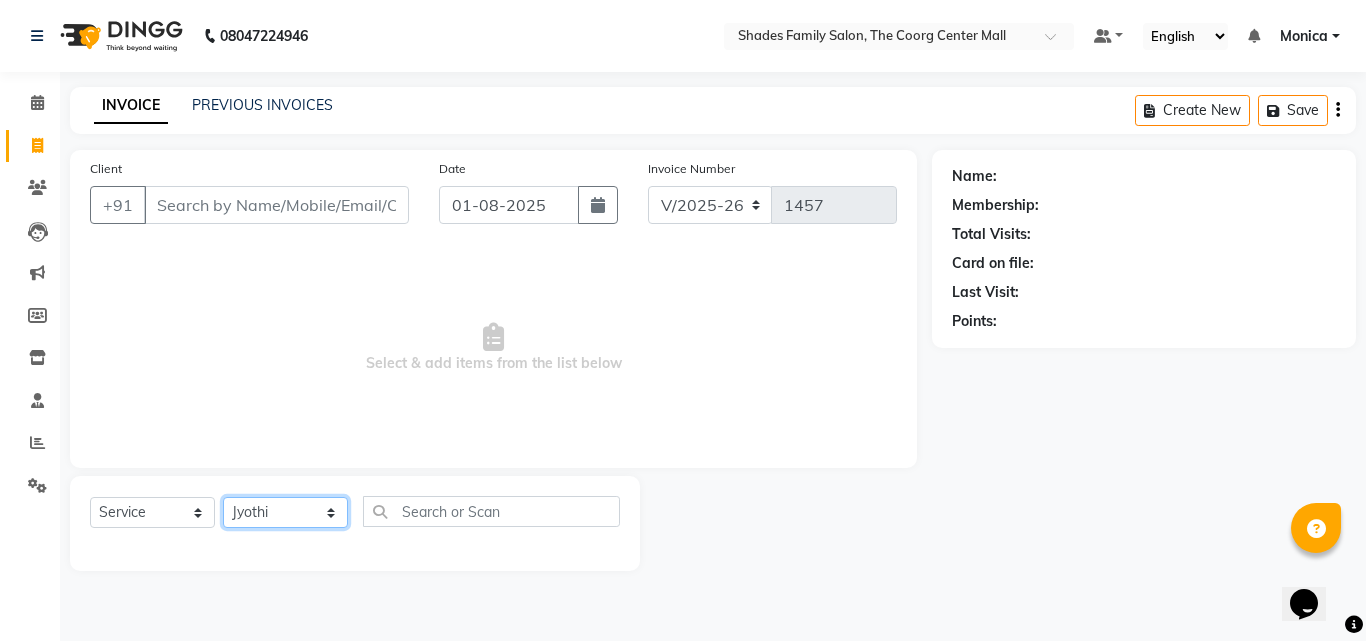 click on "Select Stylist Jyothi Monica  Namrutha Ranjith Sandeep Zeeshan" 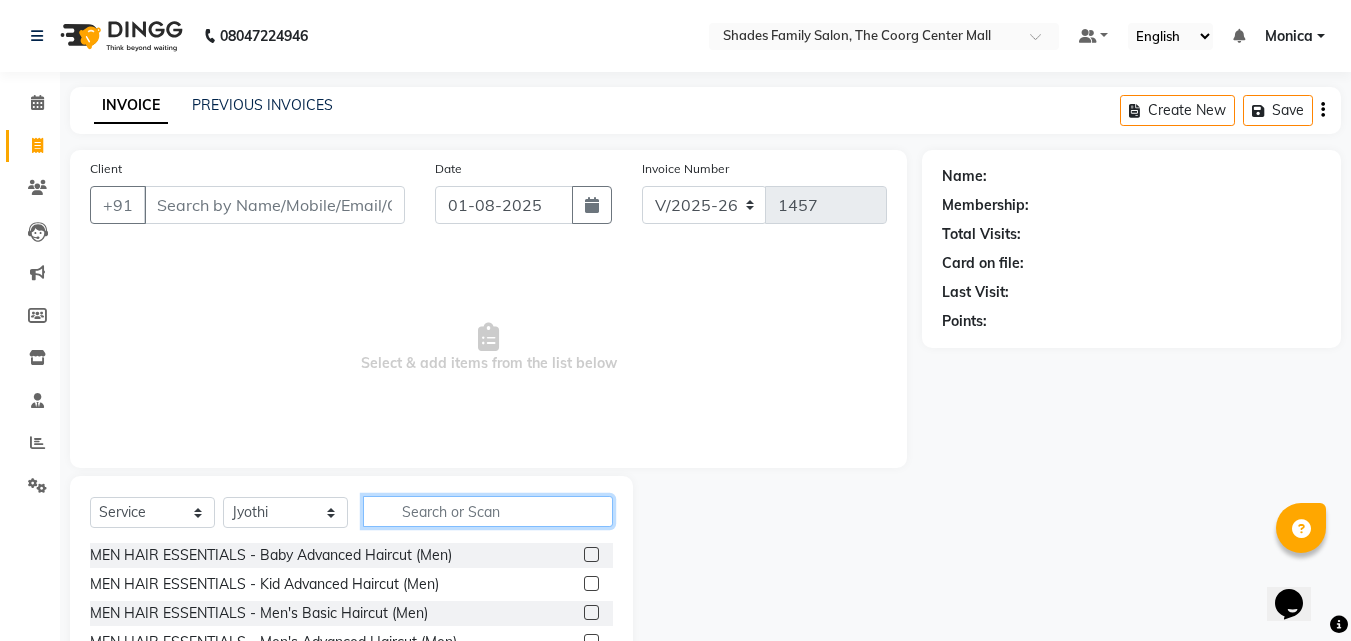 click 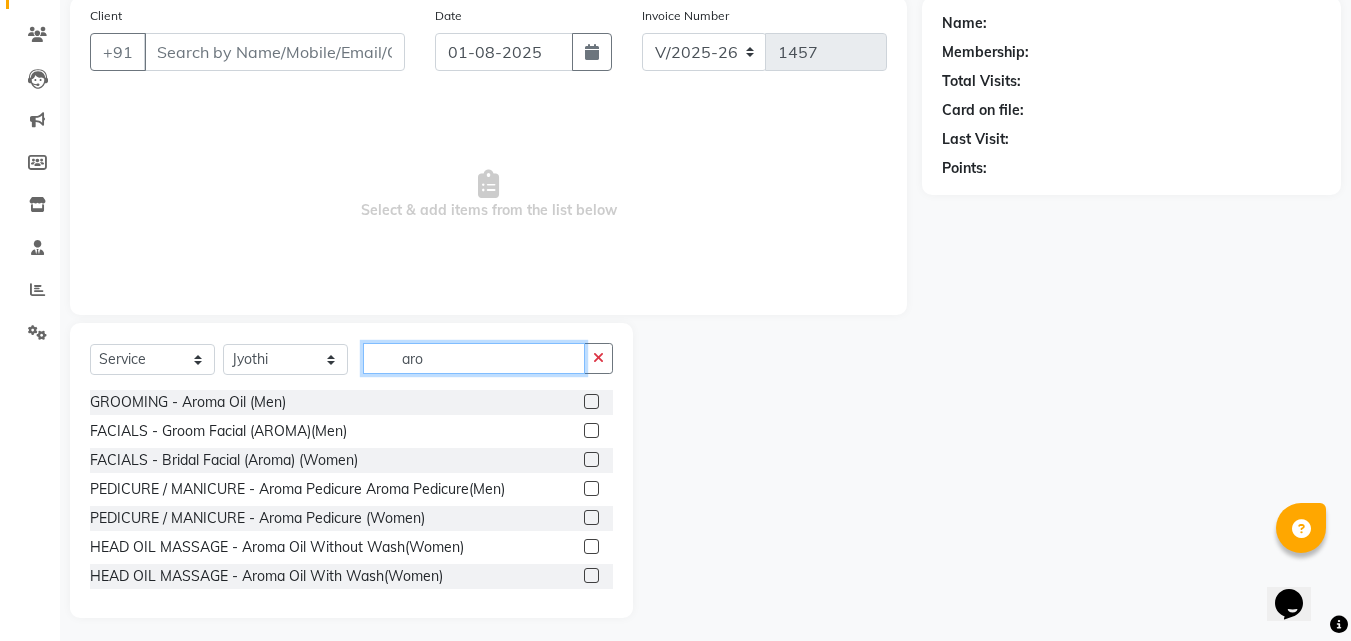 scroll, scrollTop: 160, scrollLeft: 0, axis: vertical 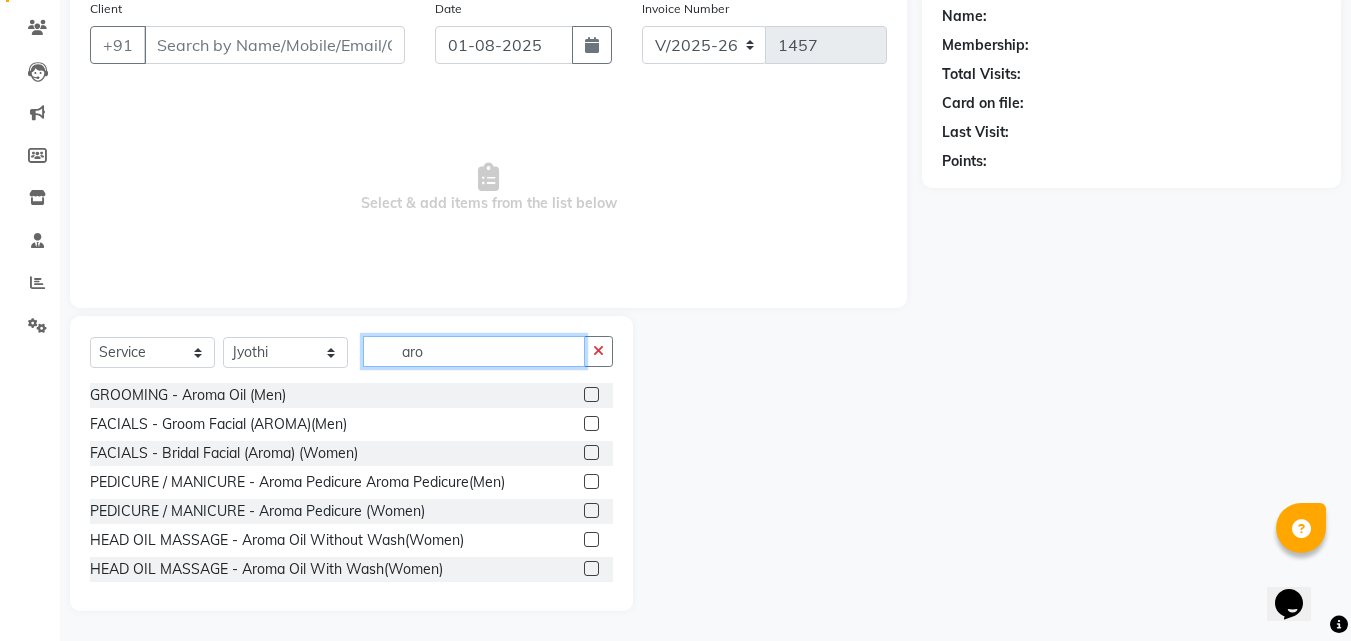 type on "aro" 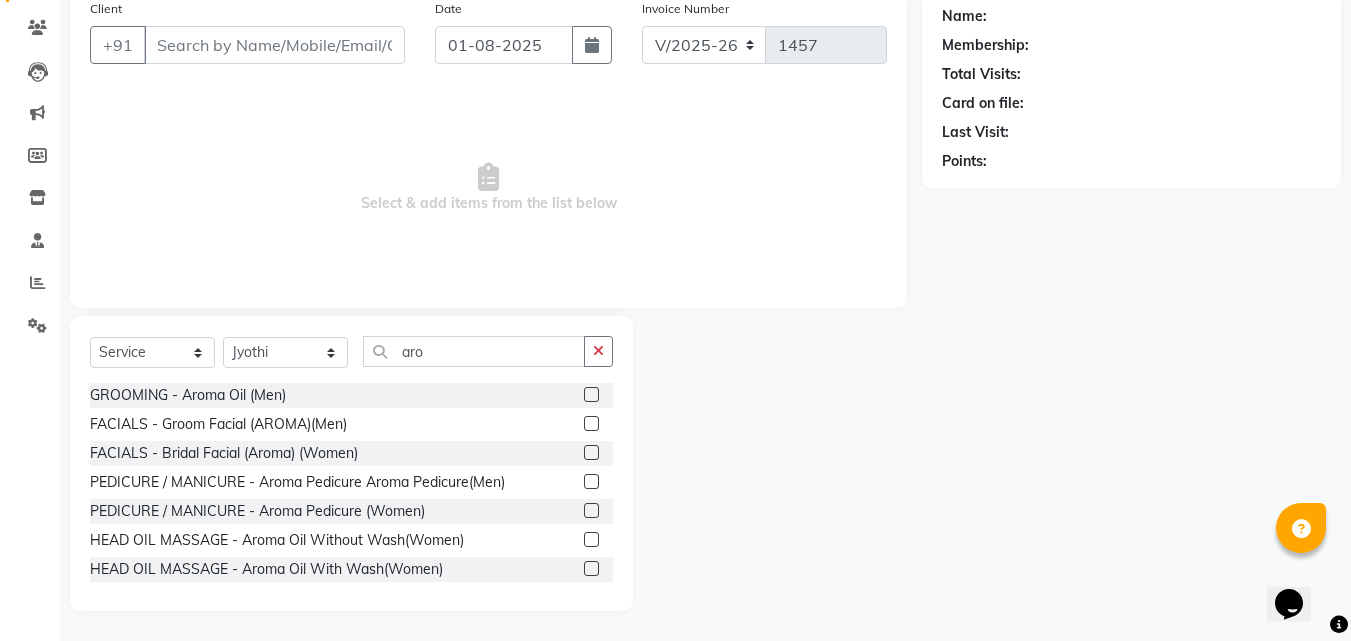 drag, startPoint x: 578, startPoint y: 507, endPoint x: 572, endPoint y: 498, distance: 10.816654 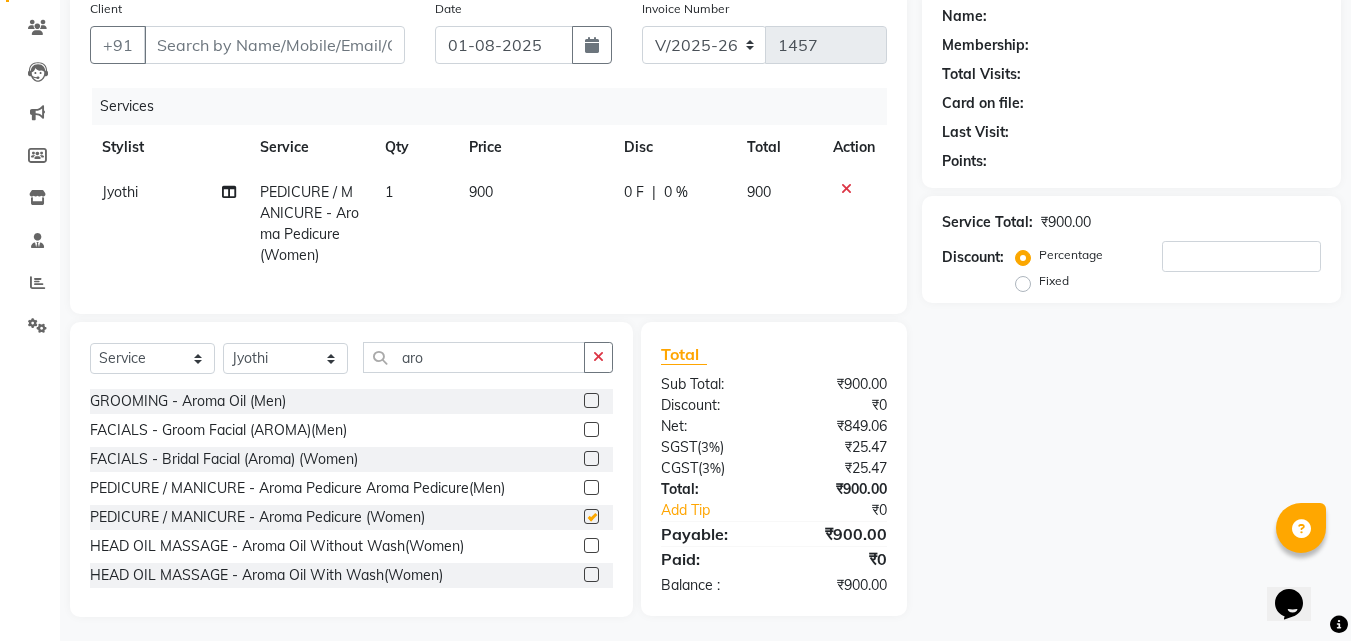 checkbox on "false" 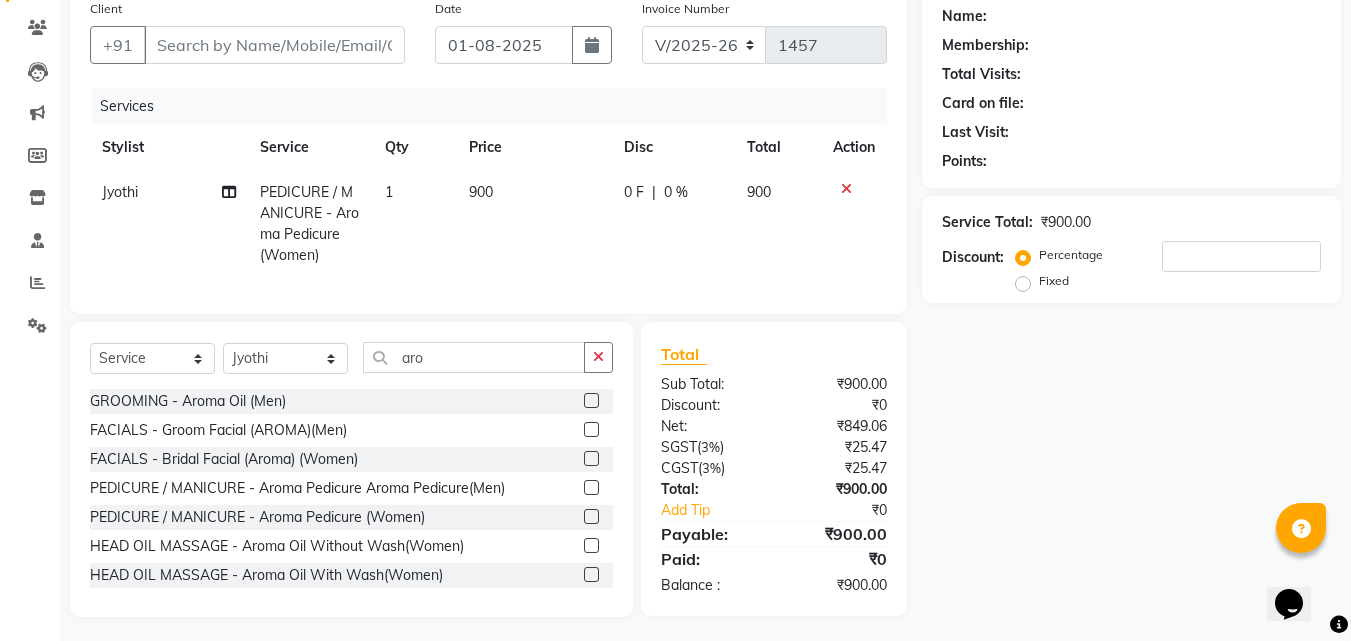 click on "900" 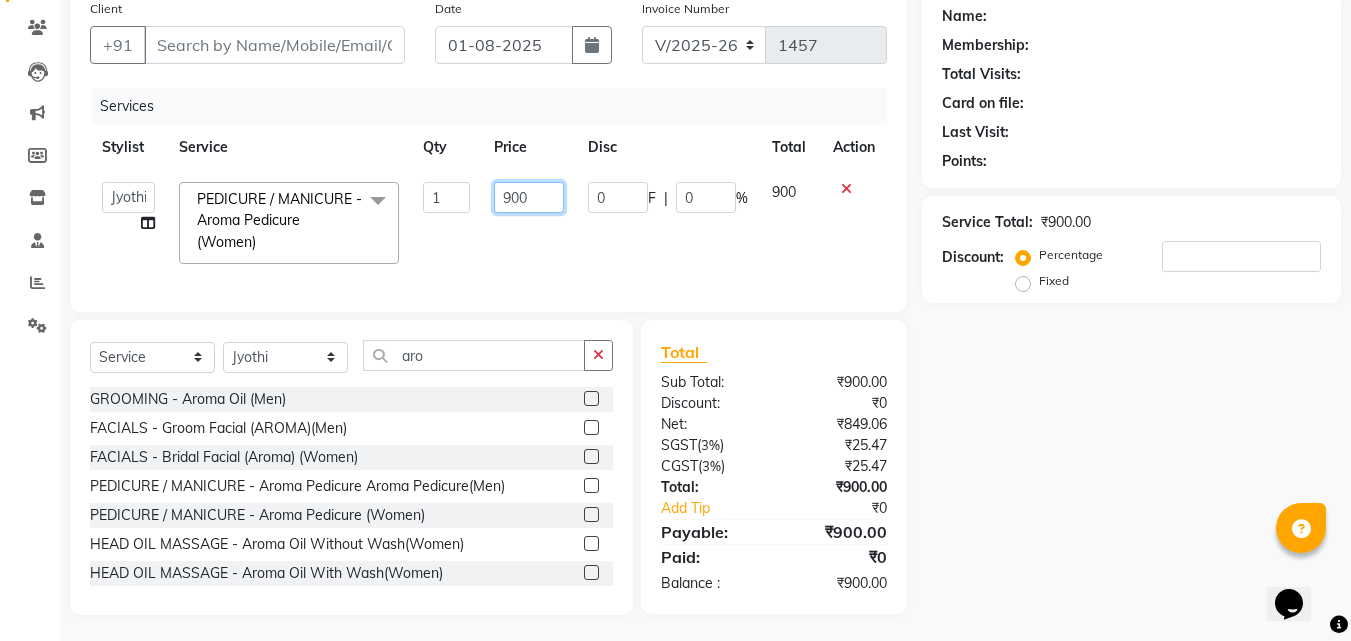 click on "900" 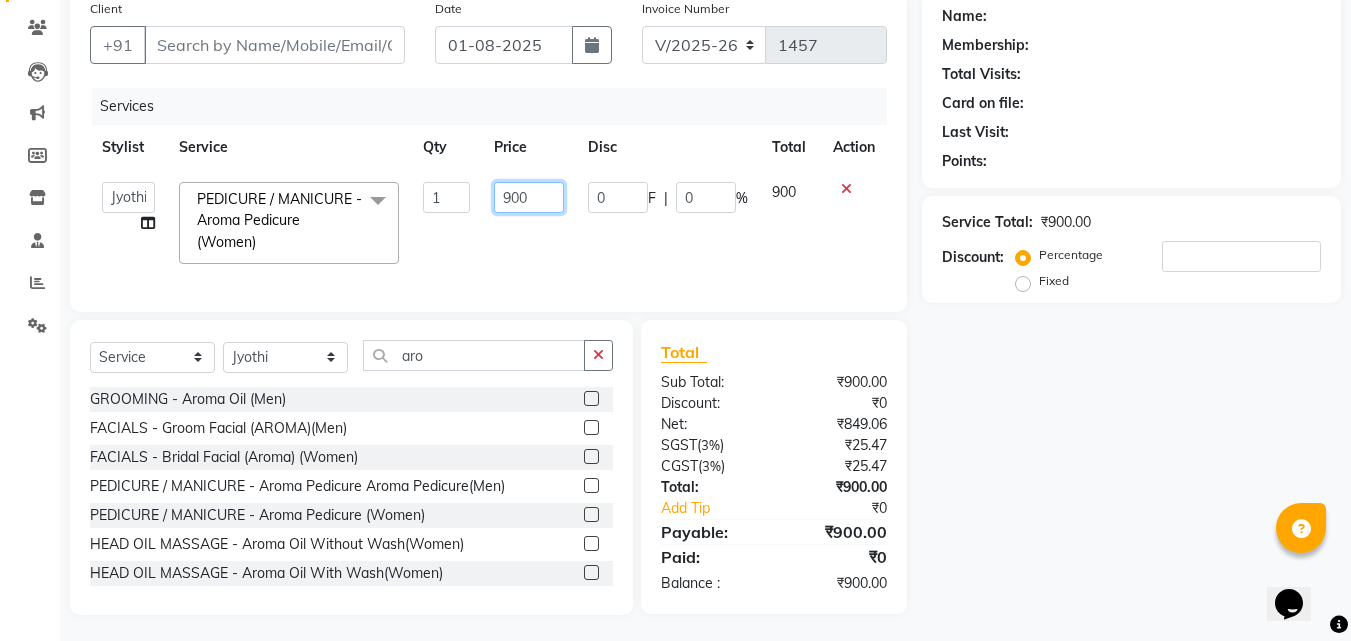 click on "900" 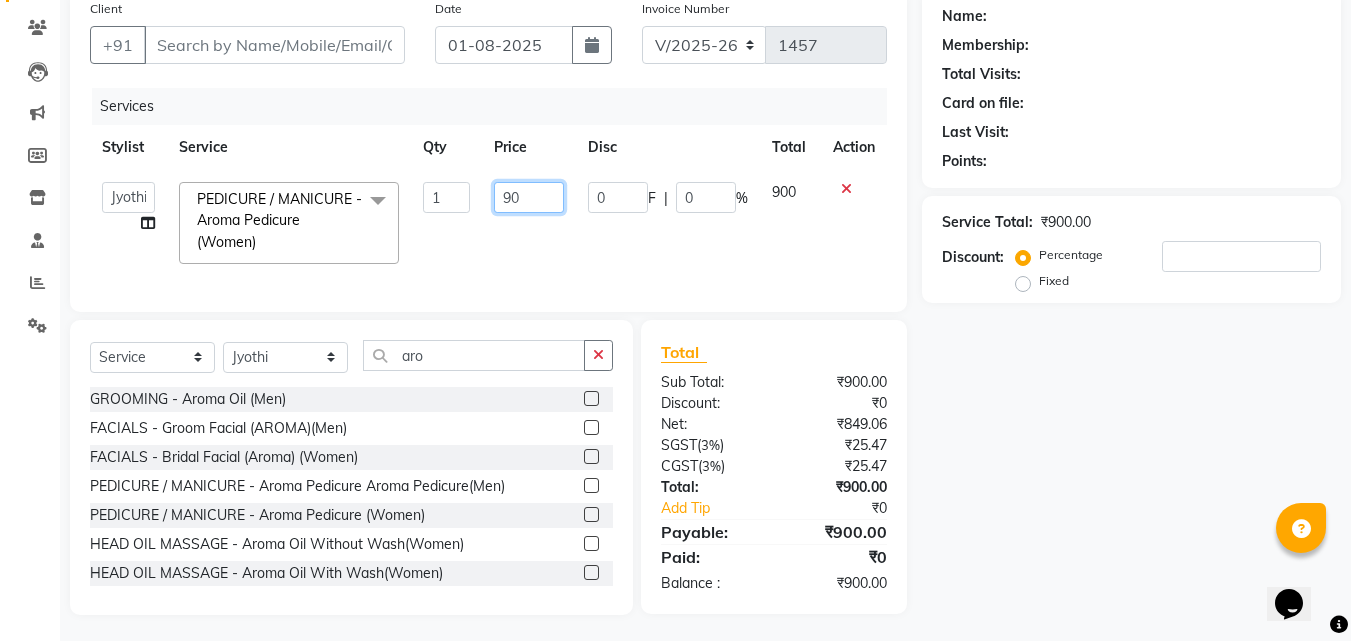 type on "9" 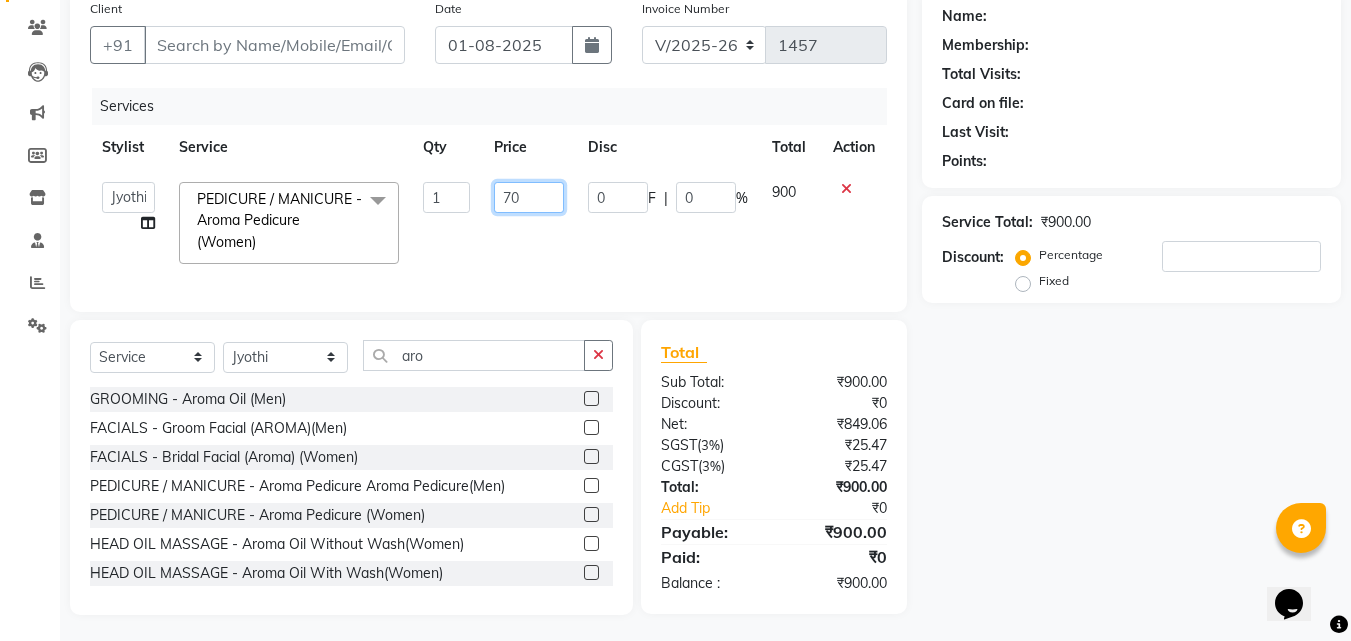type on "700" 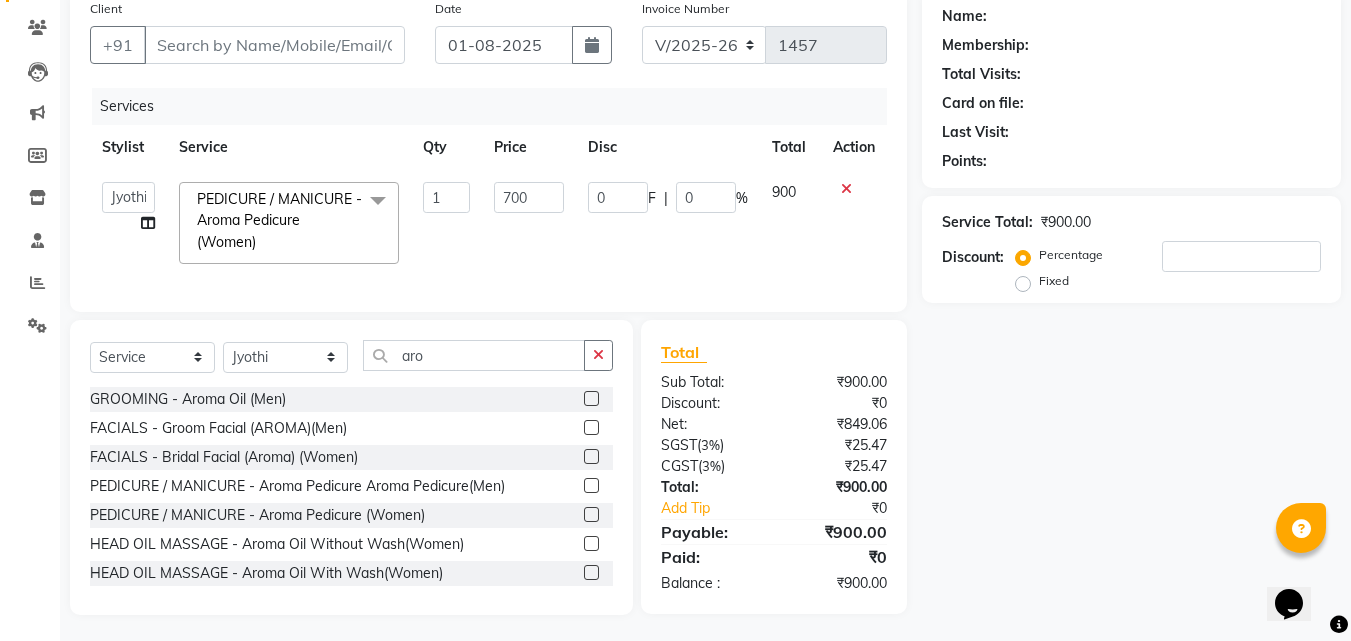 click on "700" 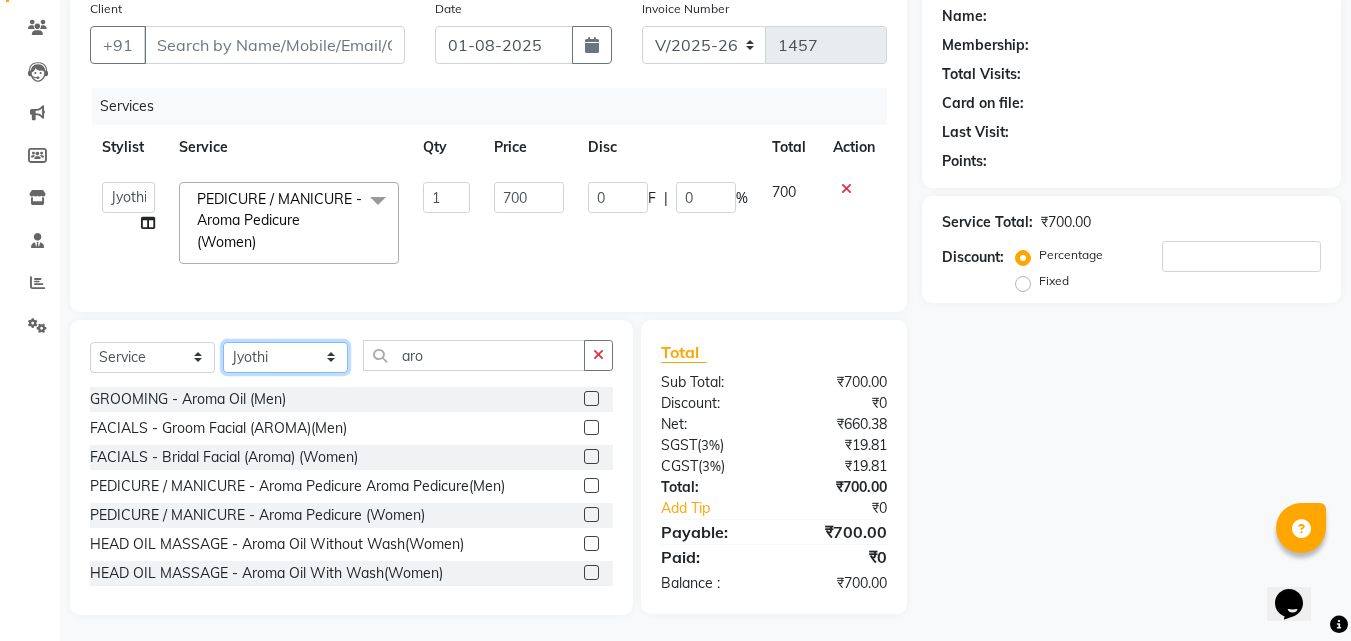 click on "Select Stylist Jyothi Monica  Namrutha Ranjith Sandeep Zeeshan" 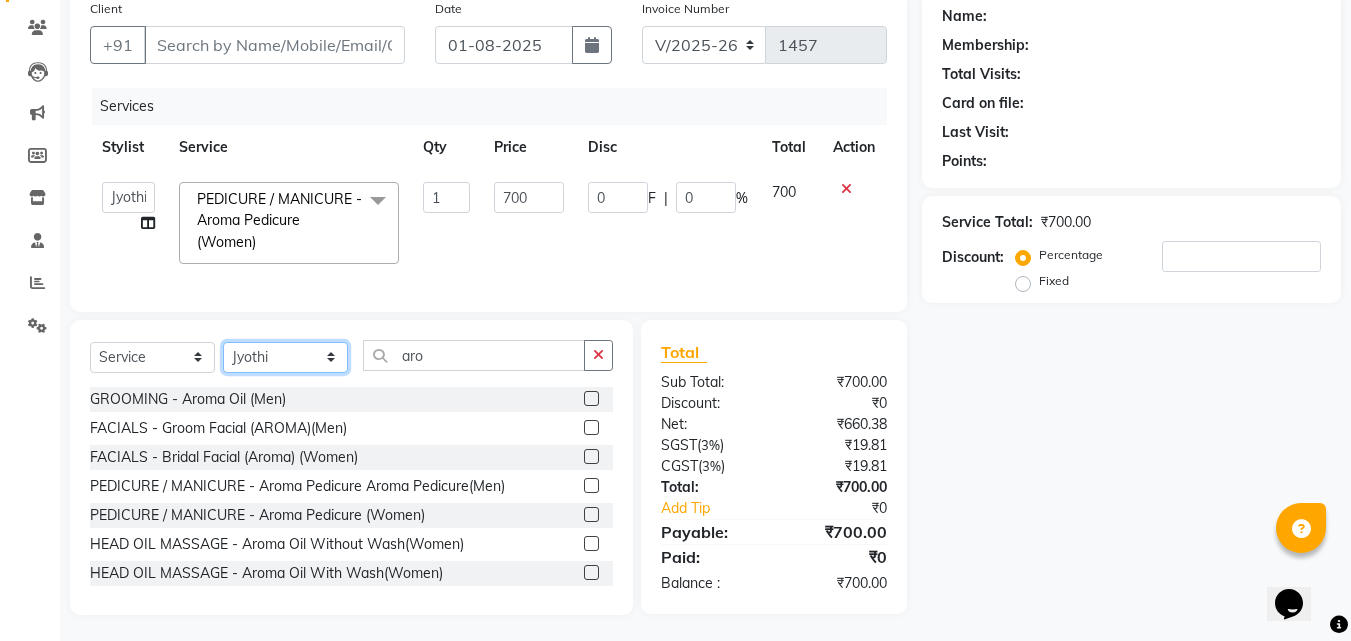select on "85647" 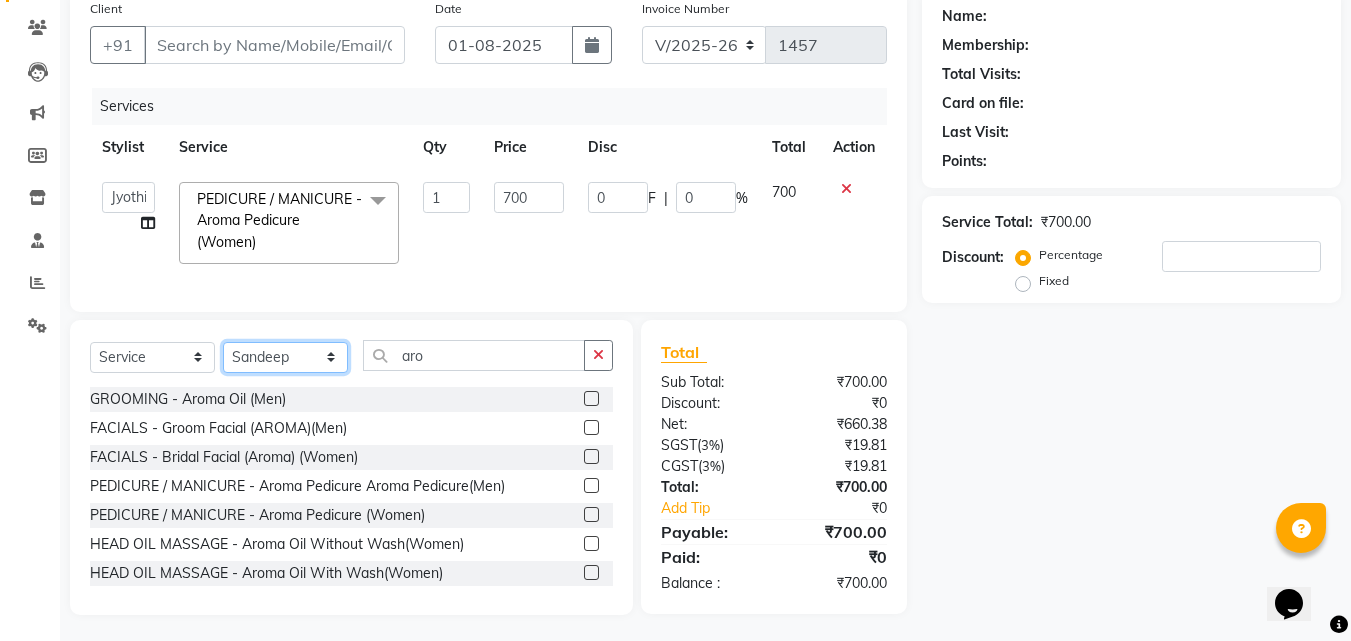 click on "Select Stylist Jyothi Monica  Namrutha Ranjith Sandeep Zeeshan" 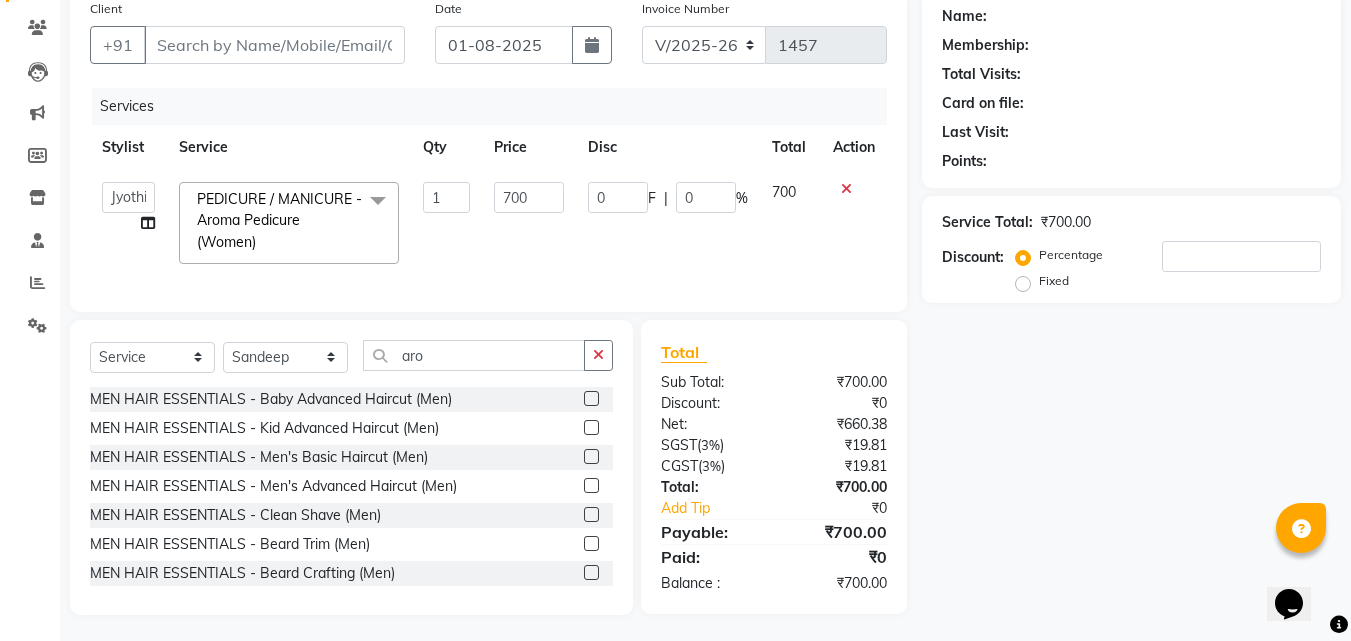 drag, startPoint x: 617, startPoint y: 352, endPoint x: 582, endPoint y: 368, distance: 38.483765 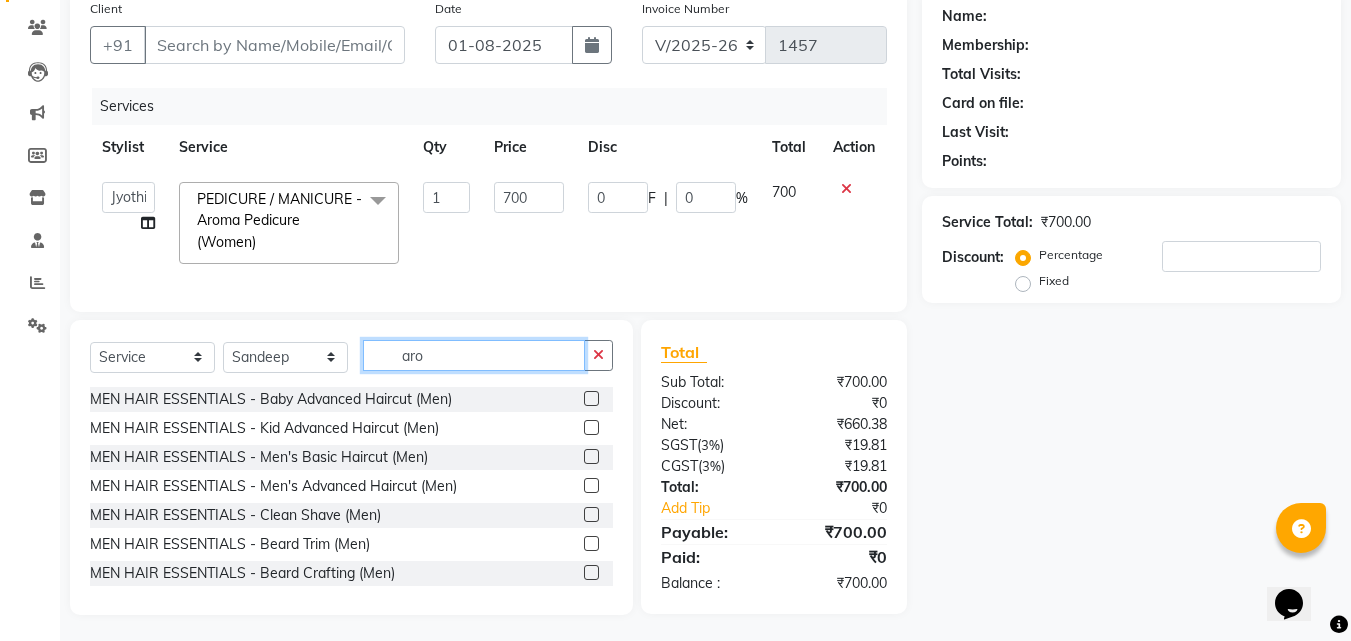 click on "aro" 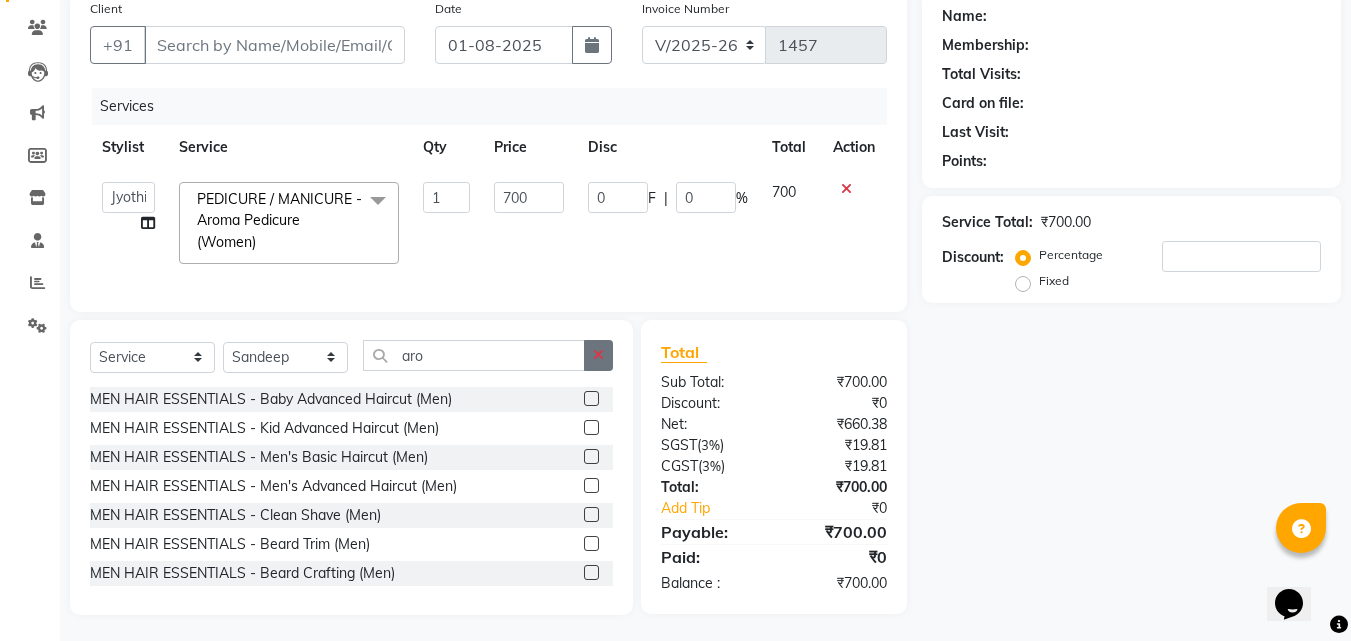 click 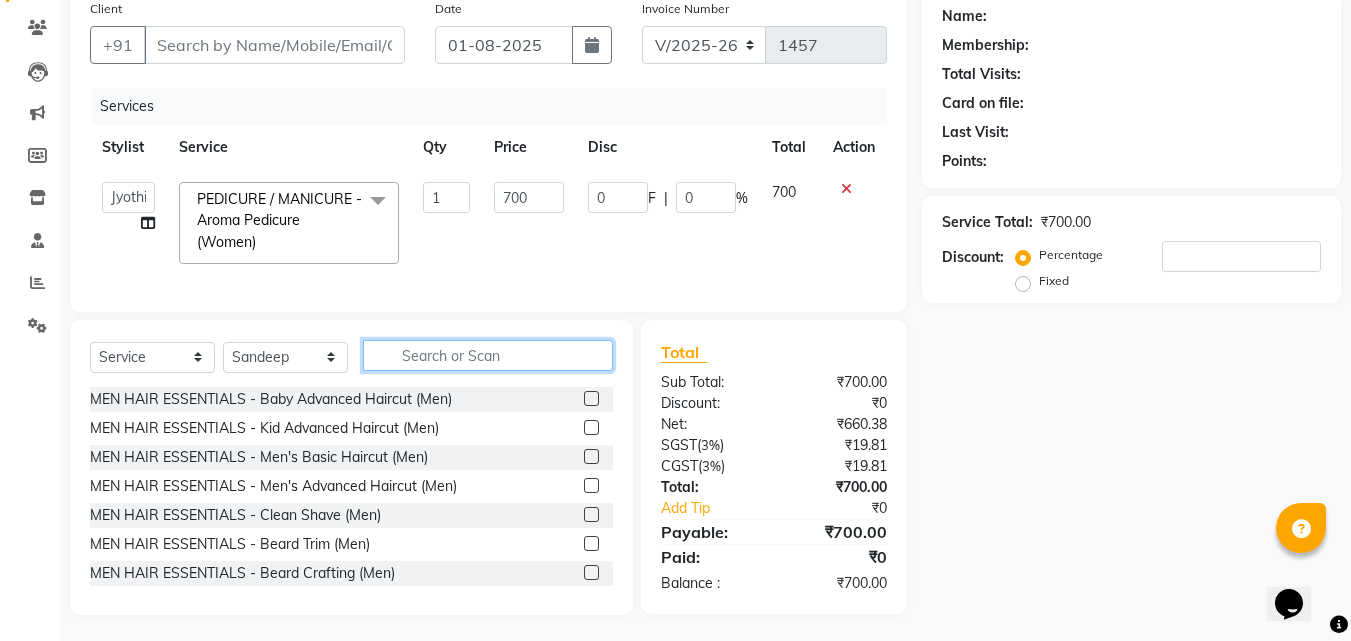 click 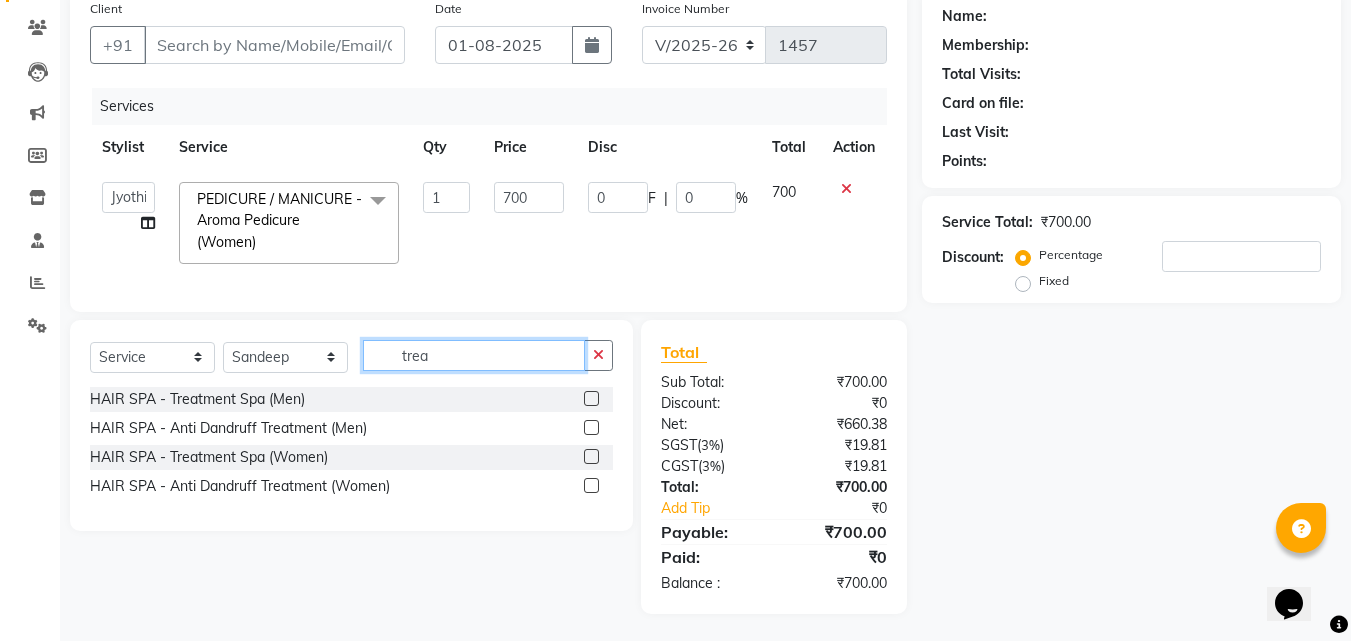type on "trea" 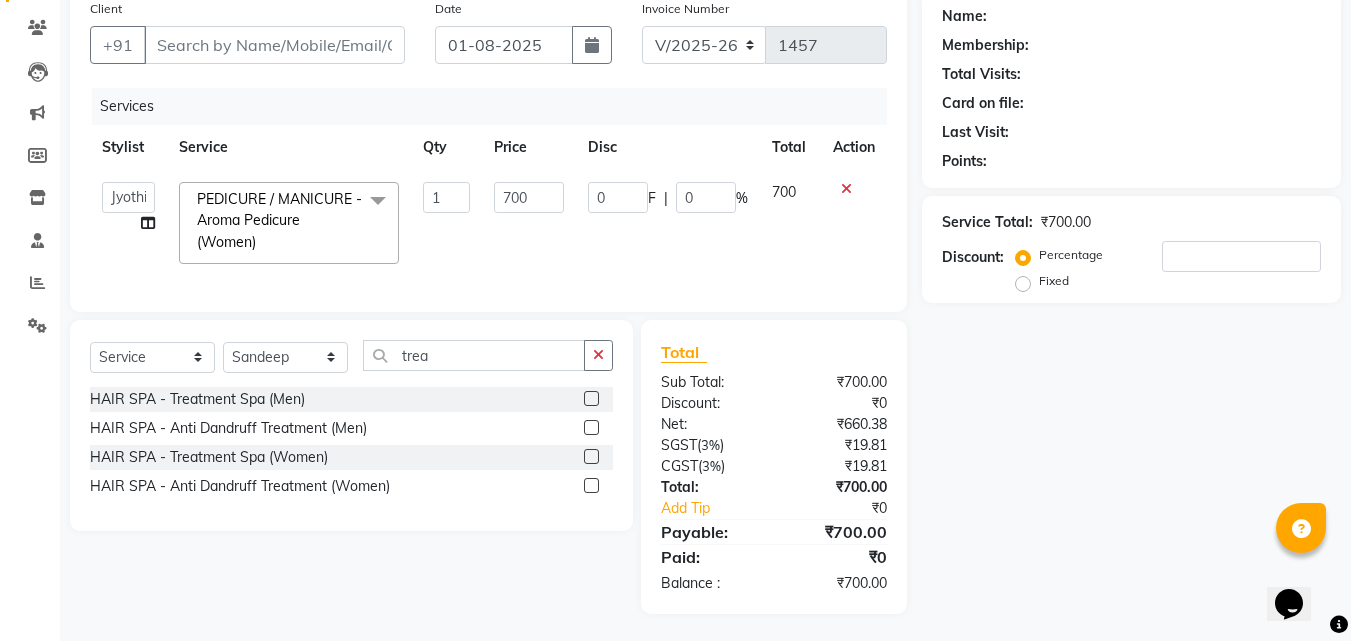 click 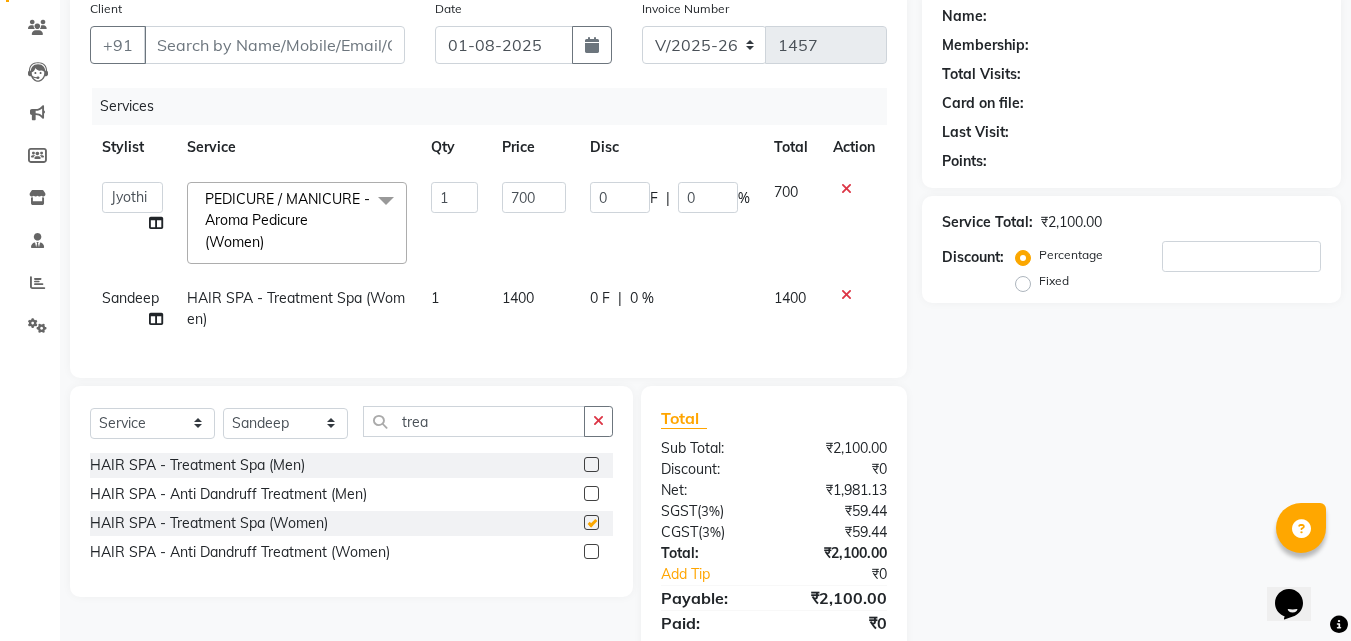checkbox on "false" 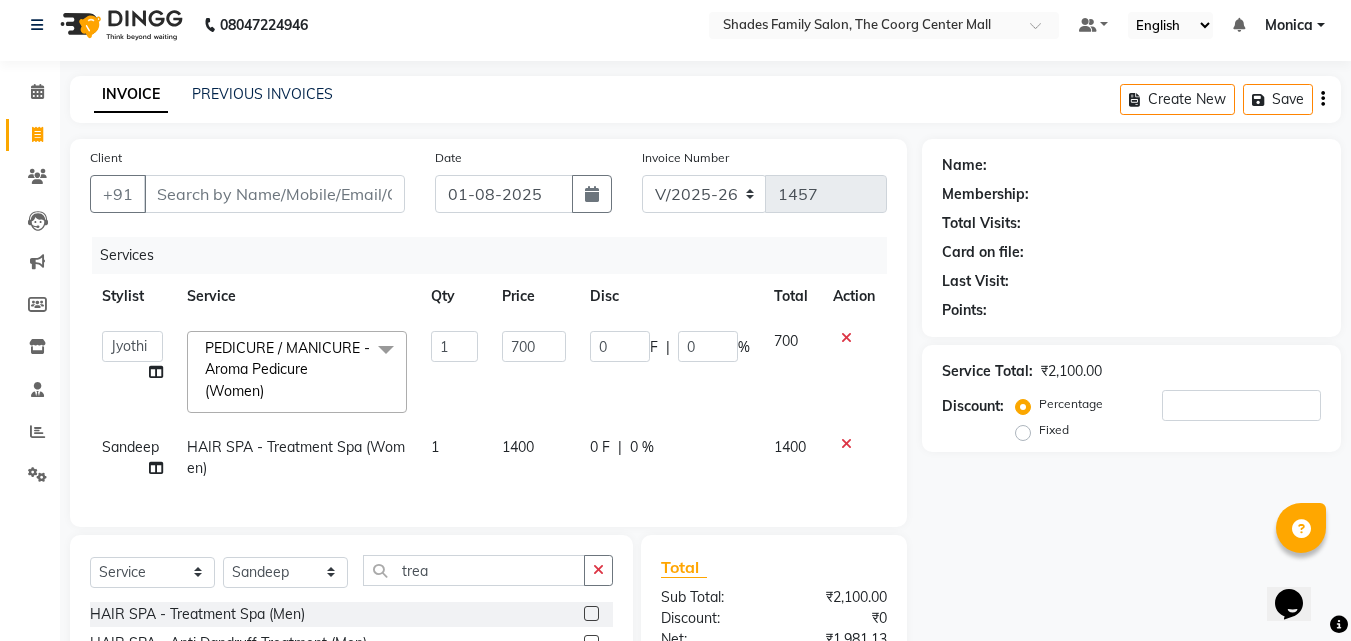 scroll, scrollTop: 0, scrollLeft: 0, axis: both 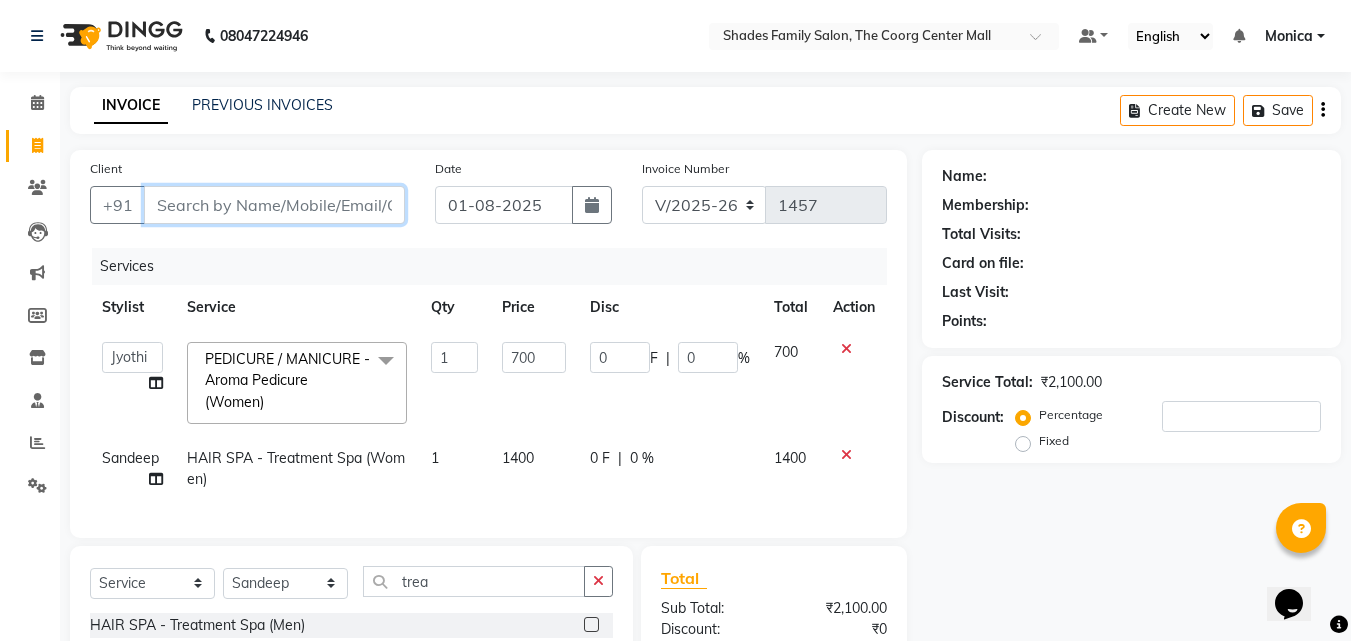 click on "Client" at bounding box center (274, 205) 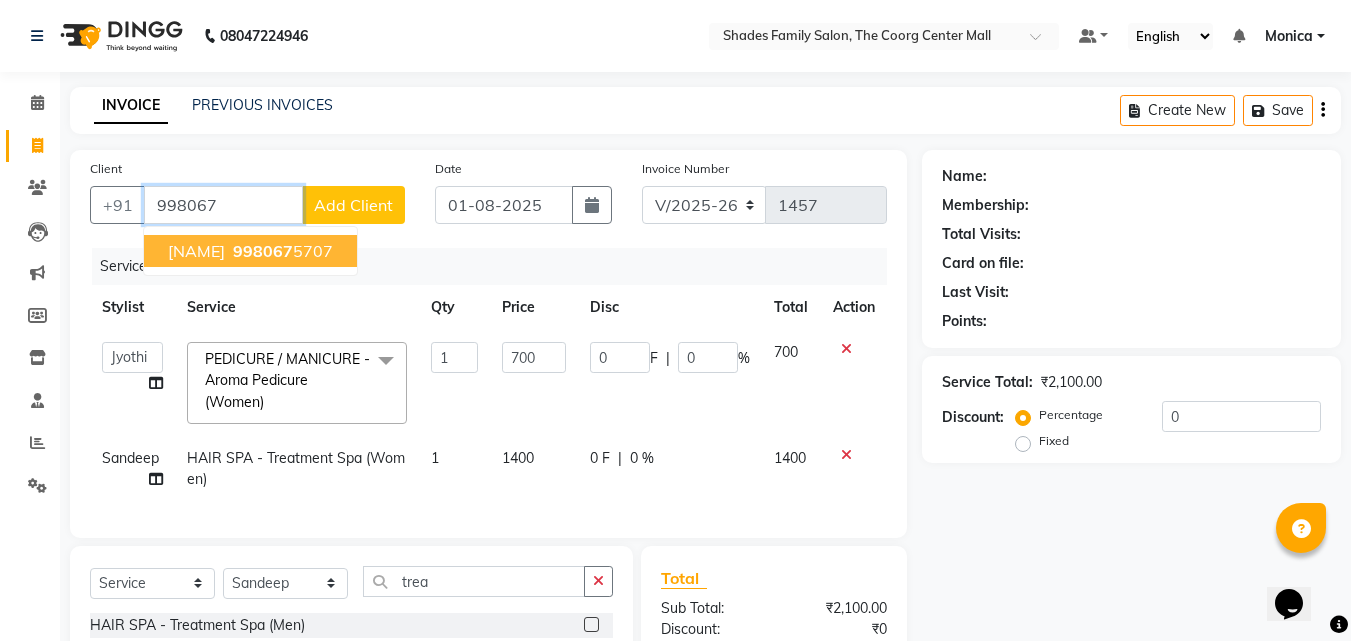 click on "998067" at bounding box center (263, 251) 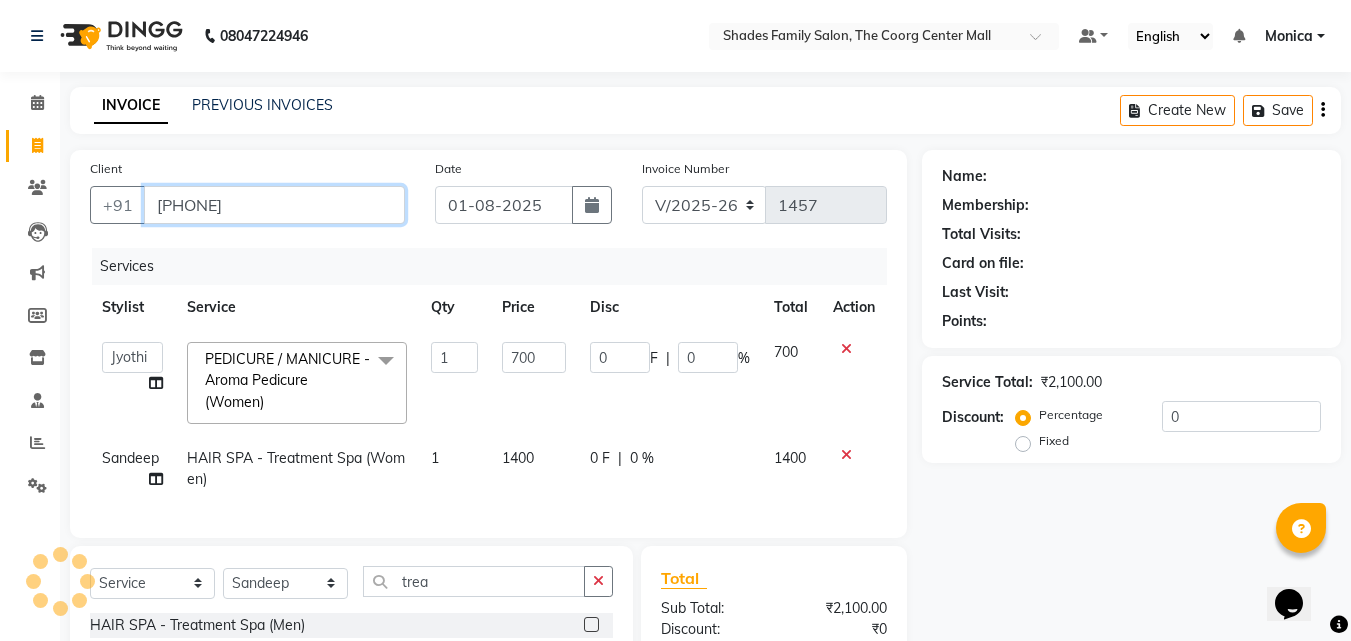 type on "[PHONE]" 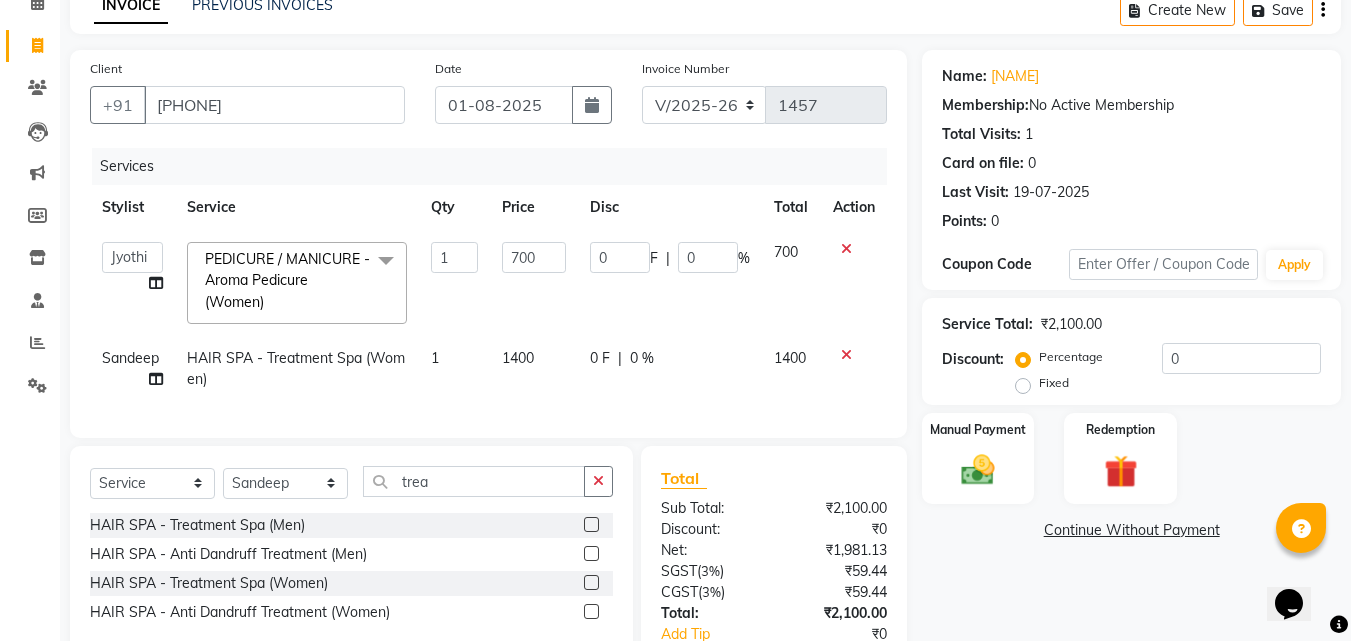 scroll, scrollTop: 200, scrollLeft: 0, axis: vertical 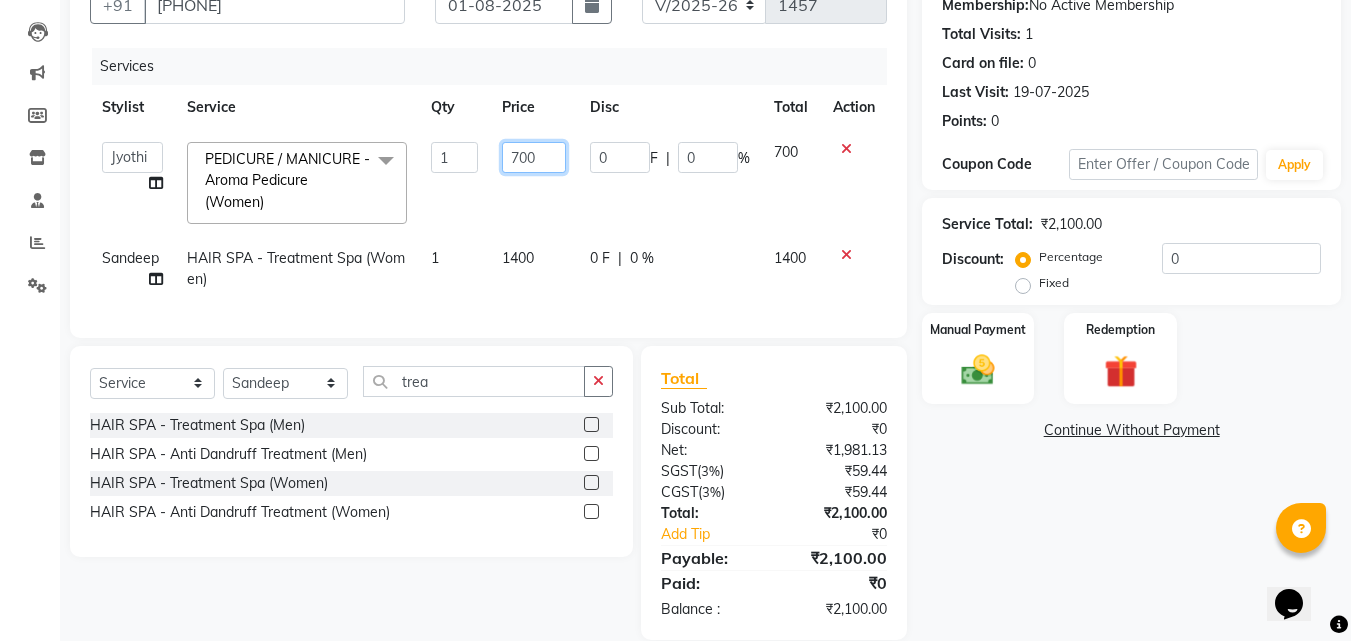 click on "700" 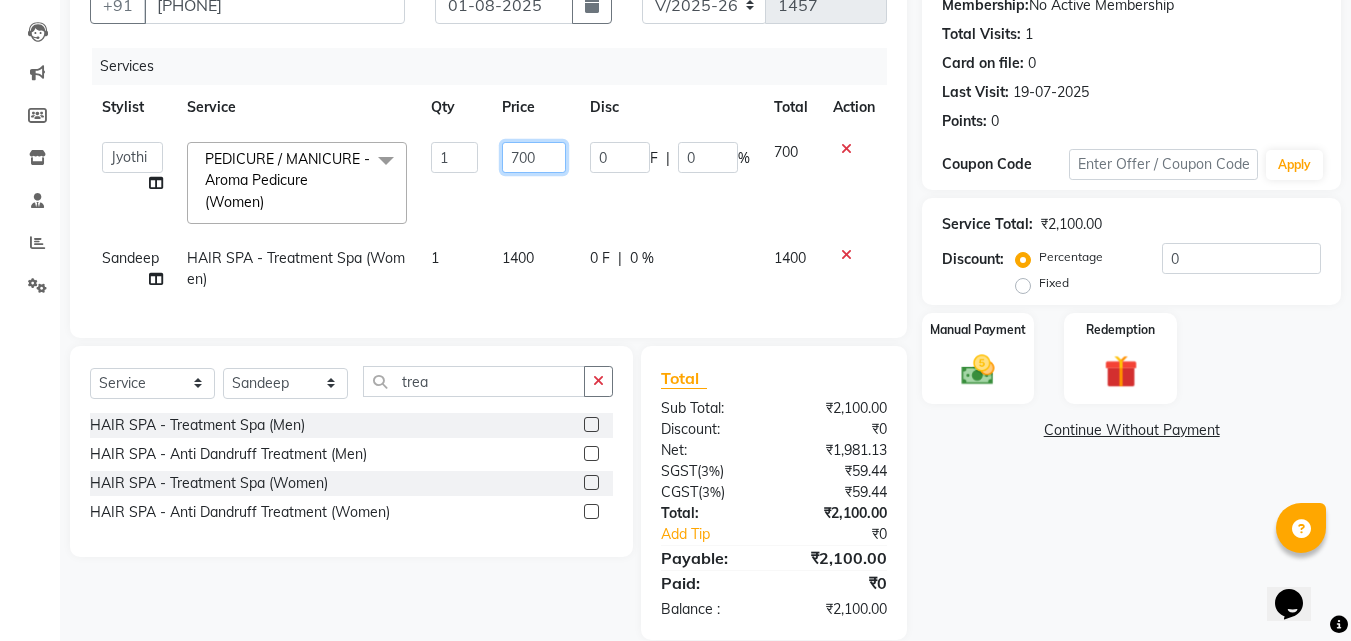 drag, startPoint x: 540, startPoint y: 154, endPoint x: 557, endPoint y: 33, distance: 122.18838 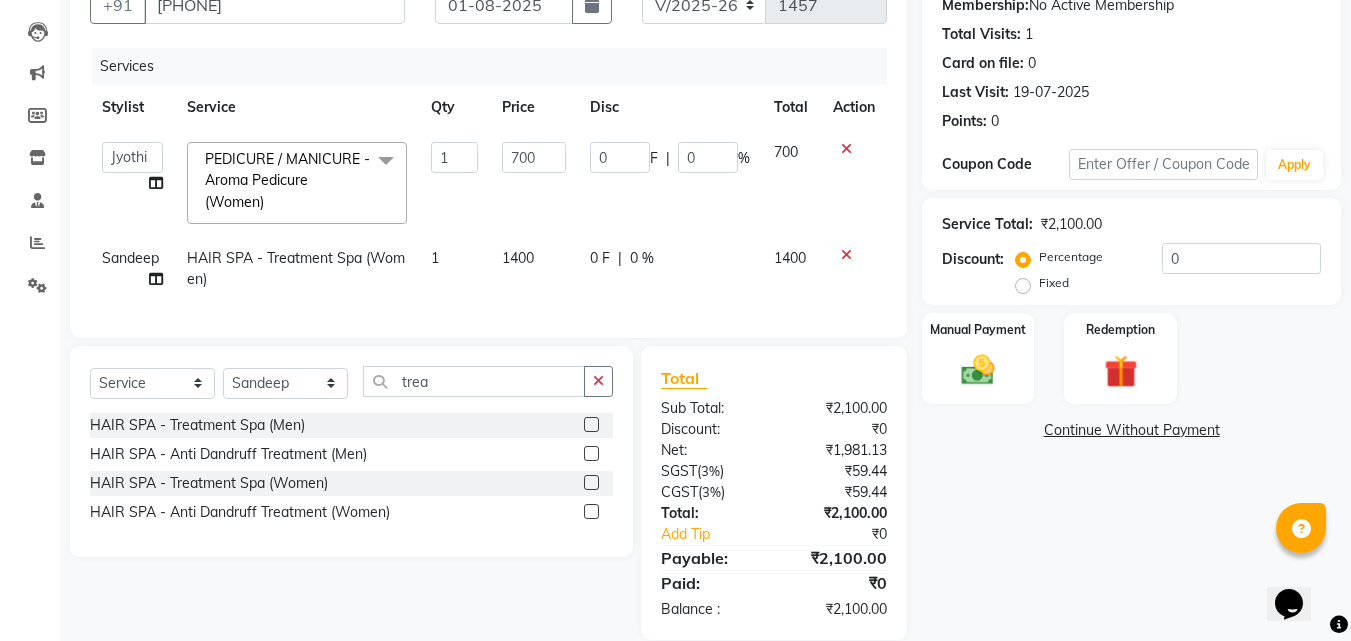 click on "1400" 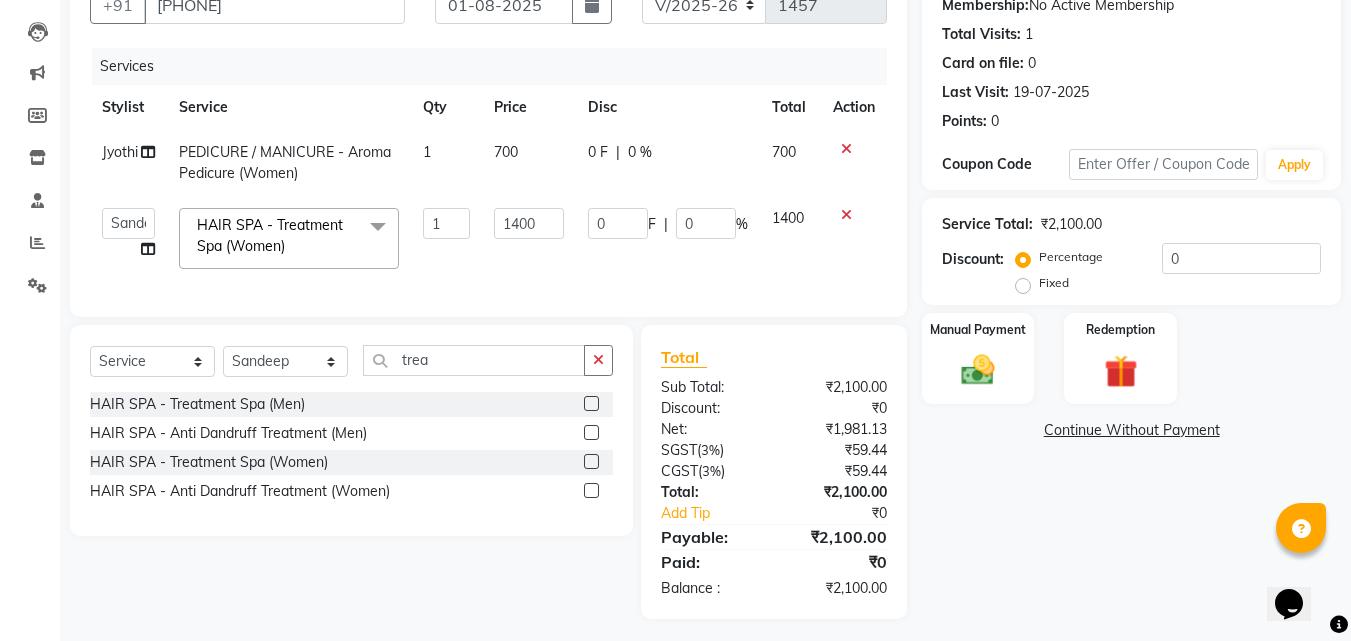 click on "1400" 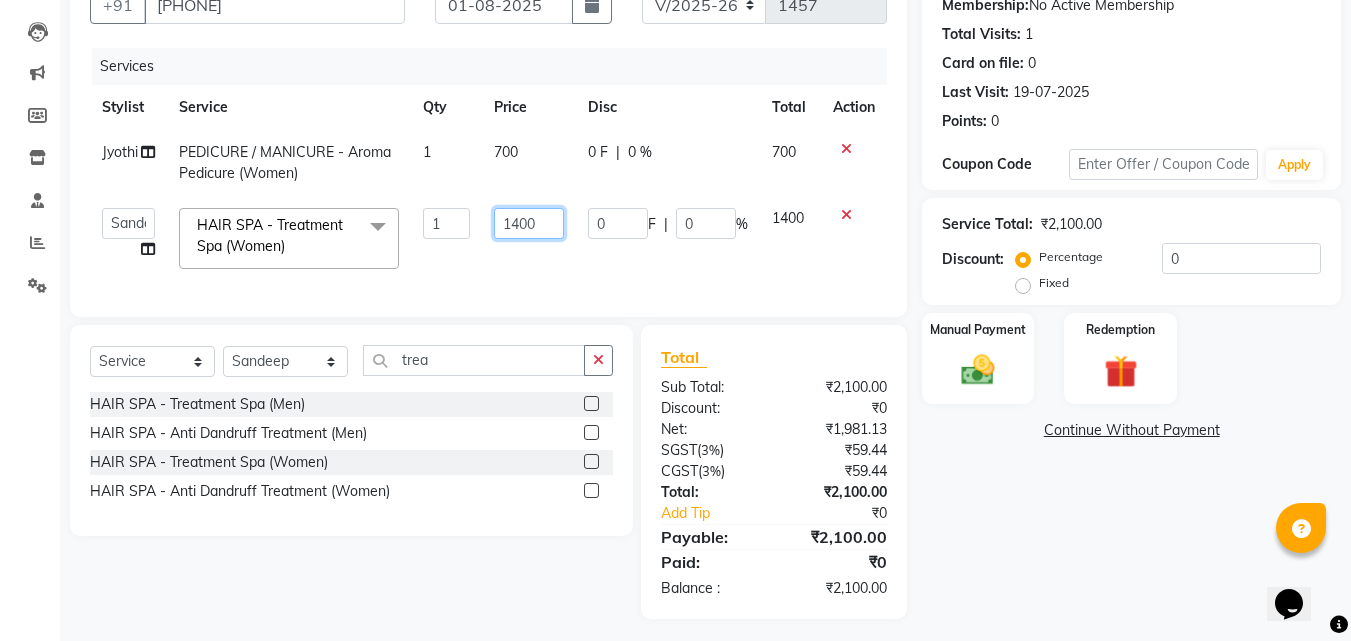 click on "1400" 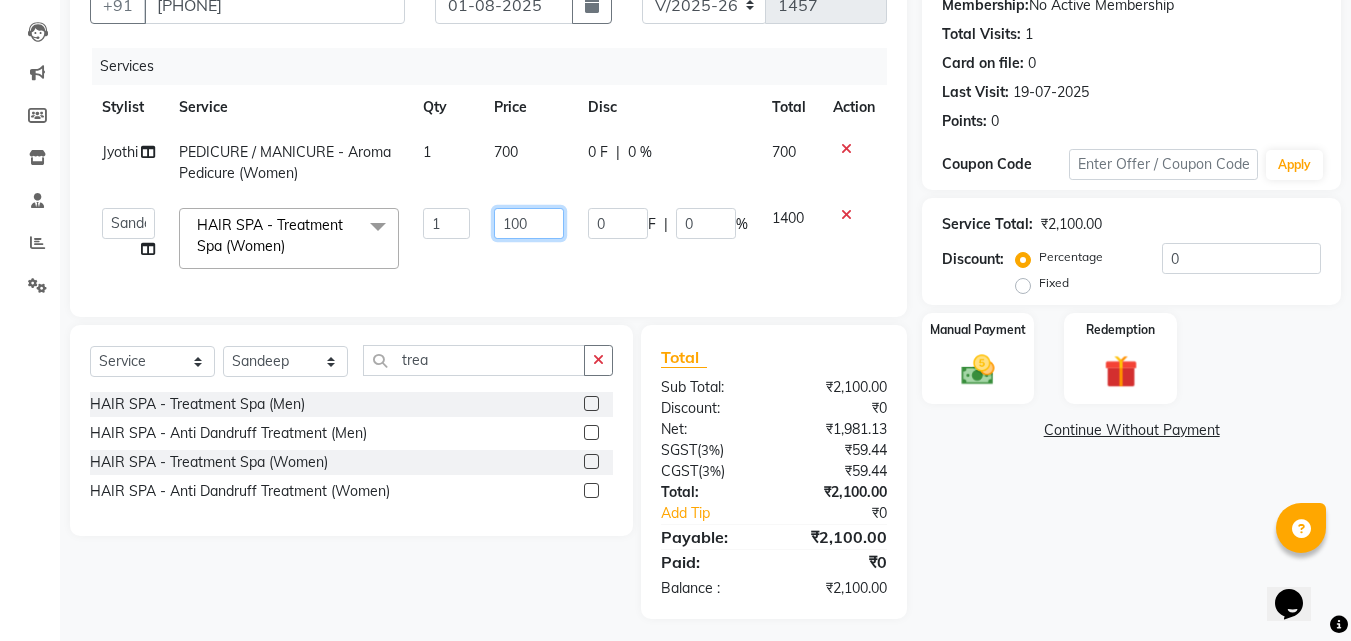type on "1300" 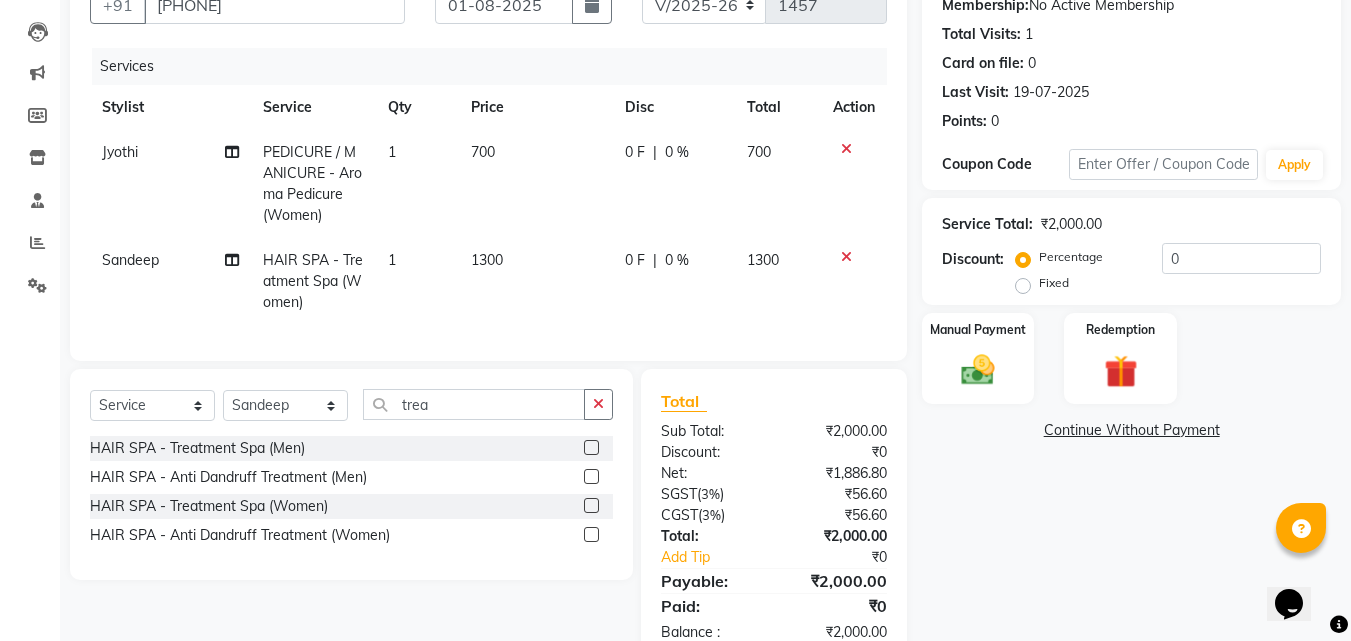 click on "0 F | 0 %" 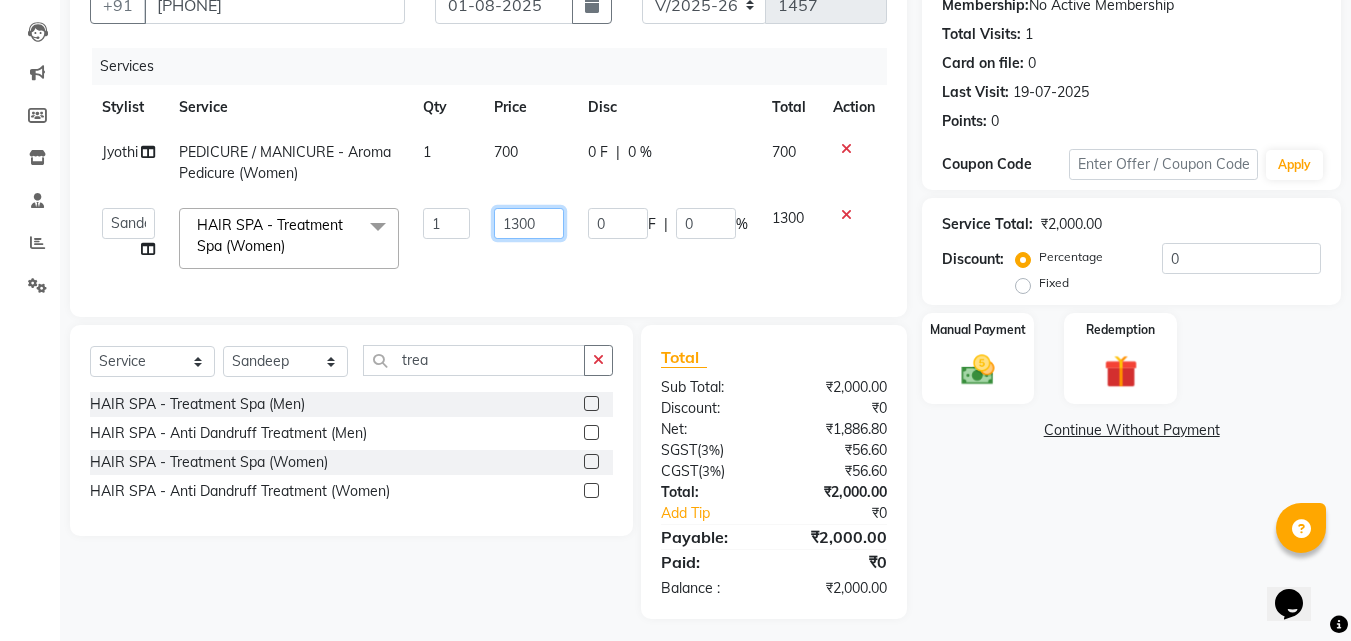 click on "1300" 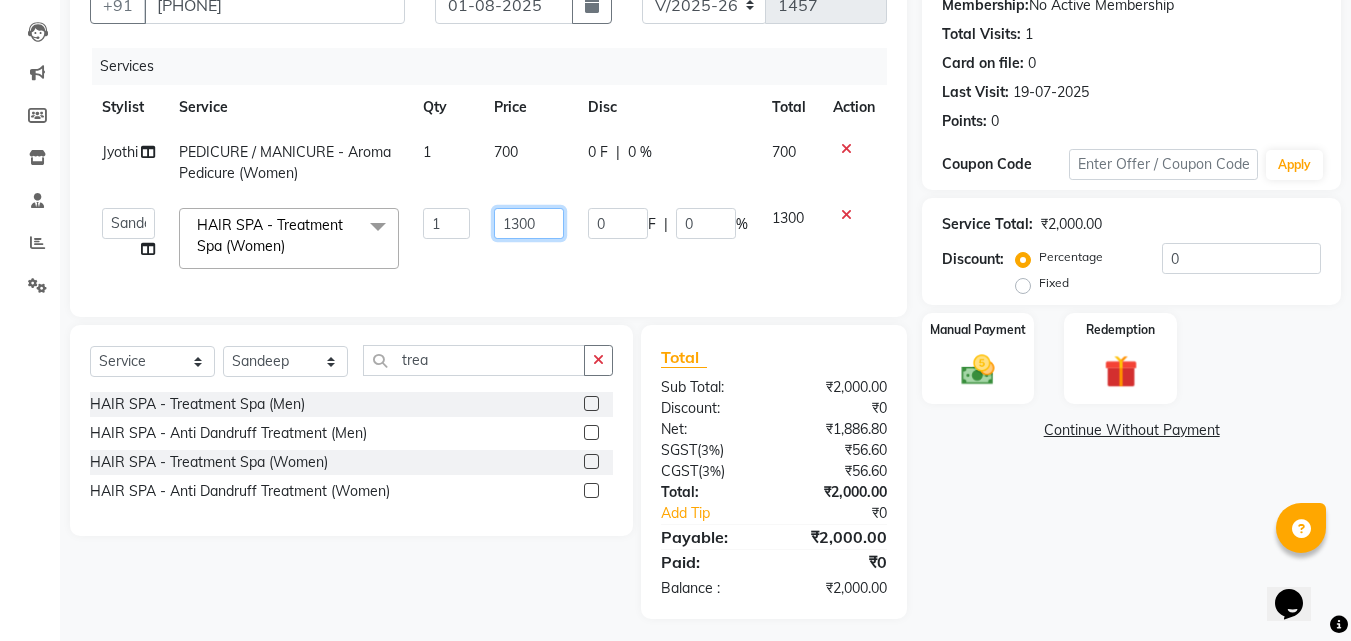 drag, startPoint x: 543, startPoint y: 225, endPoint x: 515, endPoint y: 229, distance: 28.284271 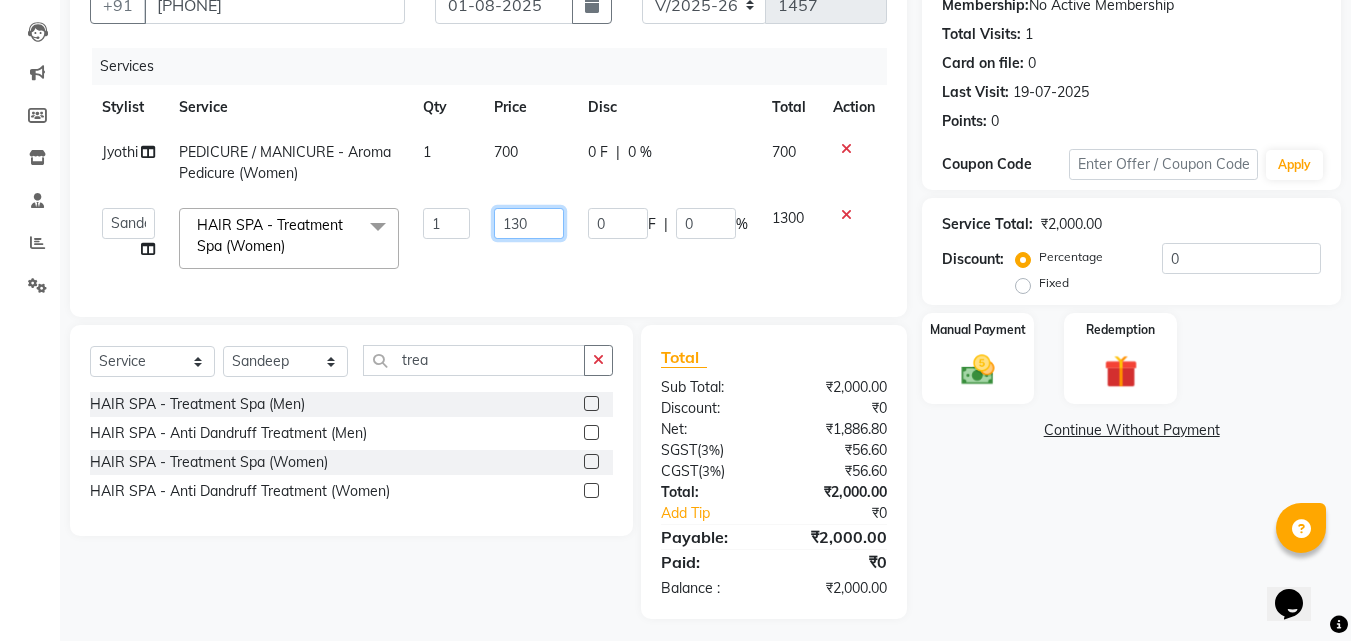 type on "1350" 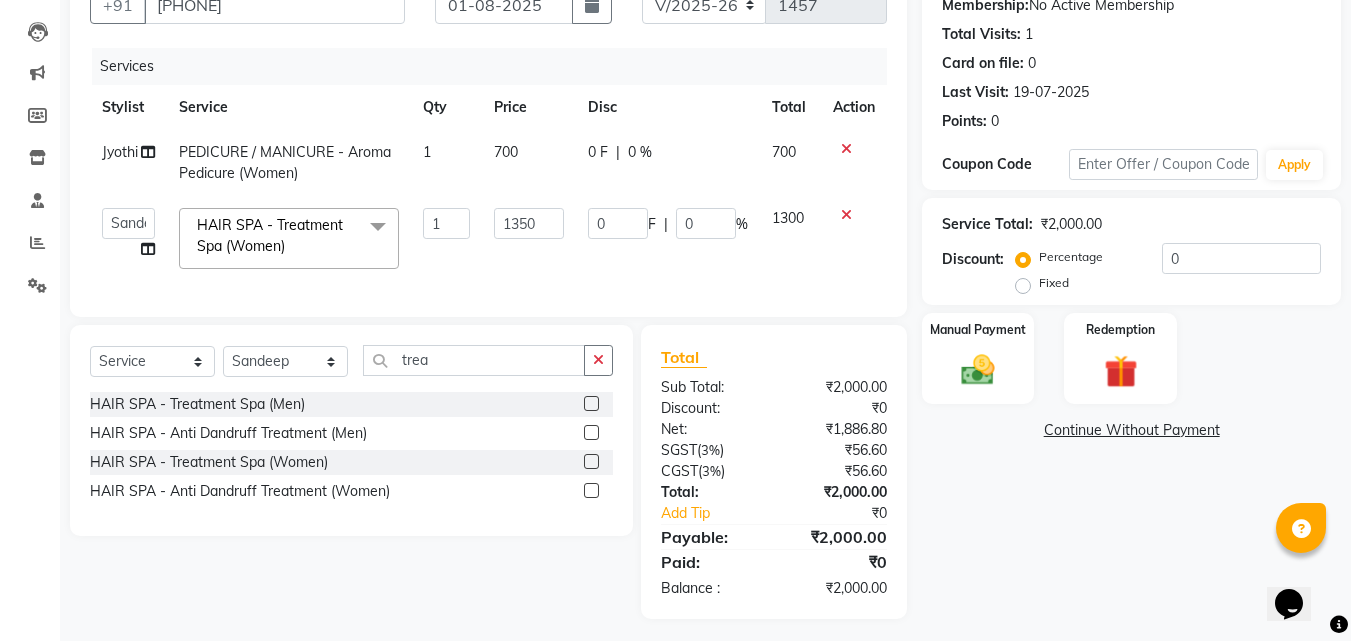 click on "Client [PHONE] Date 01-08-2025 Invoice Number V/2025 V/2025-26 1457 Services Stylist Service Qty Price Disc Total ActionJyothi PEDICURE / MANICURE - Aroma Pedicure (Women) 1 700 0 F | 0 % 700  Jyothi   Monica    Namrutha   Ranjith   Sandeep   Zeeshan   HAIR SPA - Treatment Spa (Women)  x MEN HAIR ESSENTIALS - Baby Advanced Haircut (Men) MEN HAIR ESSENTIALS - Kid Advanced Haircut (Men) MEN HAIR ESSENTIALS - Men's Basic Haircut (Men) MEN HAIR ESSENTIALS - Men's Advanced Haircut (Men) MEN HAIR ESSENTIALS - Clean Shave (Men) MEN HAIR ESSENTIALS - Beard Trim (Men) MEN HAIR ESSENTIALS - Beard Crafting (Men) MEN HAIR ESSENTIALS - Head Clean Shave (Men)WOMEN Hair Wash + Blast dry setting  Women Hair Colour  WOMEN Nail Polish  WOMEN Hairwash + Blow dry setting  WOMEN Hair Setting  MEN Threding  O3 facial  WOMEN Hairspa O3 Pedicure  O3 Manicure Hairwash  + Blowdry setting  Hand DTan O3 Splitend Cutting Women Dtan Raaga Steem and Scrub  Side Lock Threding  Men Chest Hair Trimming  Global Hair Colour Loreal  1" 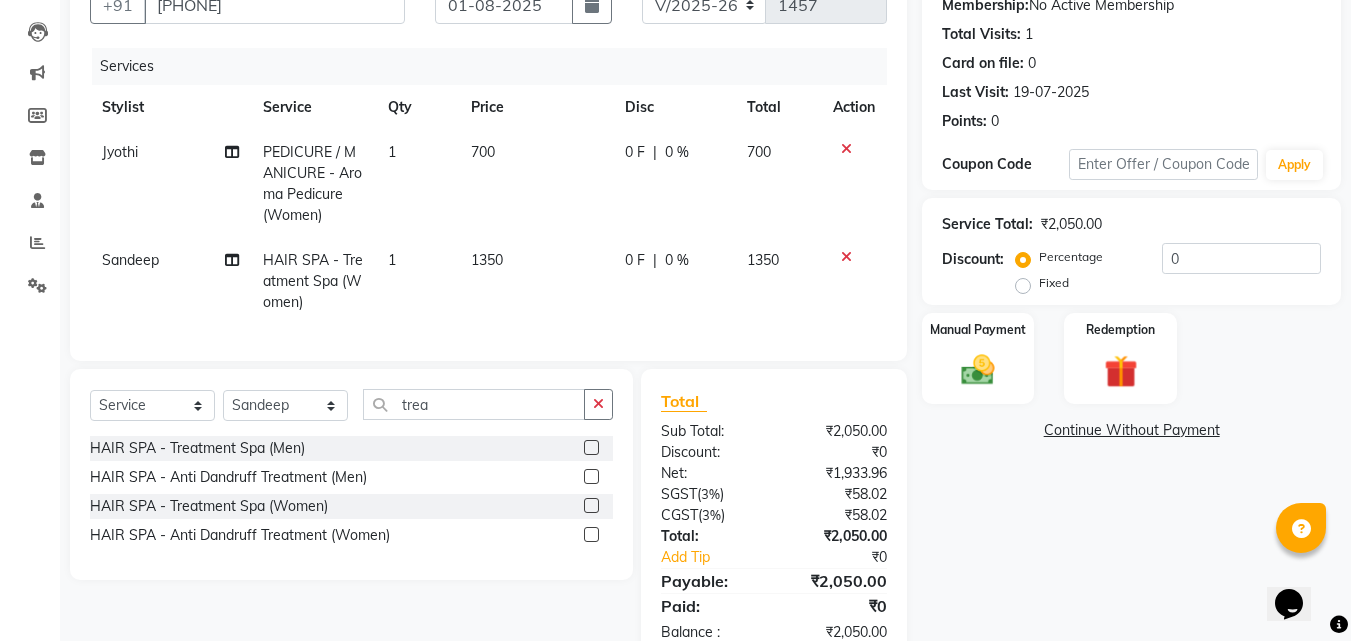 click on "700" 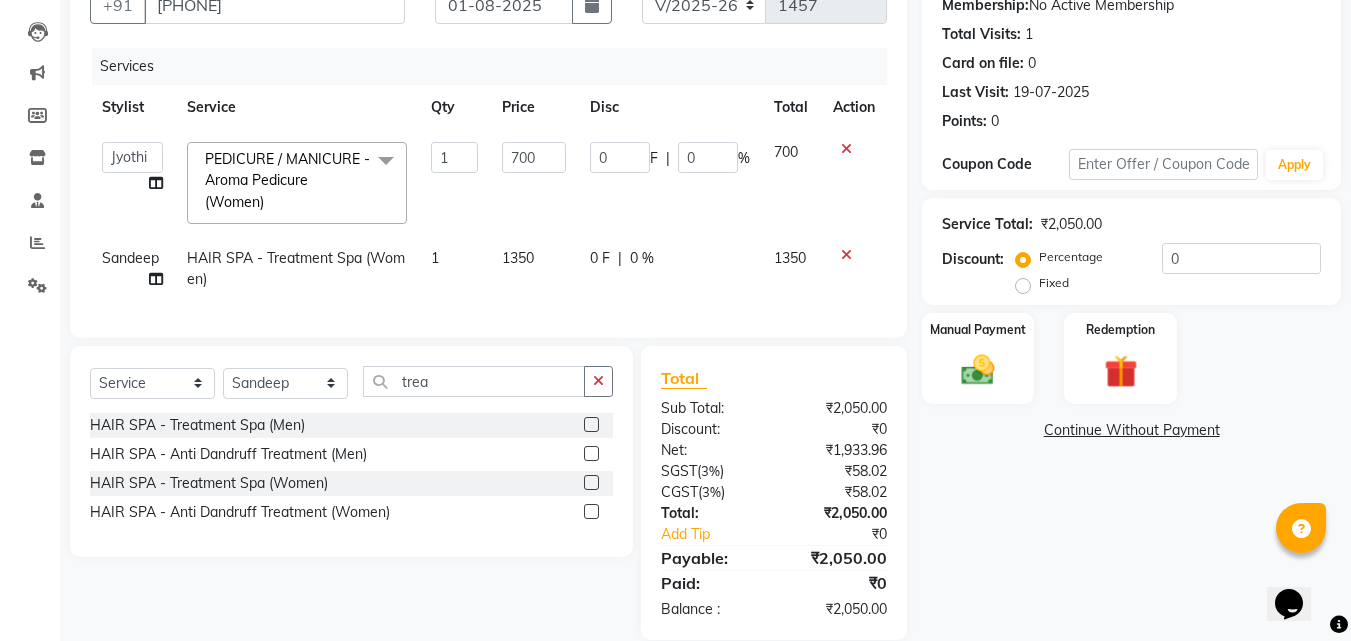 click on "700" 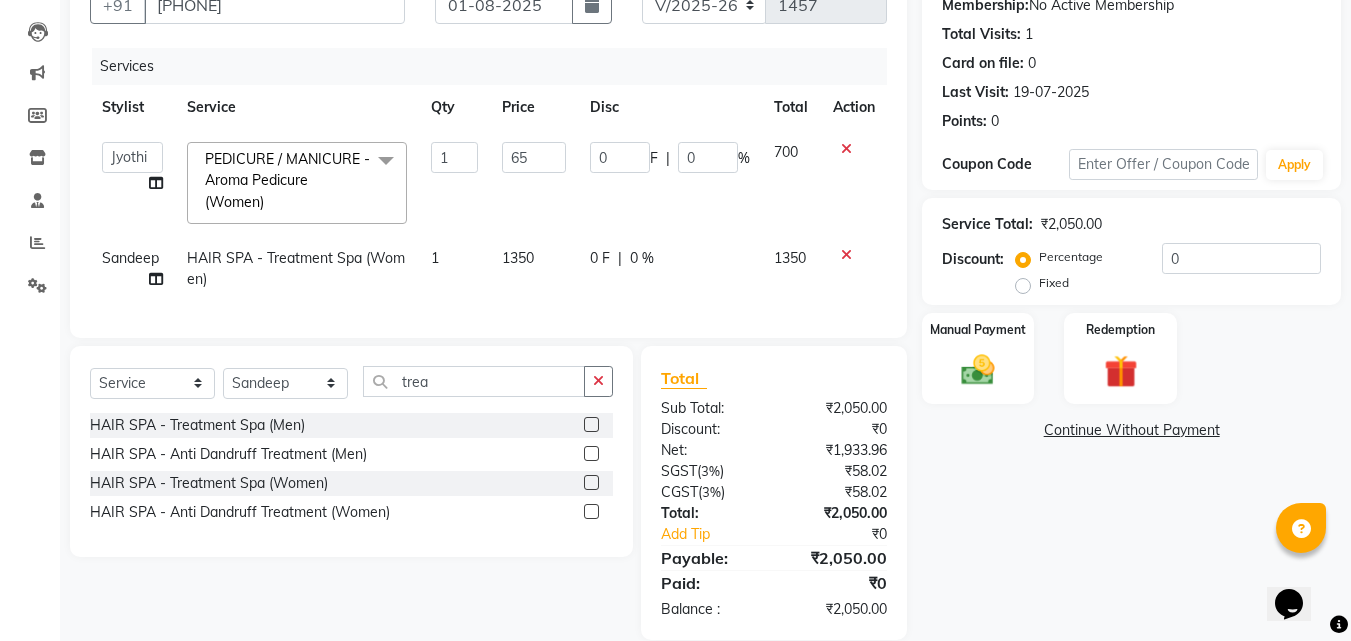 type on "650" 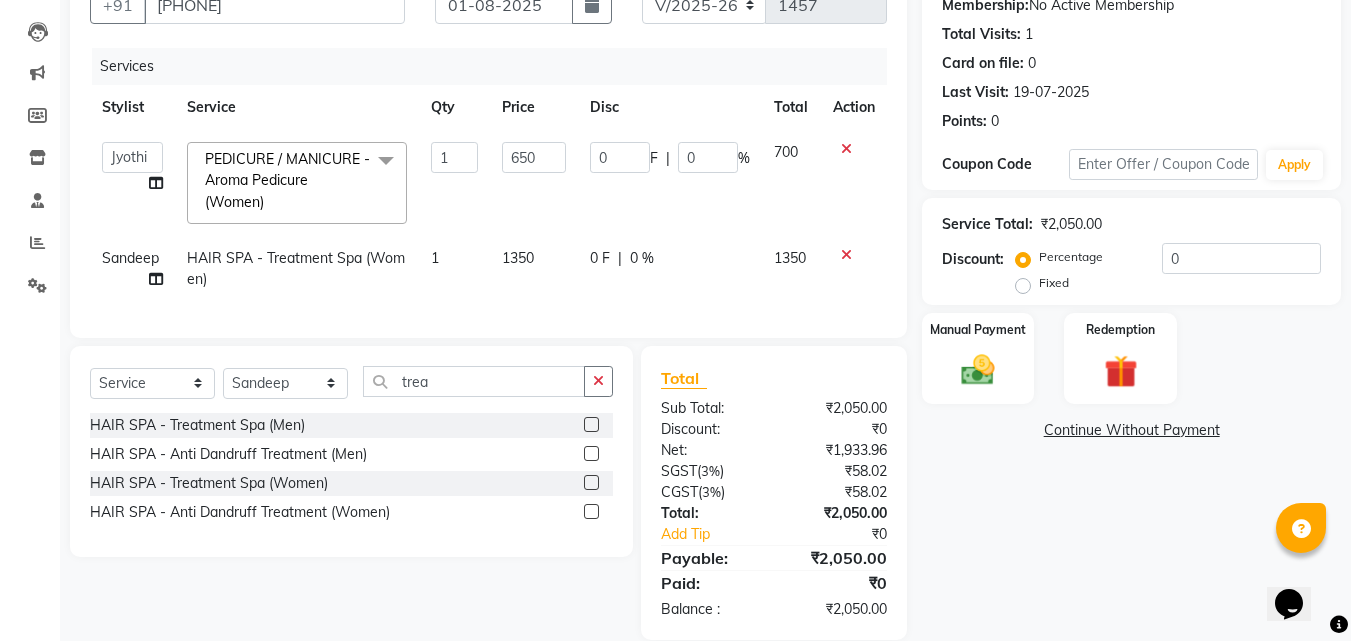 click on "650" 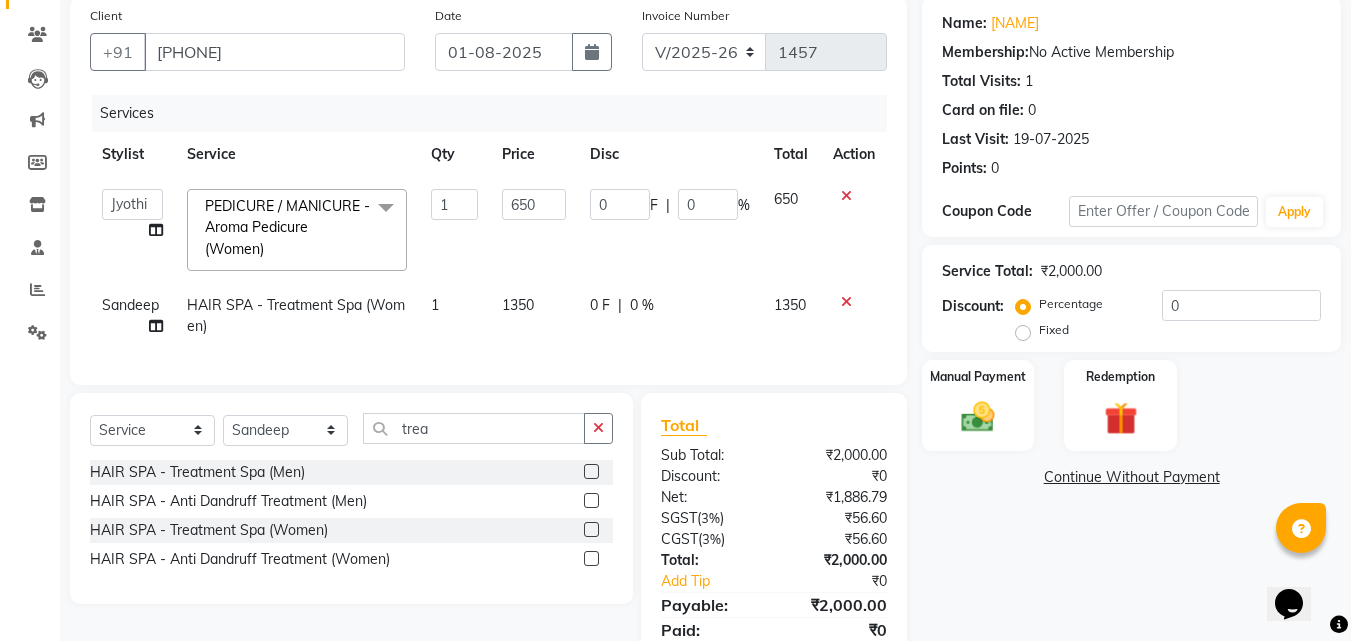 scroll, scrollTop: 244, scrollLeft: 0, axis: vertical 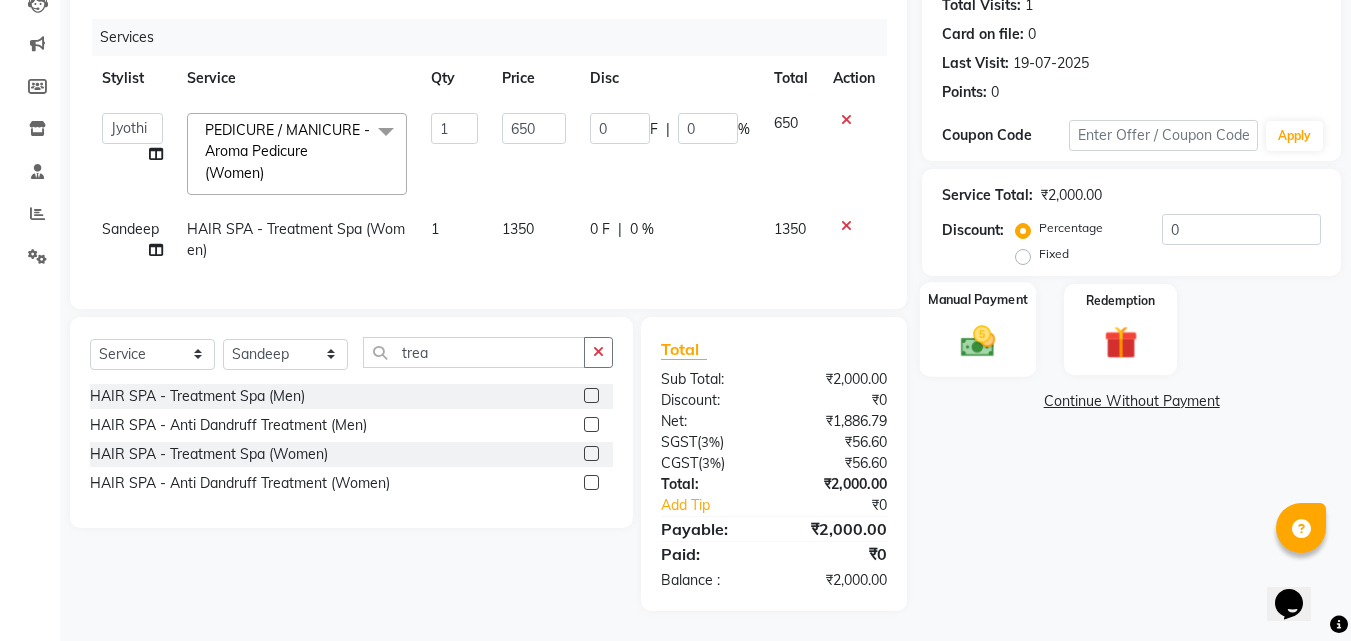 click 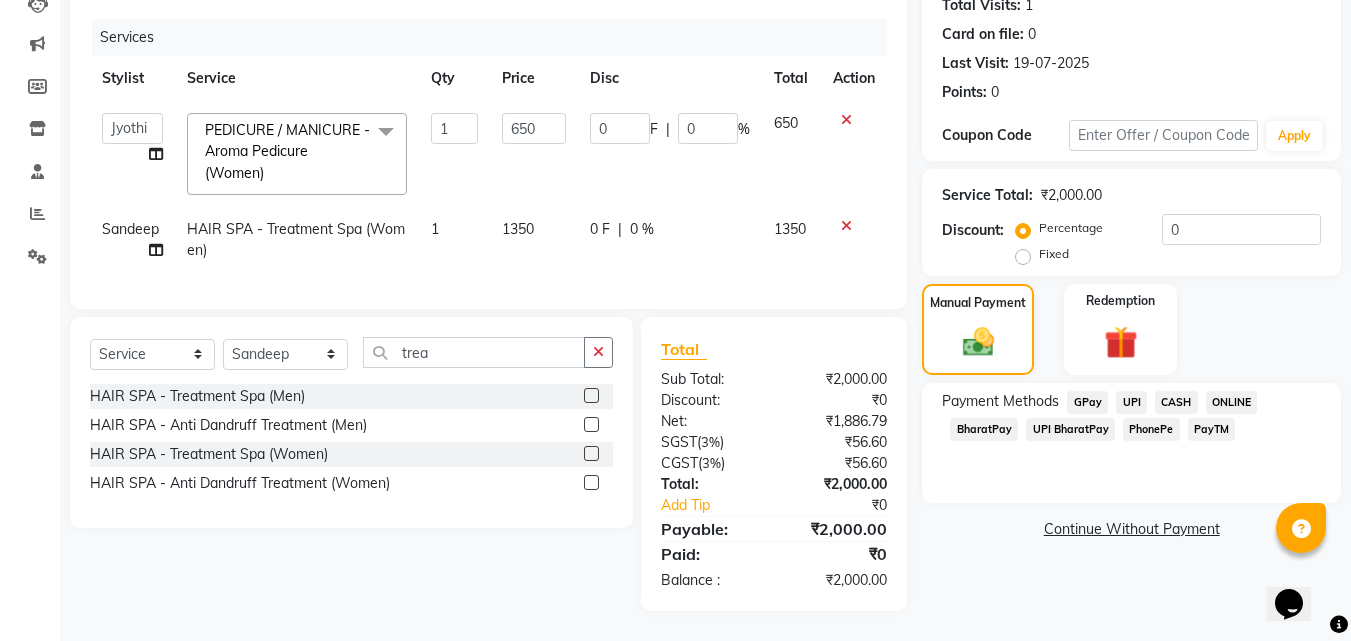 click on "PhonePe" 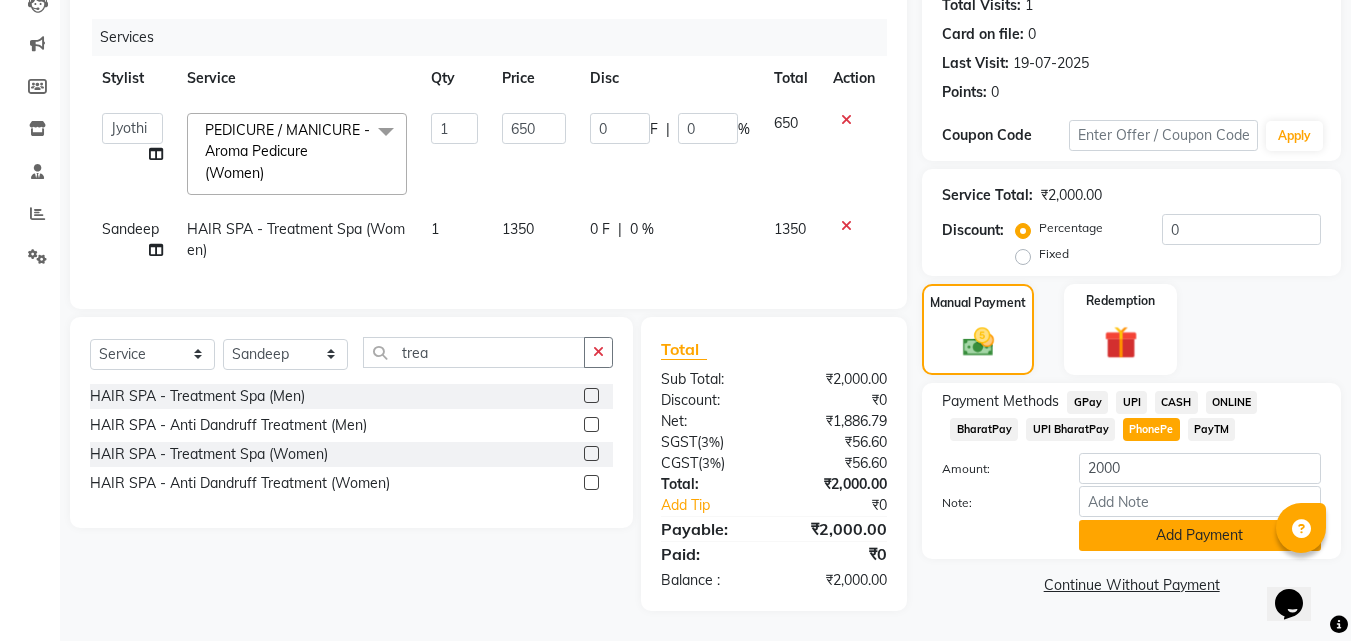 click on "Add Payment" 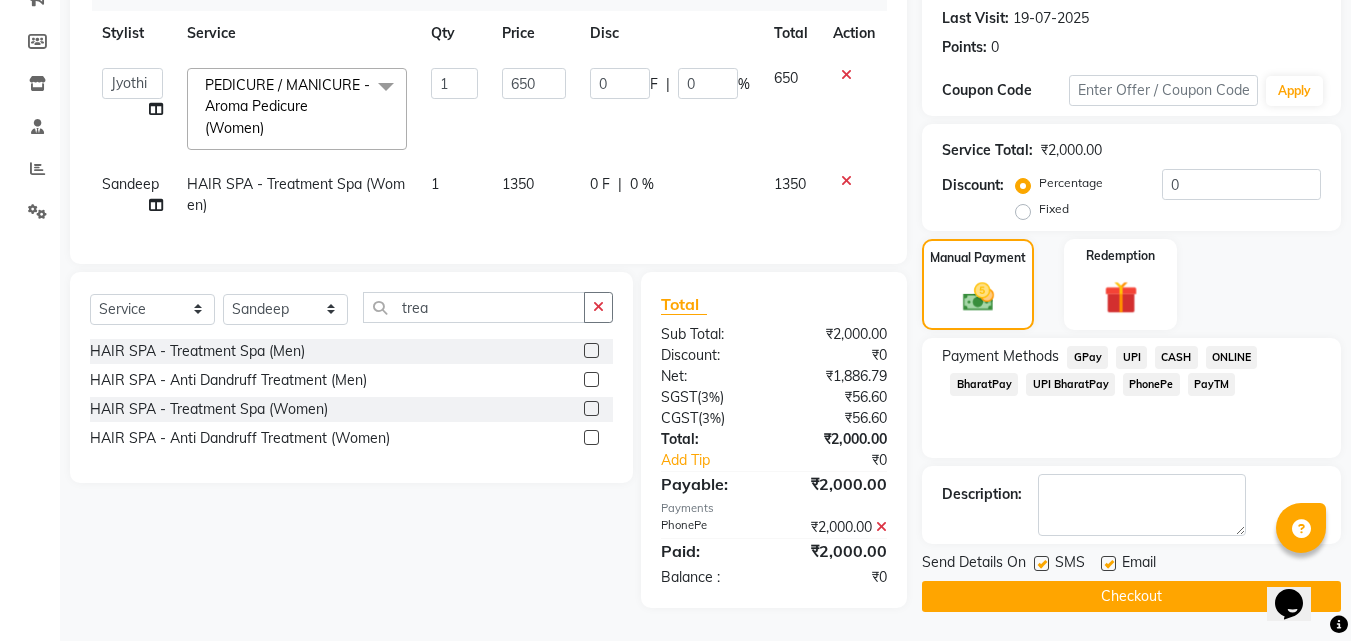 scroll, scrollTop: 286, scrollLeft: 0, axis: vertical 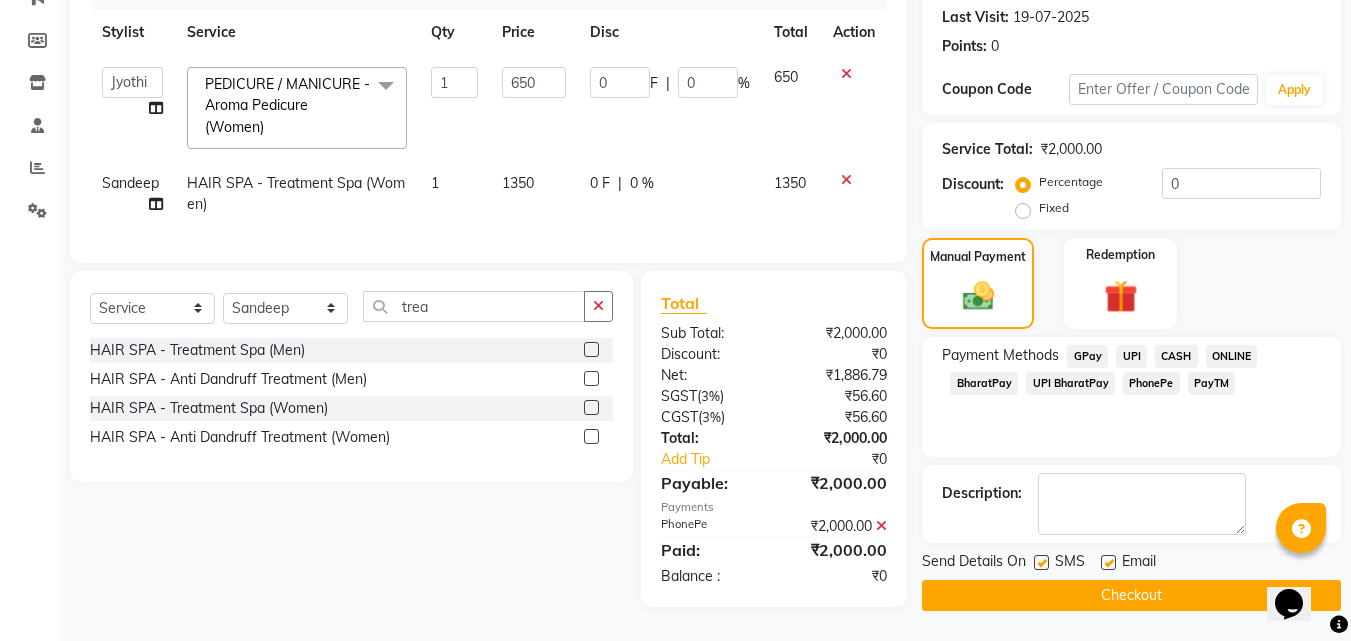 click on "Checkout" 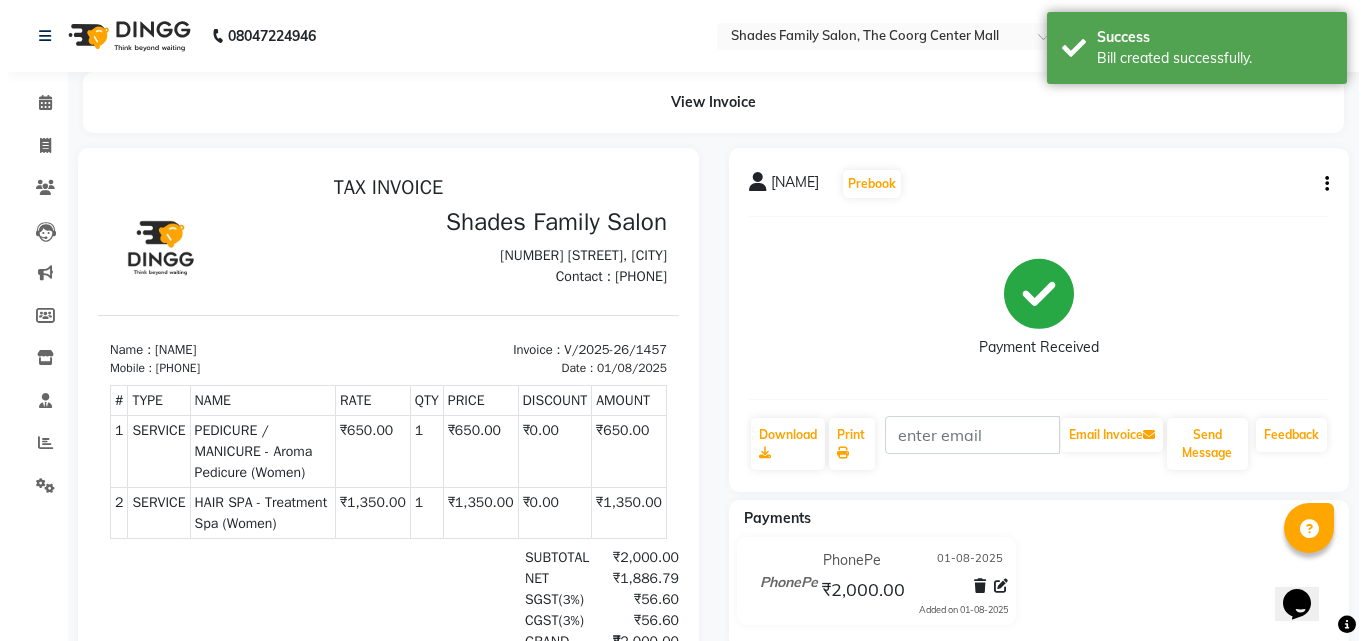 scroll, scrollTop: 0, scrollLeft: 0, axis: both 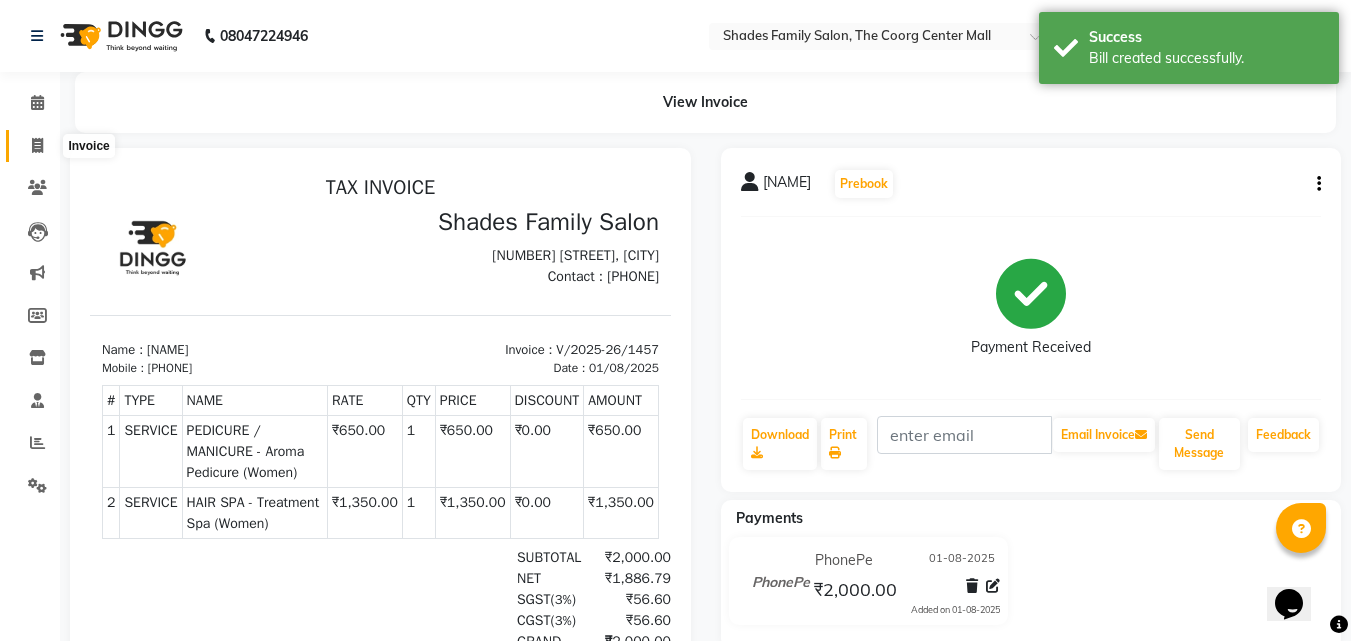 click 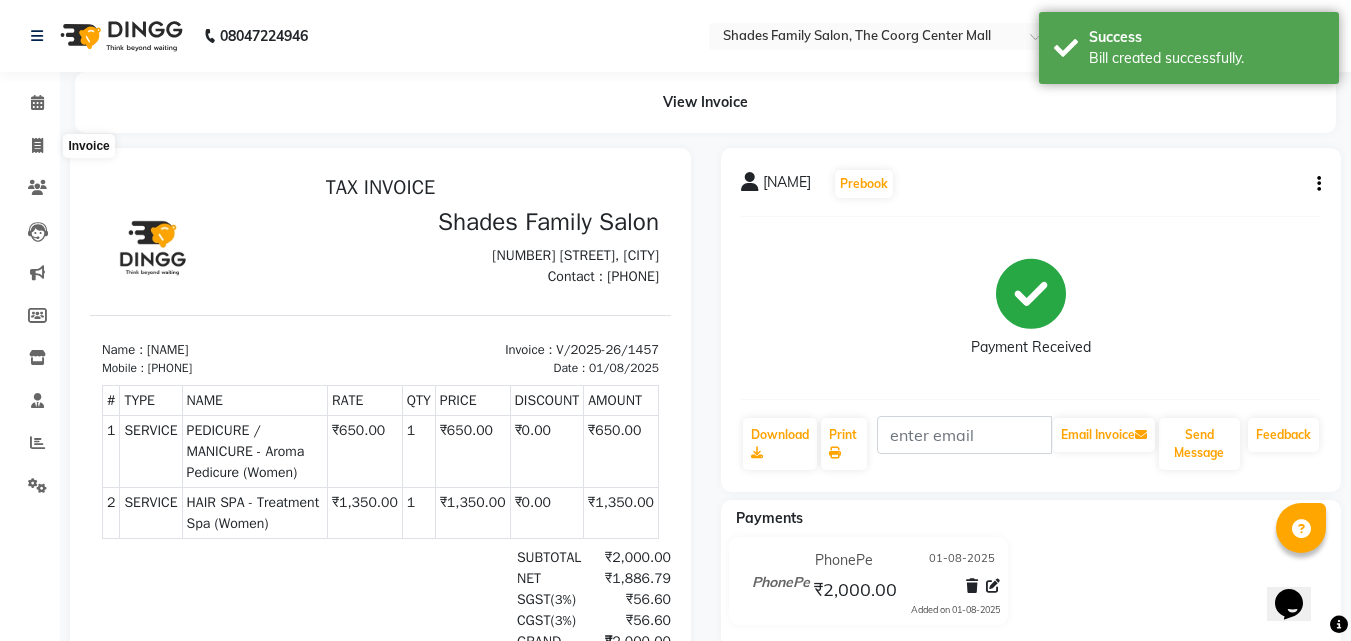 select on "service" 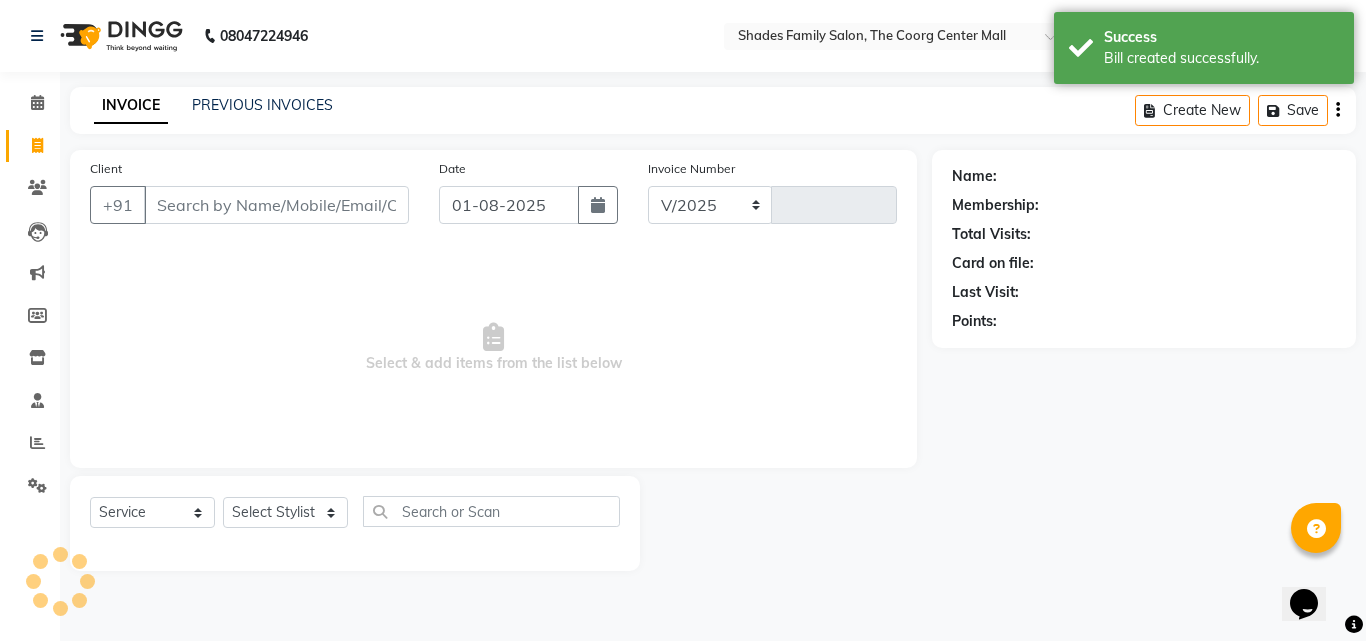 select on "7447" 